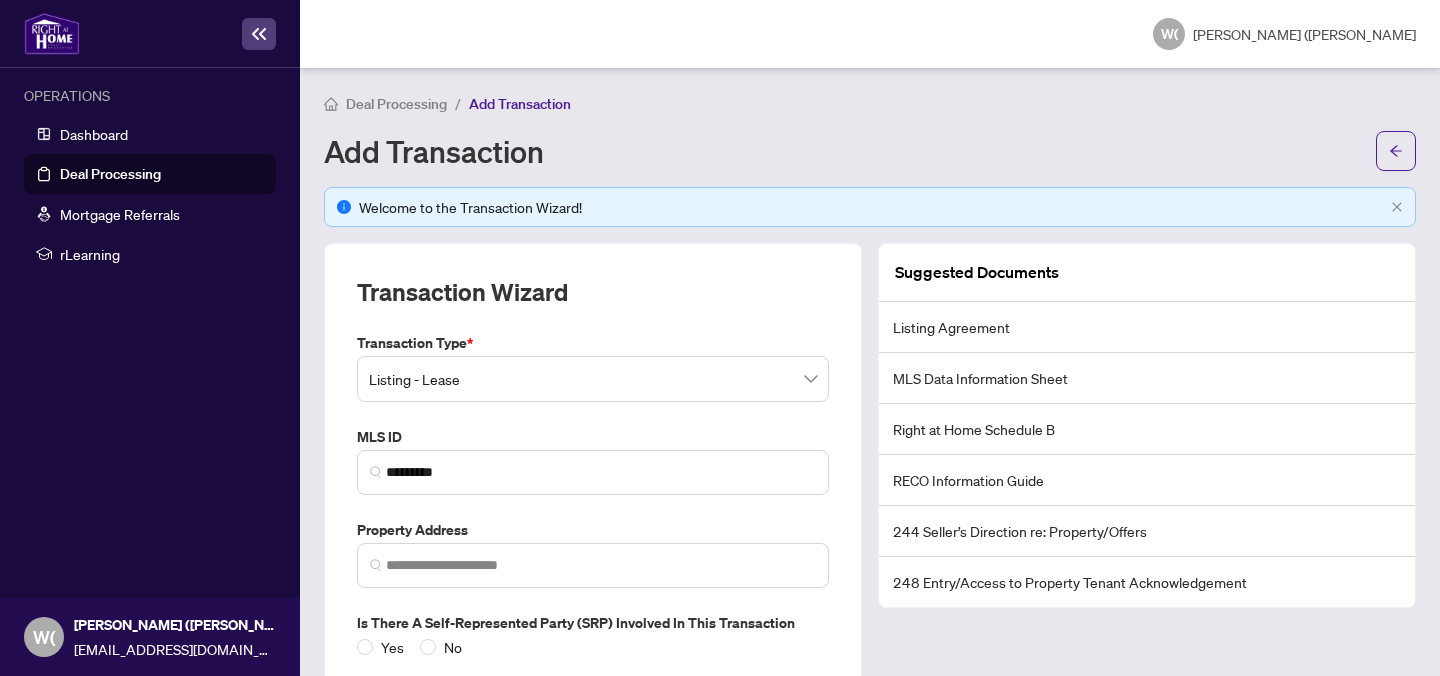 scroll, scrollTop: 0, scrollLeft: 0, axis: both 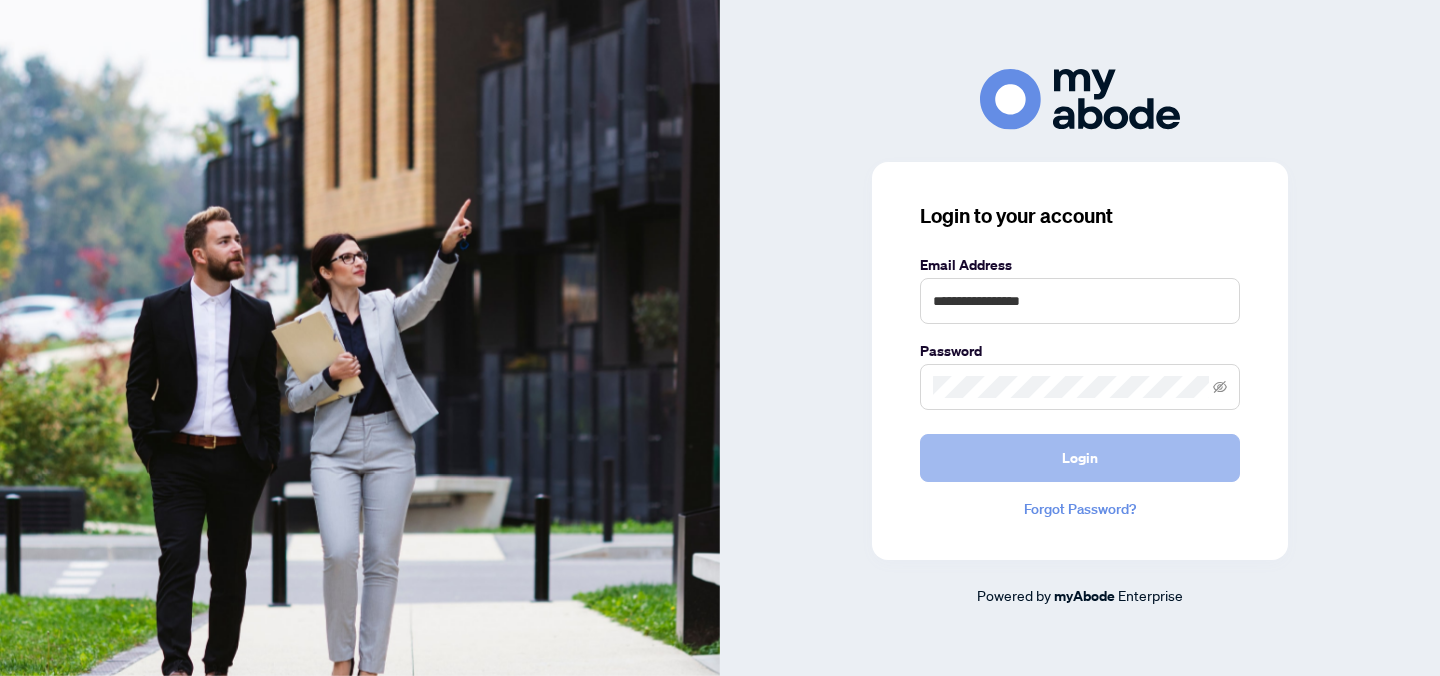 click on "Login" at bounding box center (1080, 458) 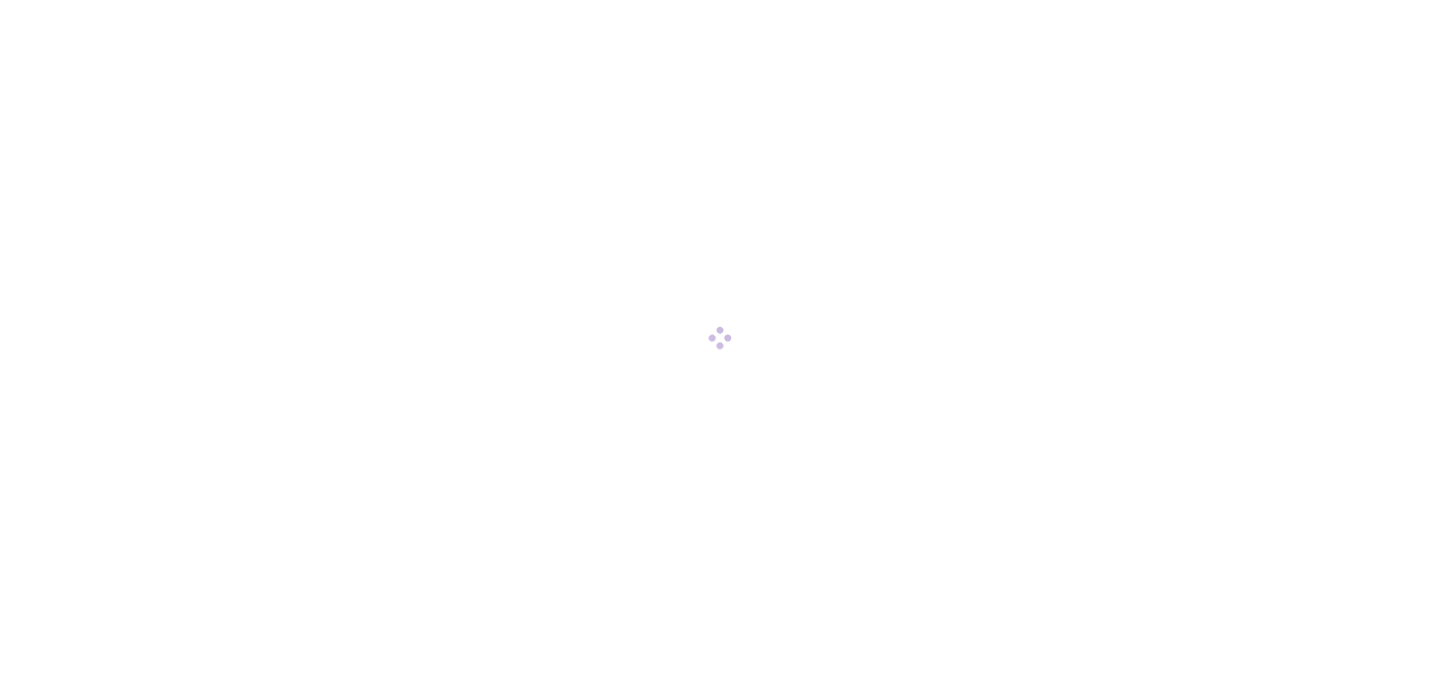 scroll, scrollTop: 0, scrollLeft: 0, axis: both 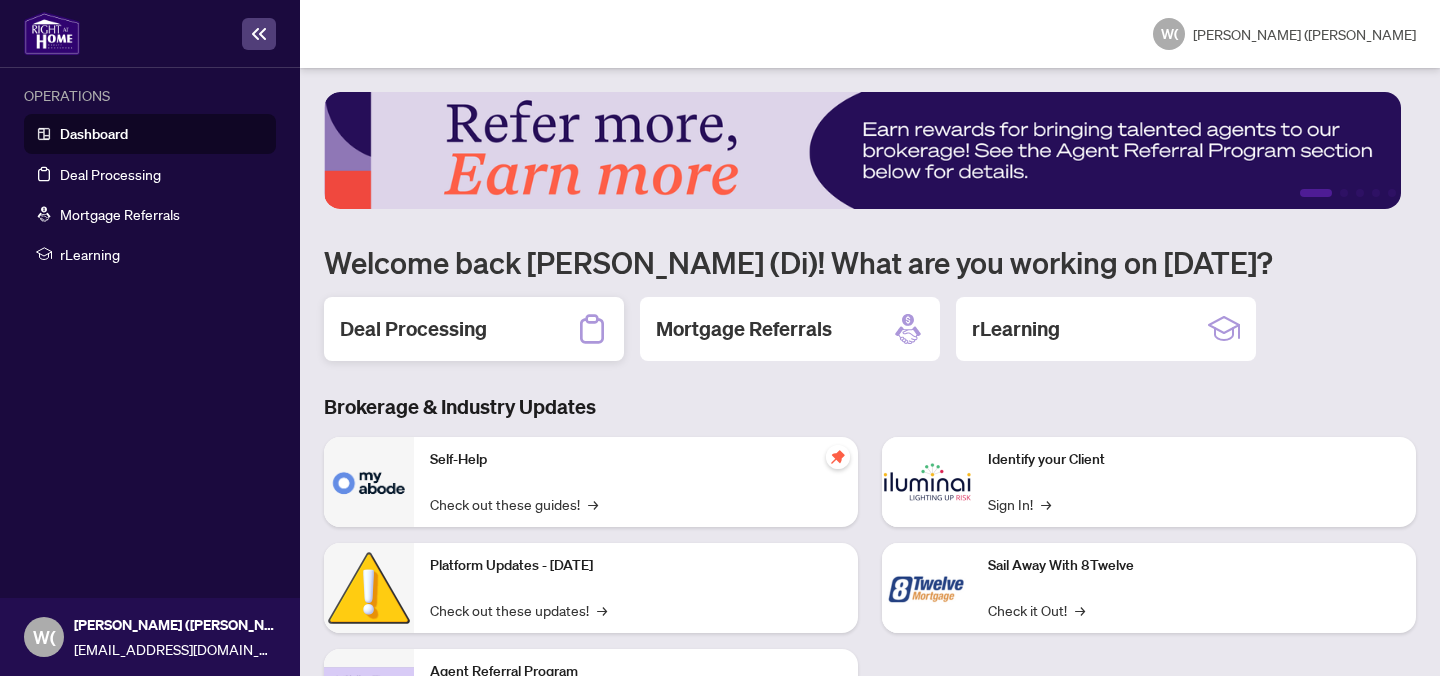 click on "Deal Processing" at bounding box center [474, 329] 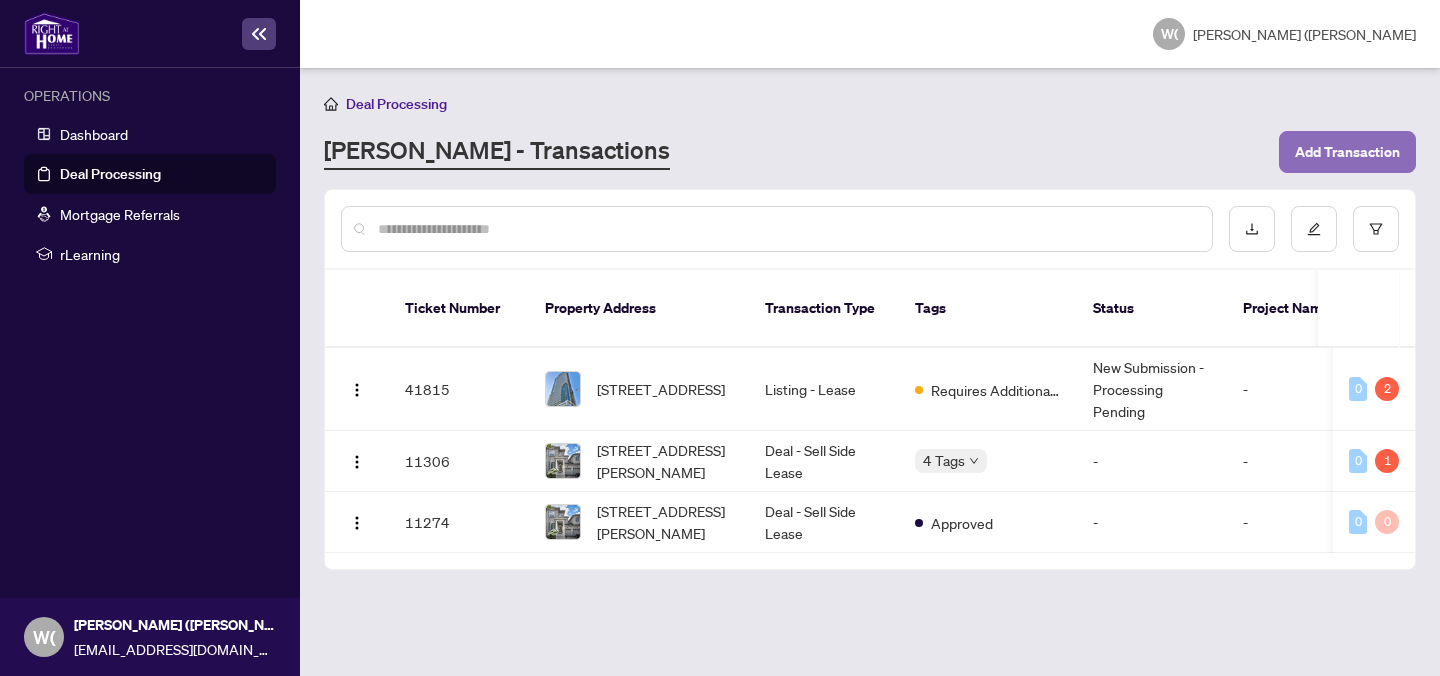 click on "Add Transaction" at bounding box center (1347, 152) 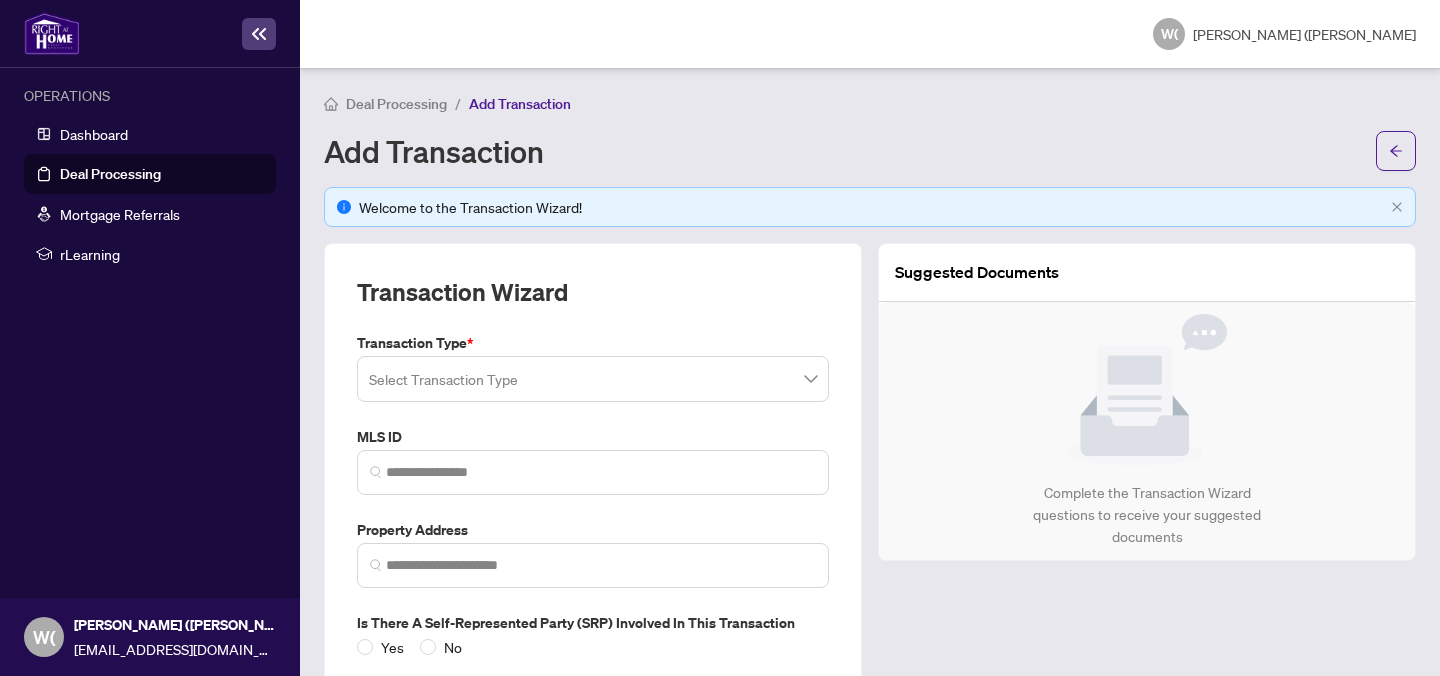 click at bounding box center (593, 379) 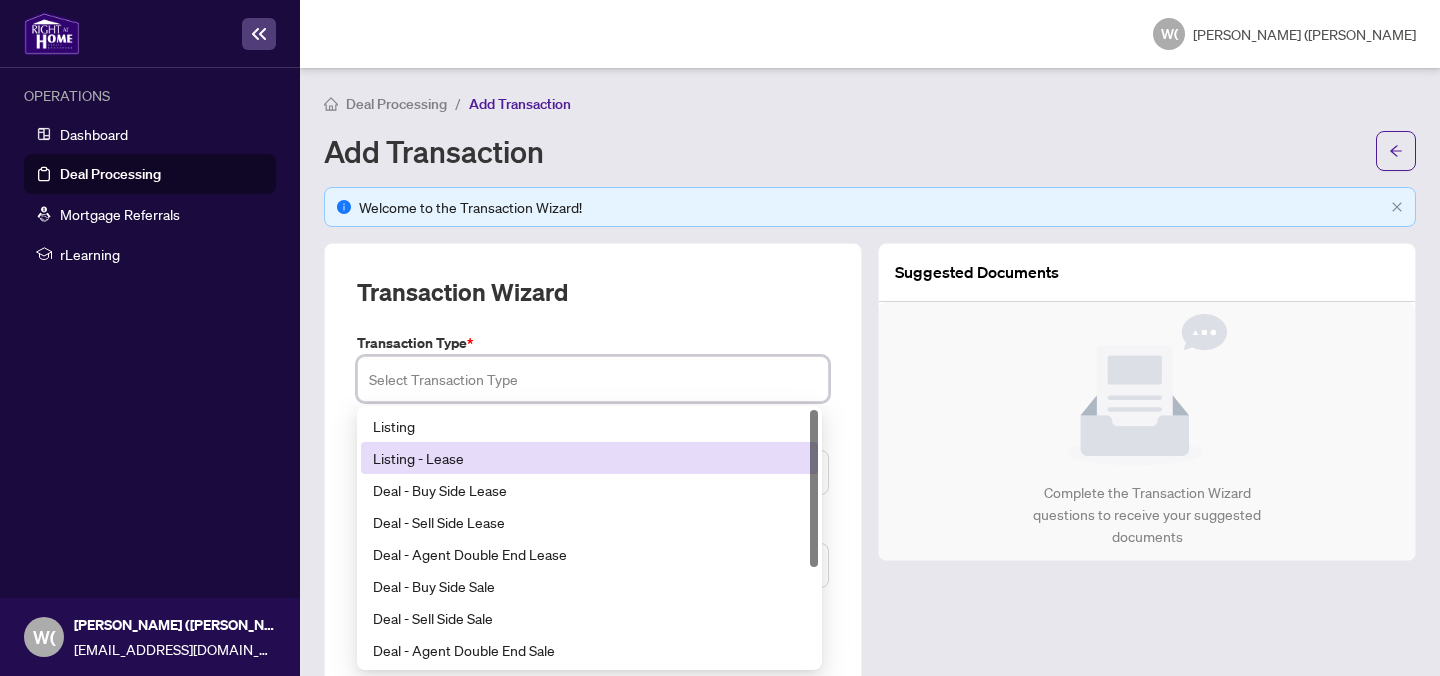 click on "Listing - Lease" at bounding box center (589, 458) 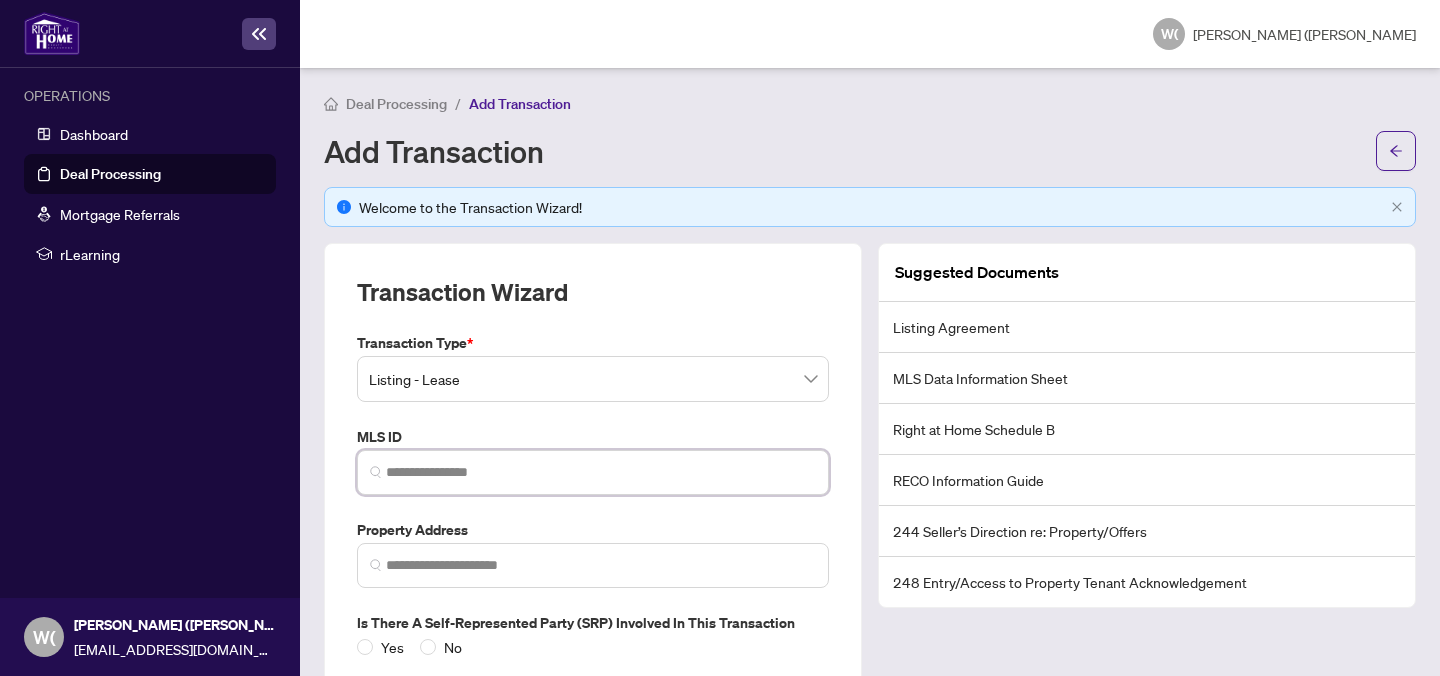 click at bounding box center (601, 472) 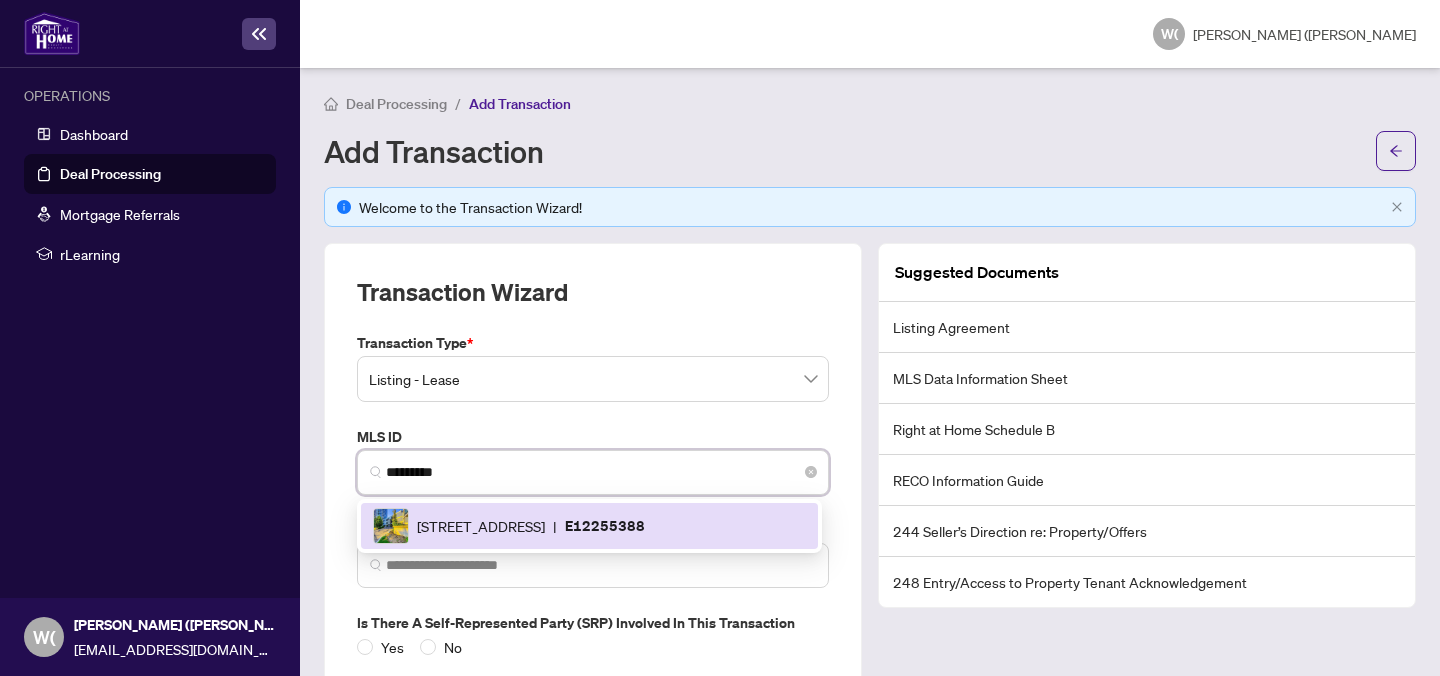 click on "151 Village Green Sq, Toronto, Ontario M1S 0K5, Canada" at bounding box center [481, 526] 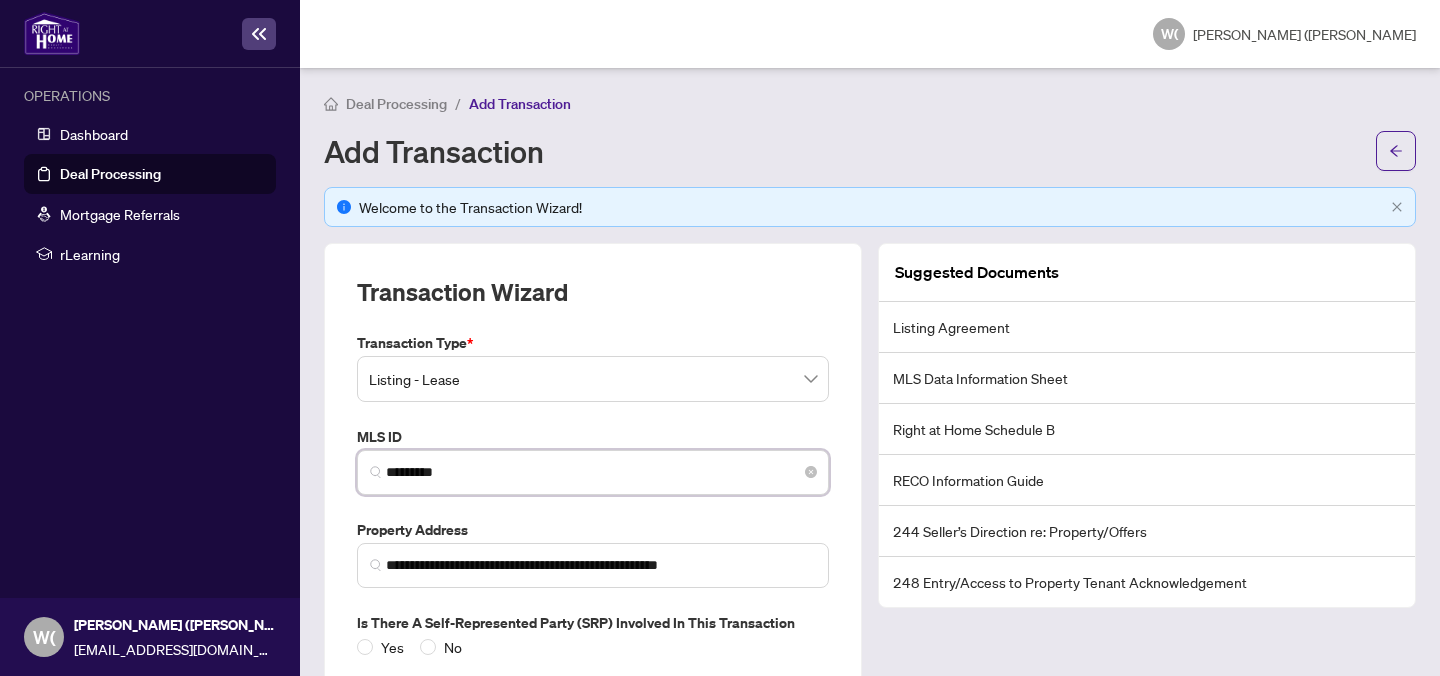 scroll, scrollTop: 200, scrollLeft: 0, axis: vertical 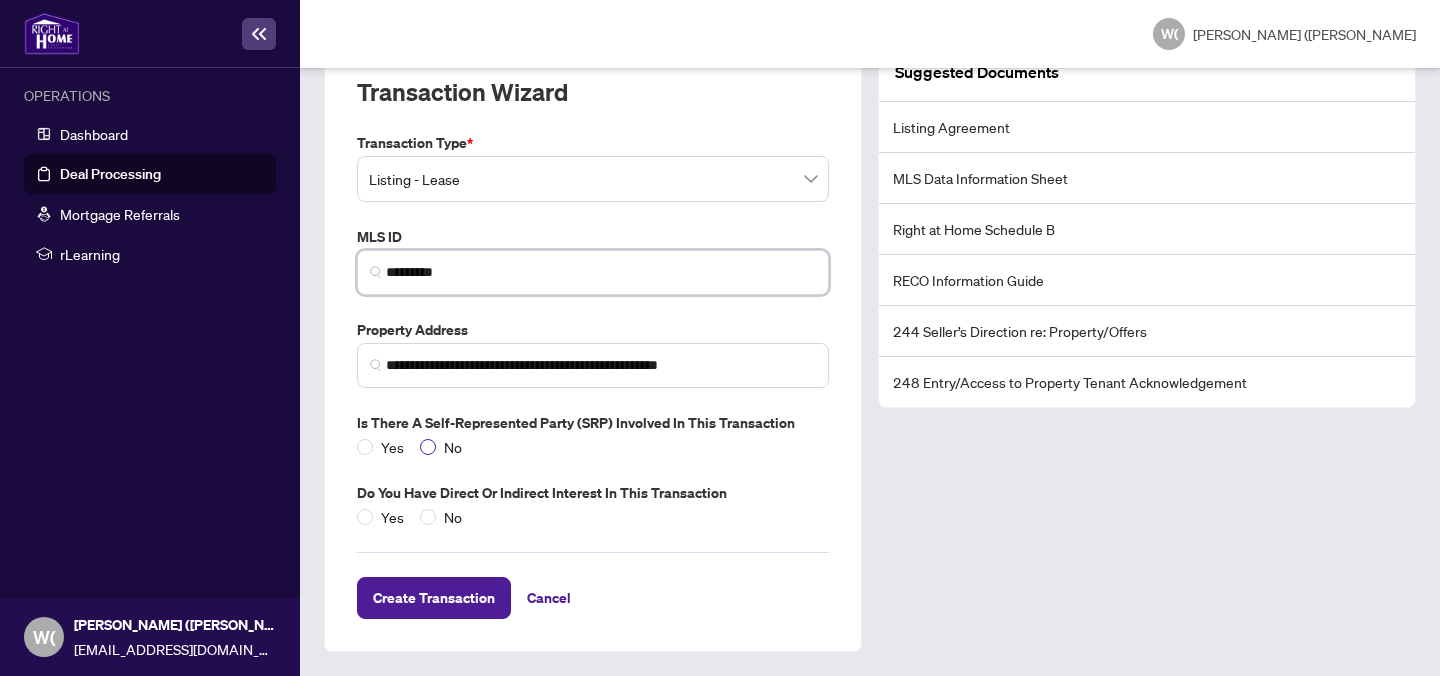 type on "*********" 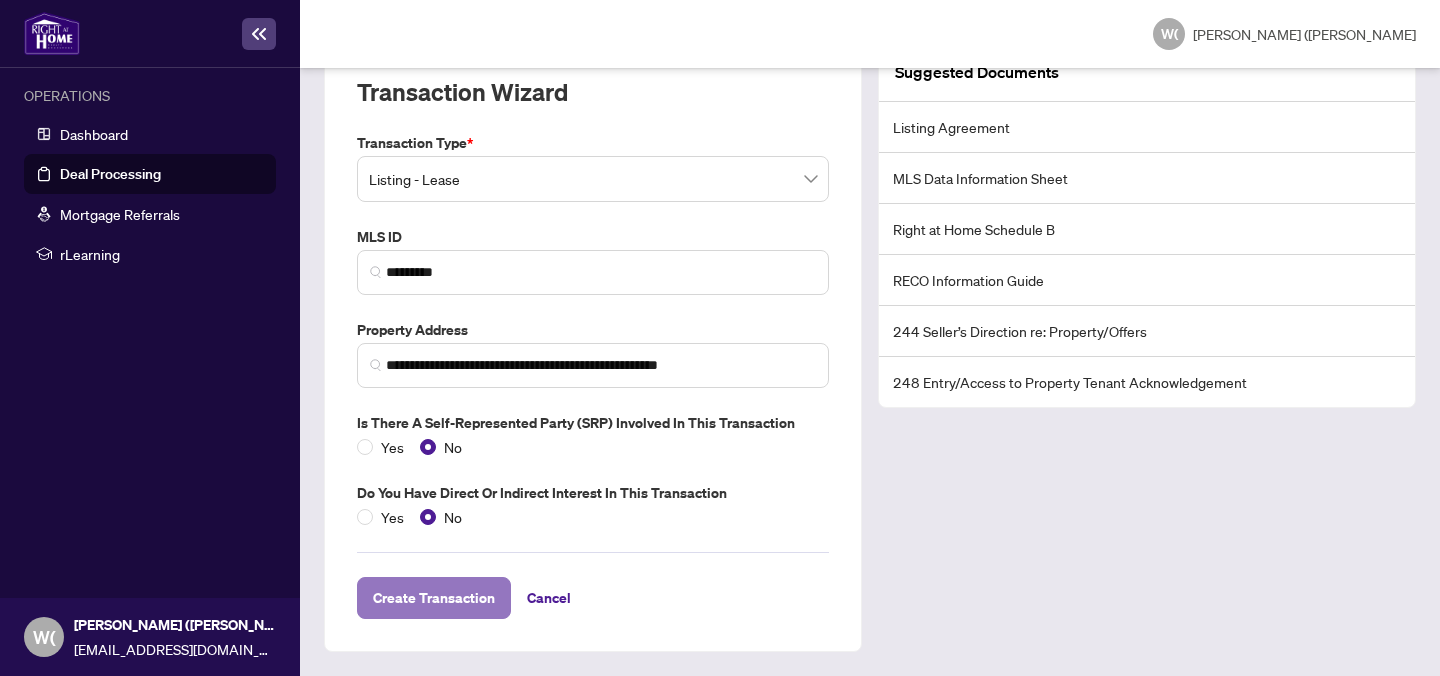 click on "Create Transaction" at bounding box center [434, 598] 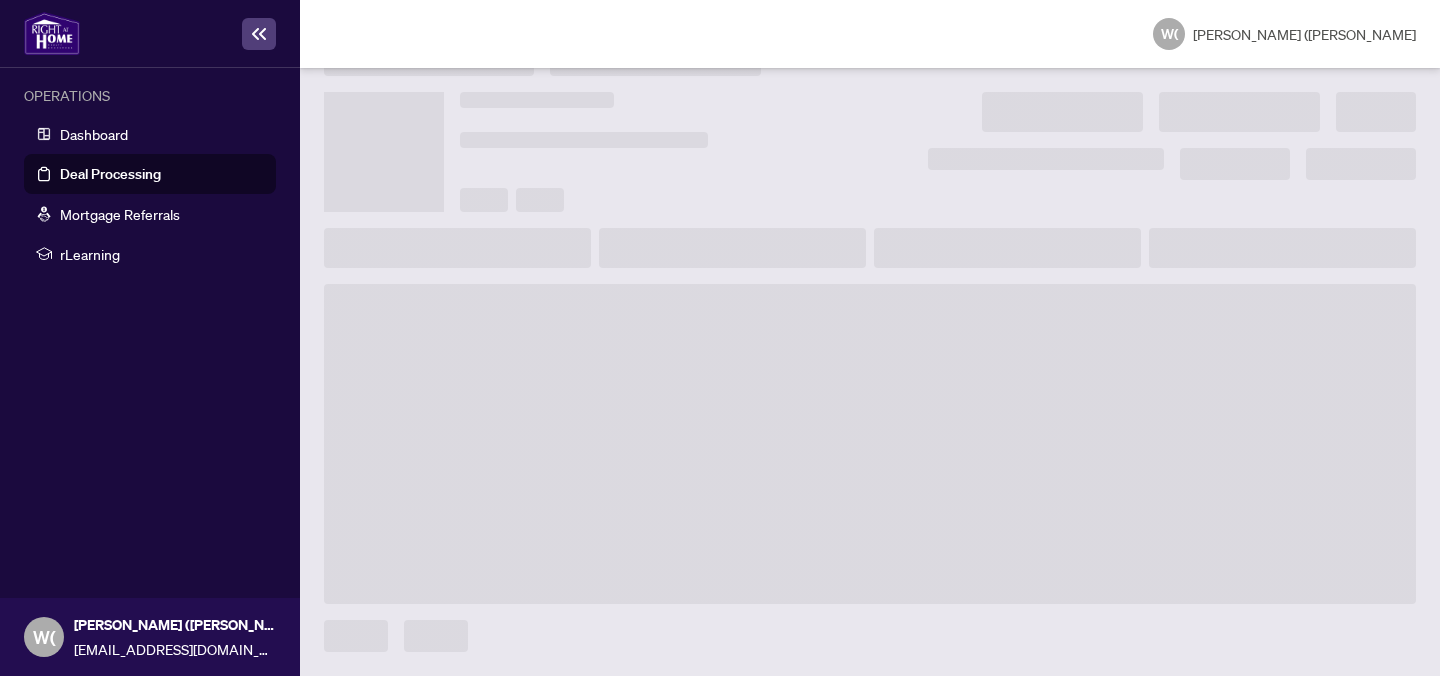 scroll, scrollTop: 39, scrollLeft: 0, axis: vertical 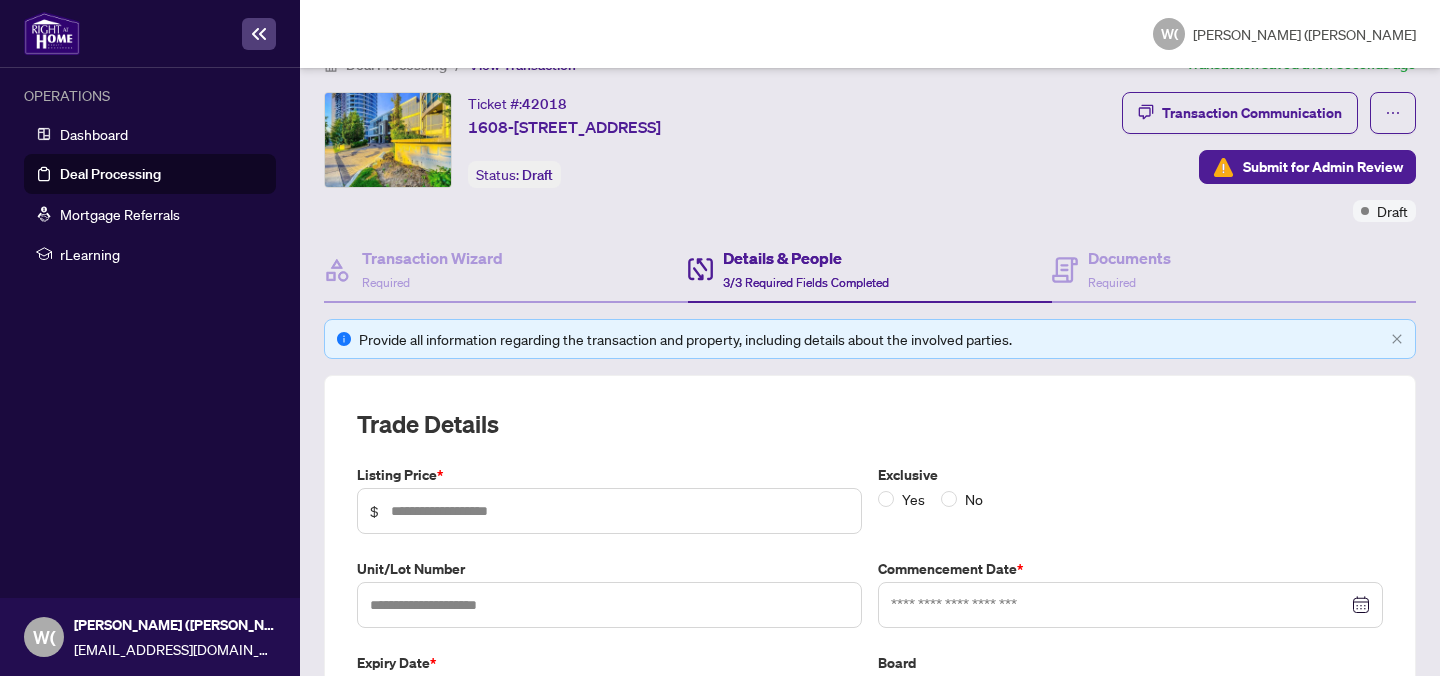 type on "*****" 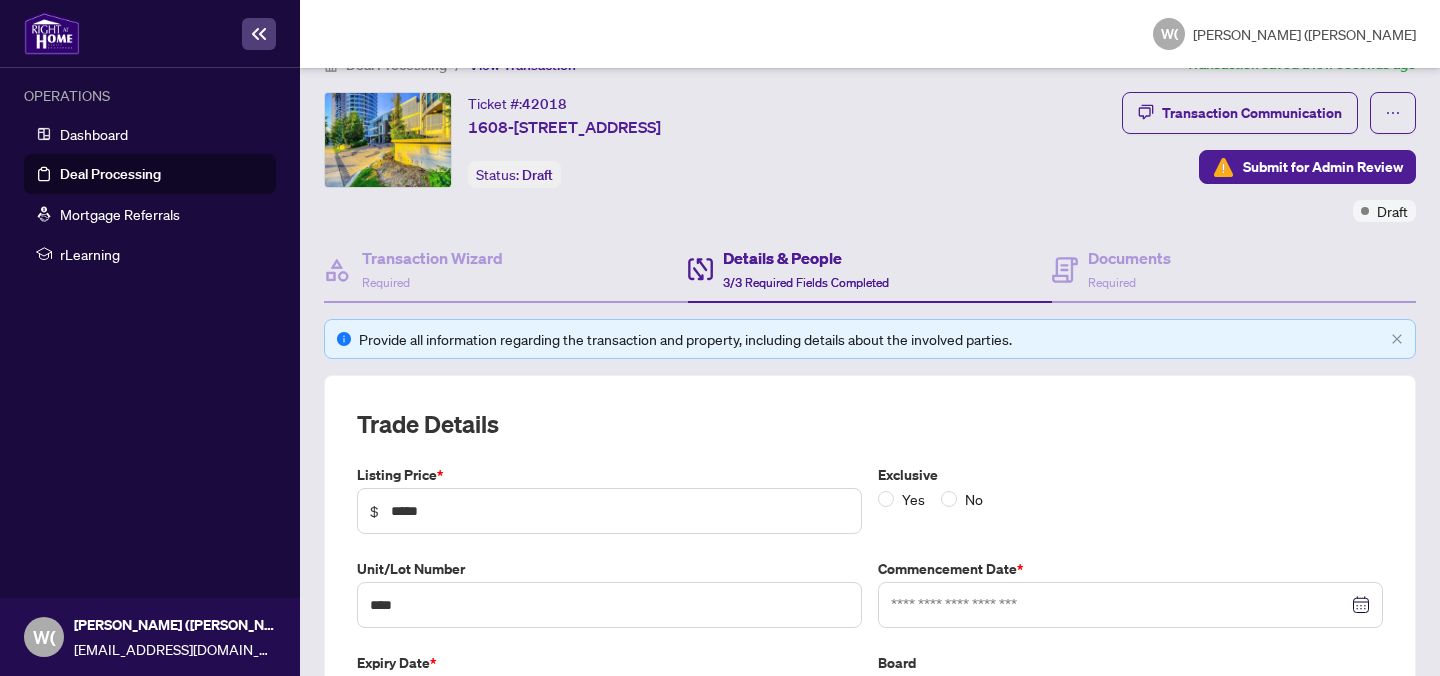type on "**********" 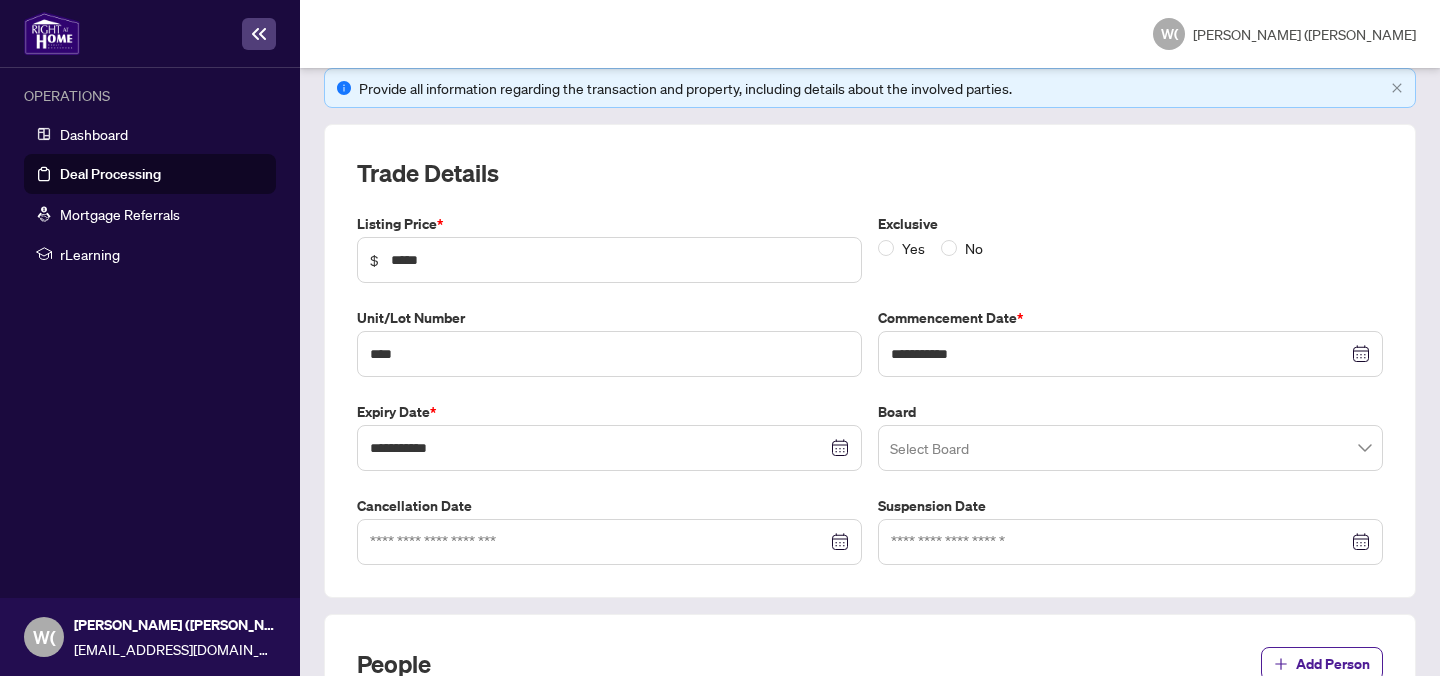 scroll, scrollTop: 353, scrollLeft: 0, axis: vertical 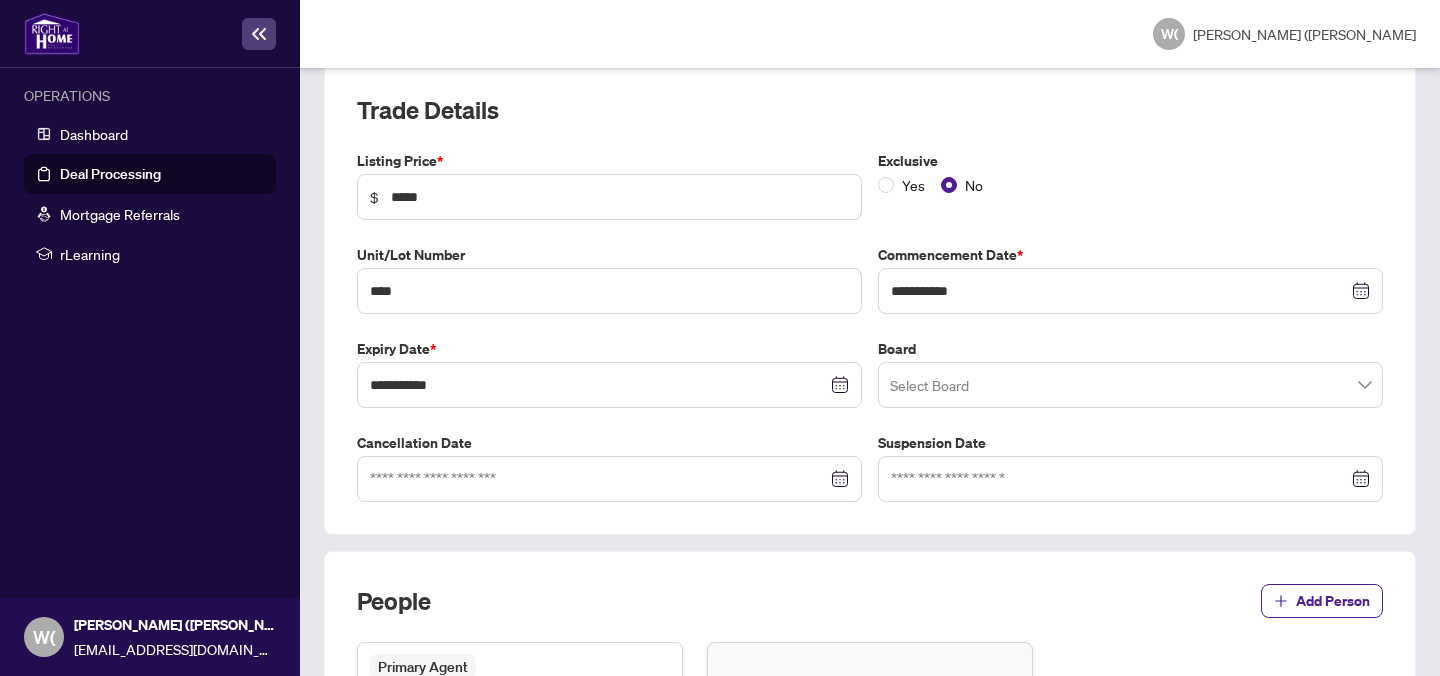 click at bounding box center [1130, 385] 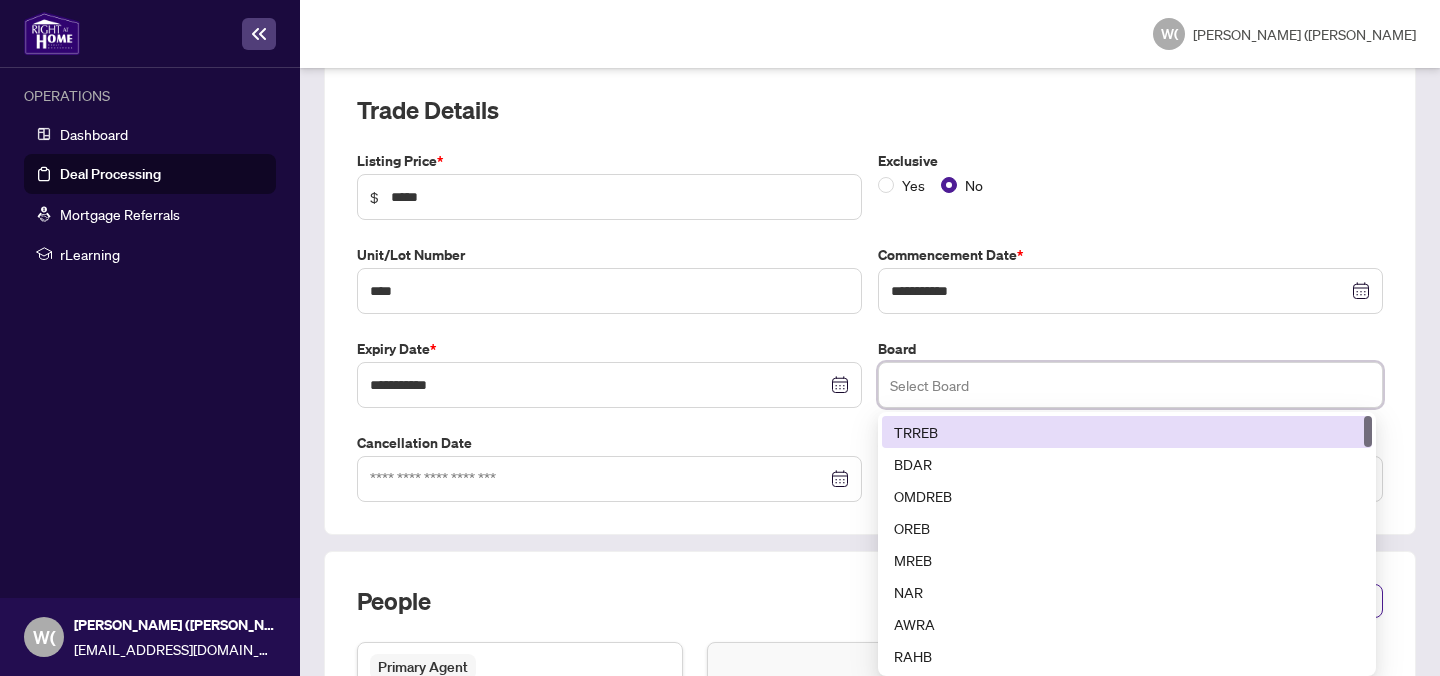 click on "TRREB" at bounding box center (1127, 432) 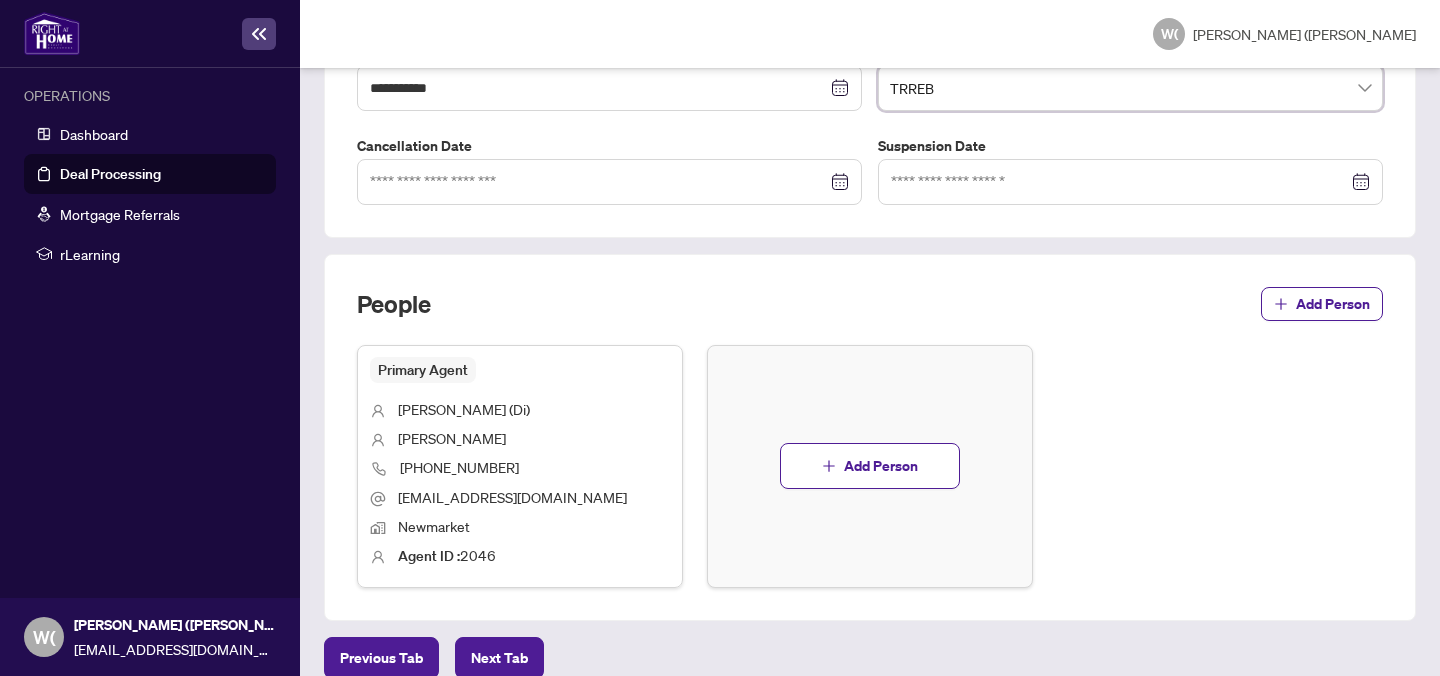 scroll, scrollTop: 675, scrollLeft: 0, axis: vertical 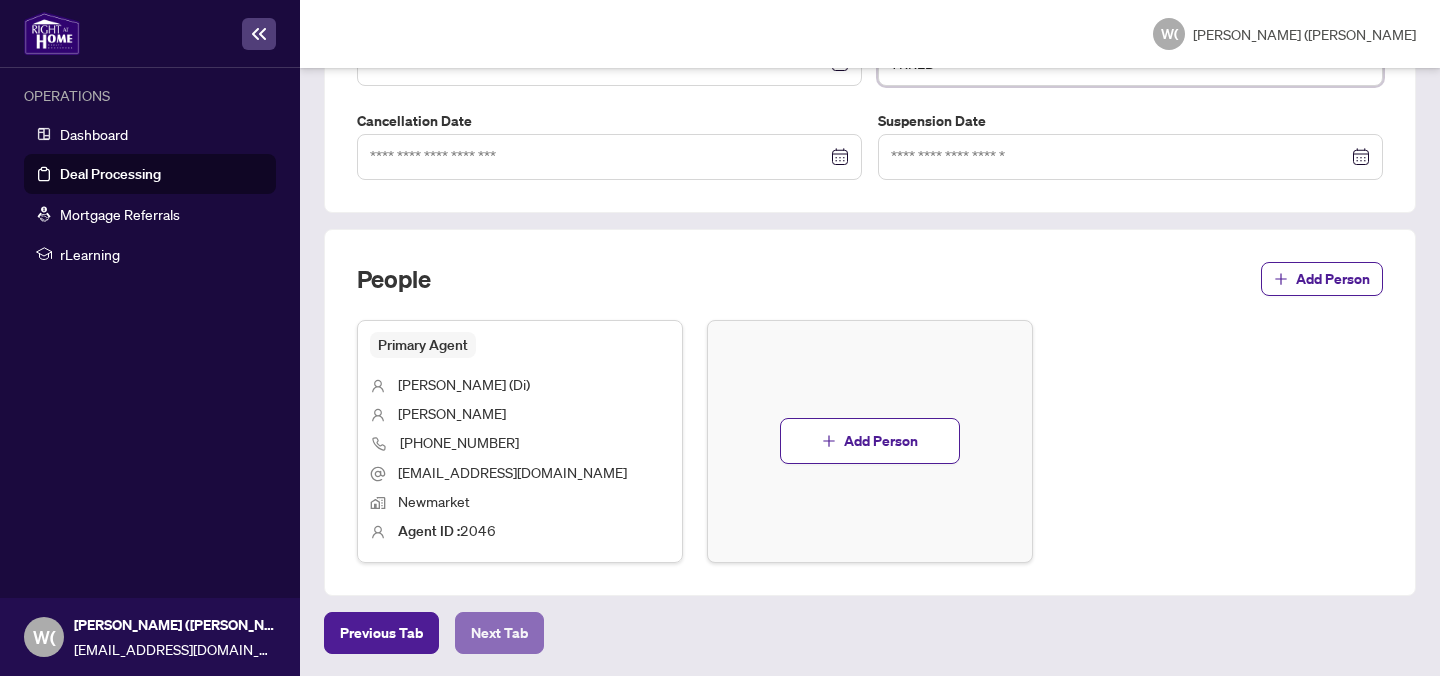 click on "Next Tab" at bounding box center (499, 633) 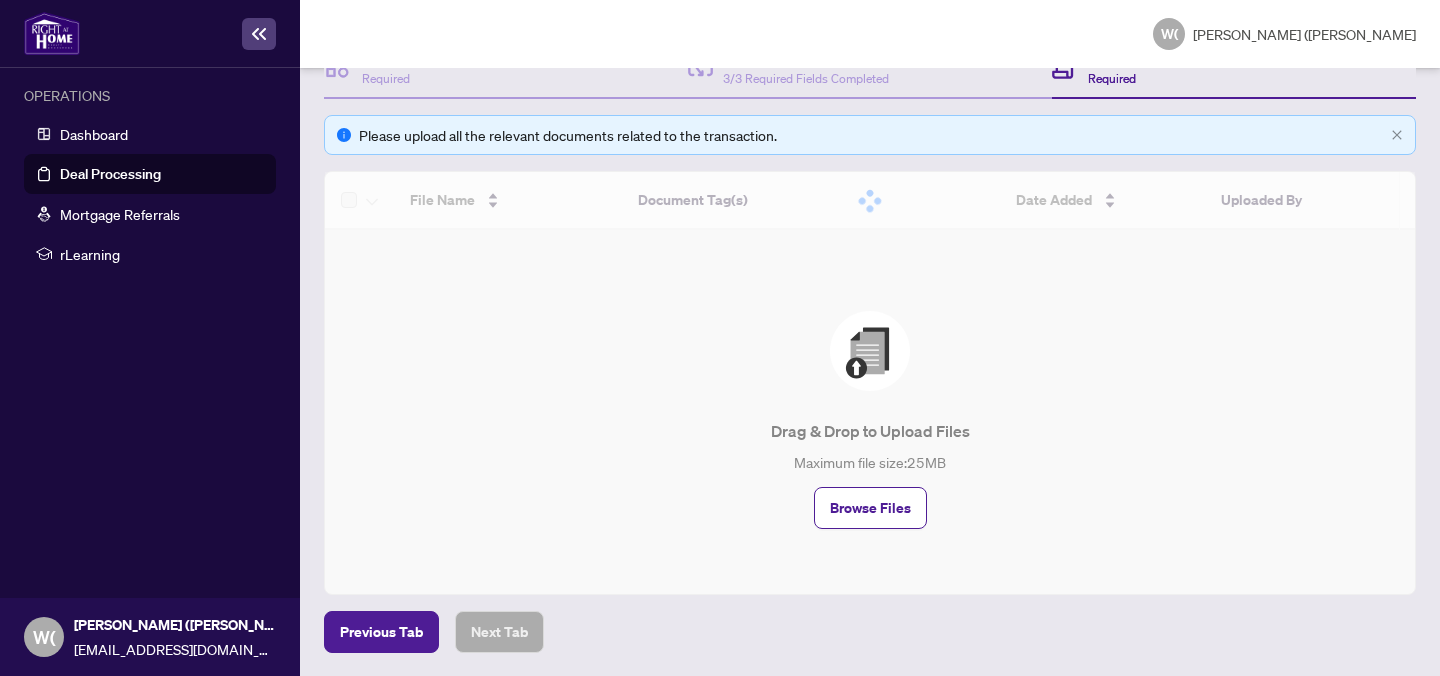 scroll, scrollTop: 169, scrollLeft: 0, axis: vertical 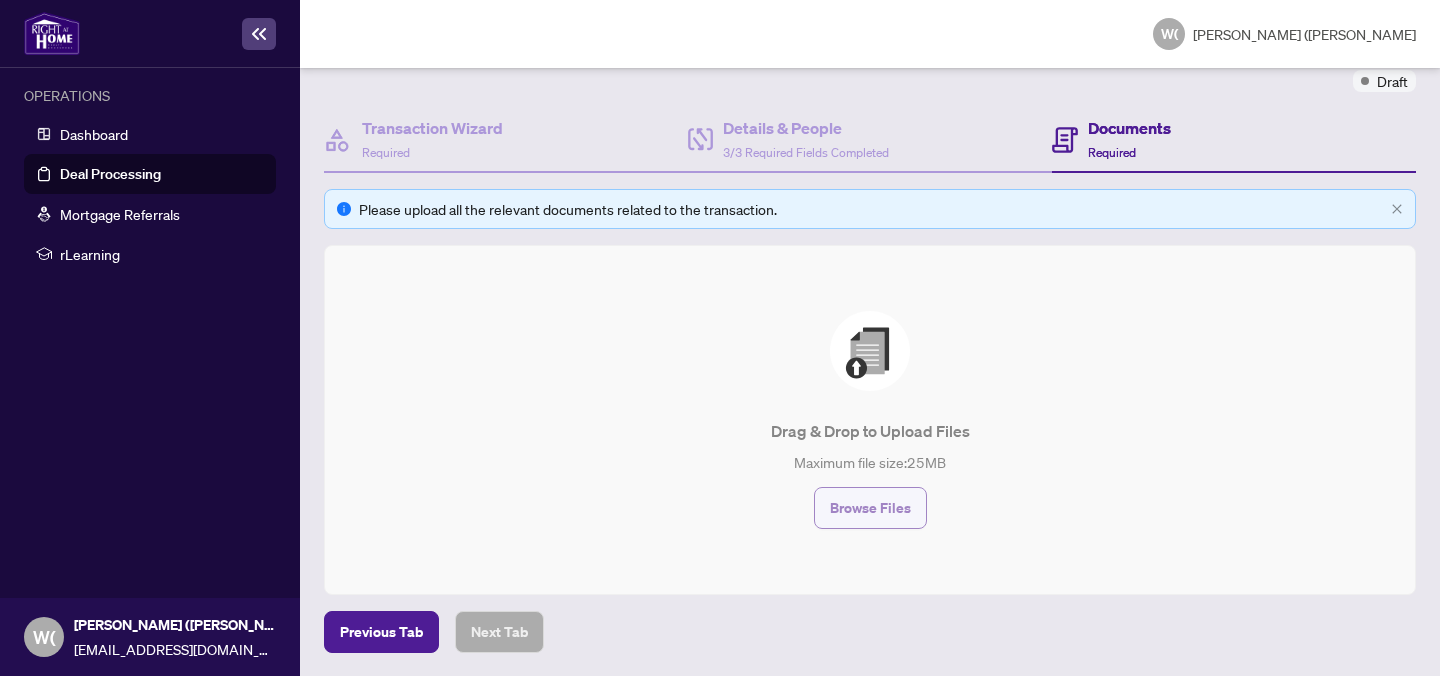 click on "Browse Files" at bounding box center (870, 508) 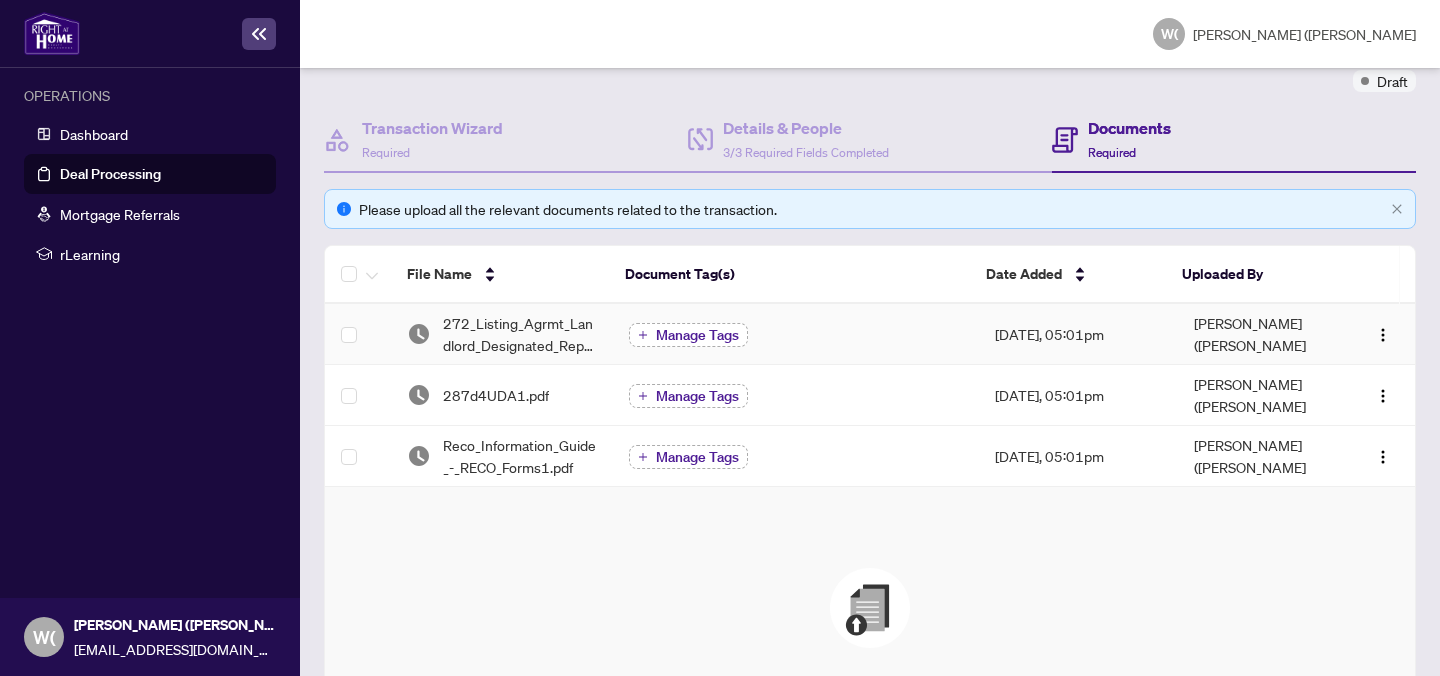 click on "Manage Tags" at bounding box center (697, 335) 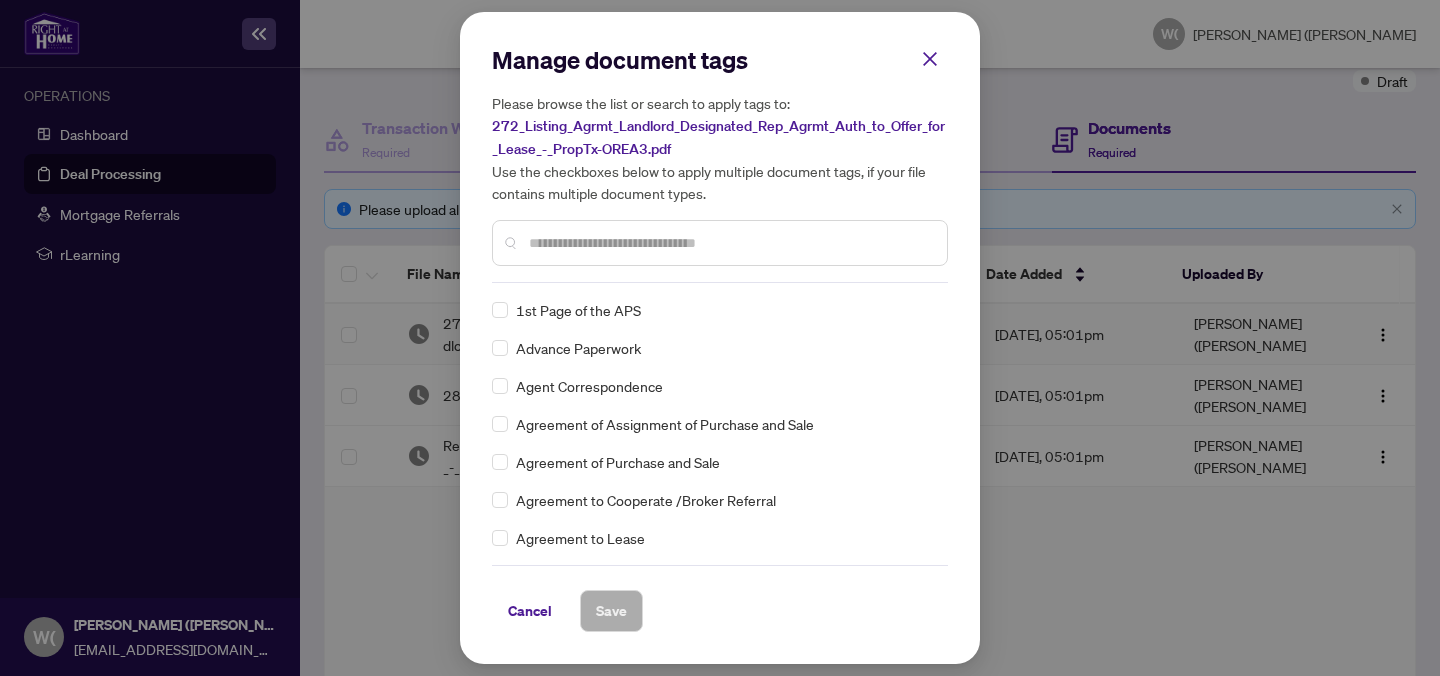 click at bounding box center [730, 243] 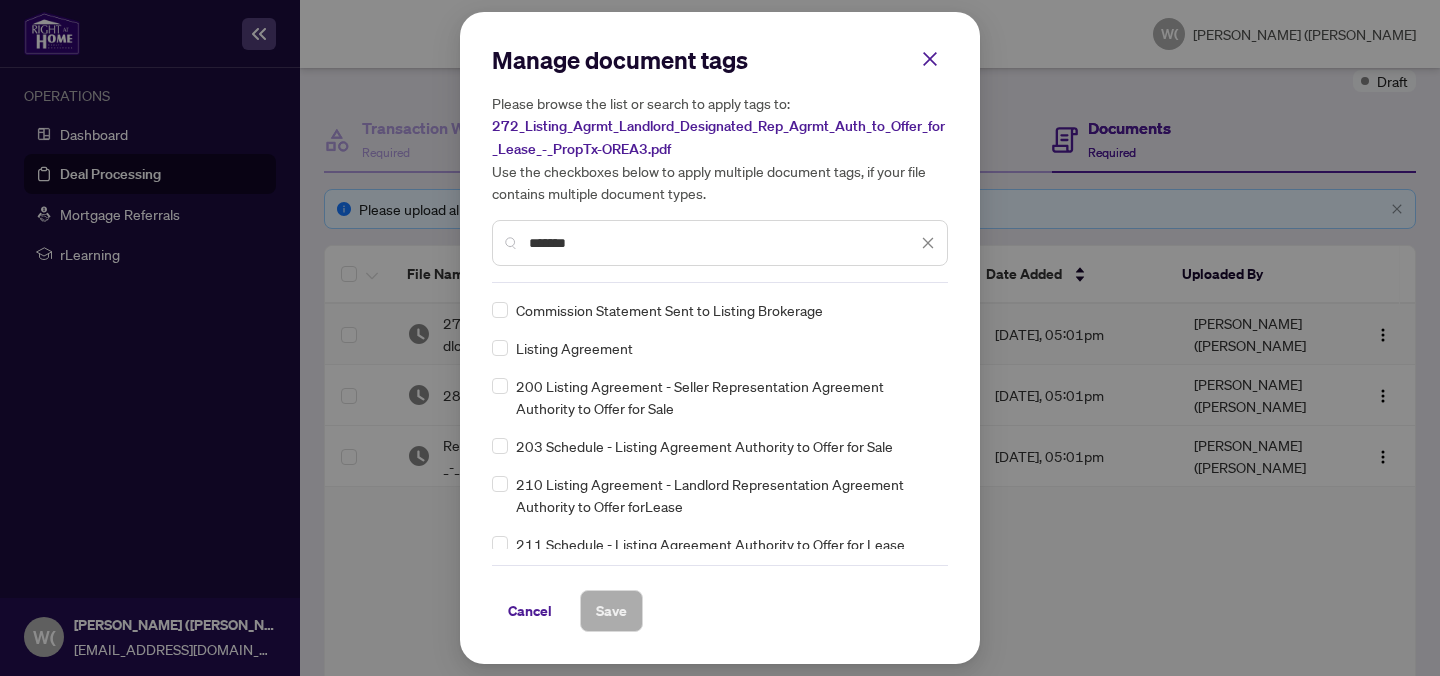 type on "*******" 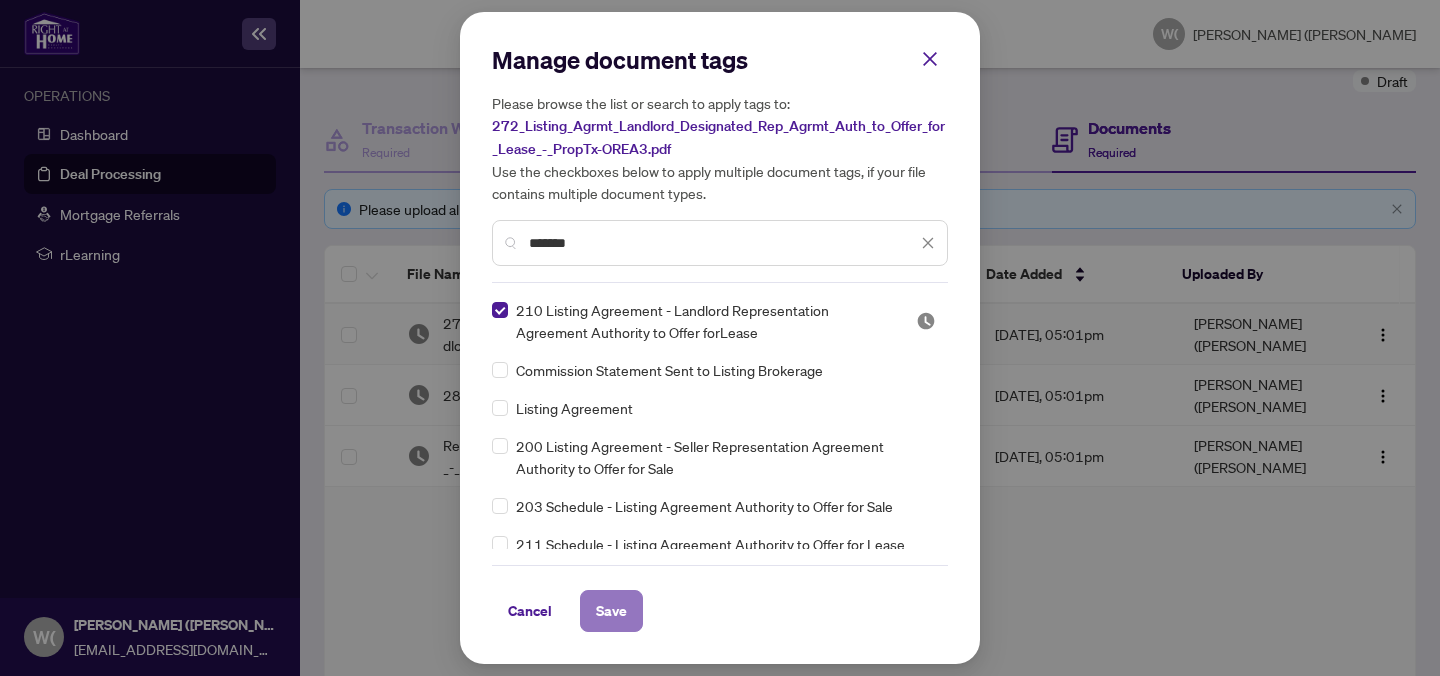 click on "Save" at bounding box center (611, 611) 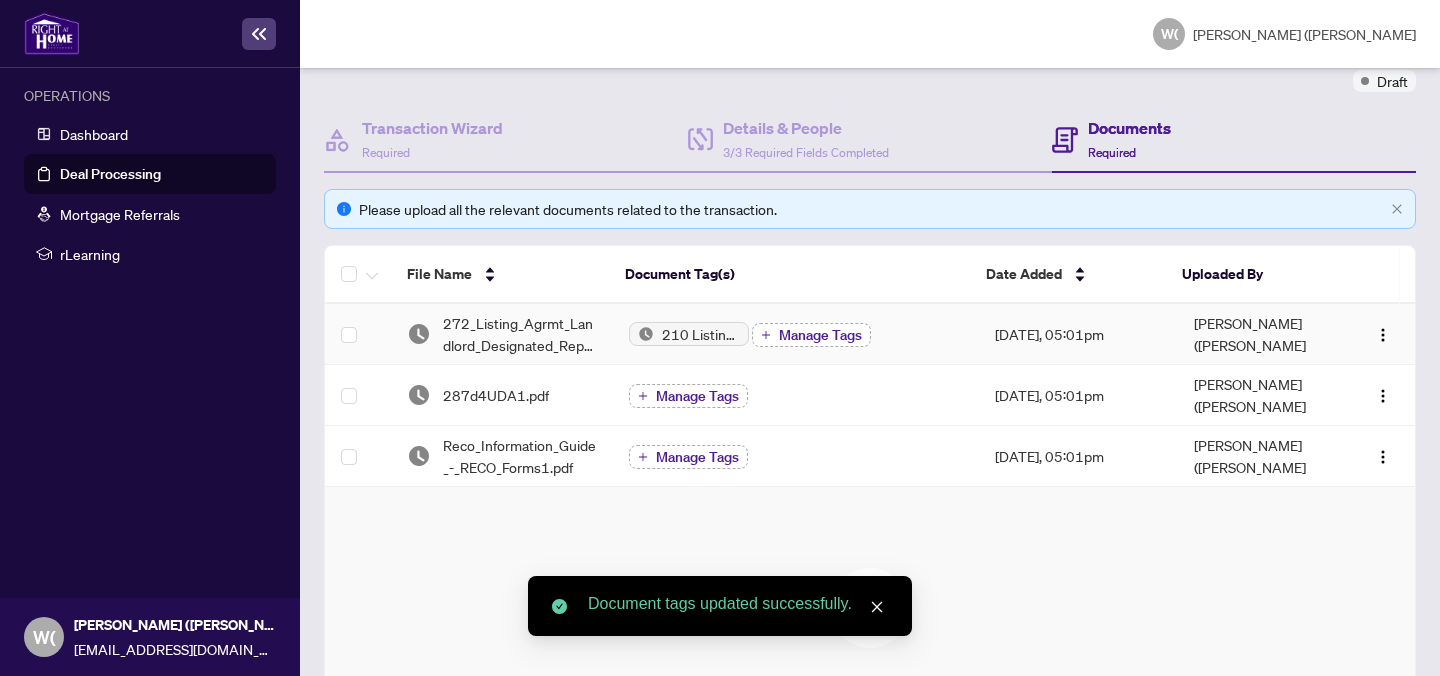 click on "Manage Tags" at bounding box center [820, 335] 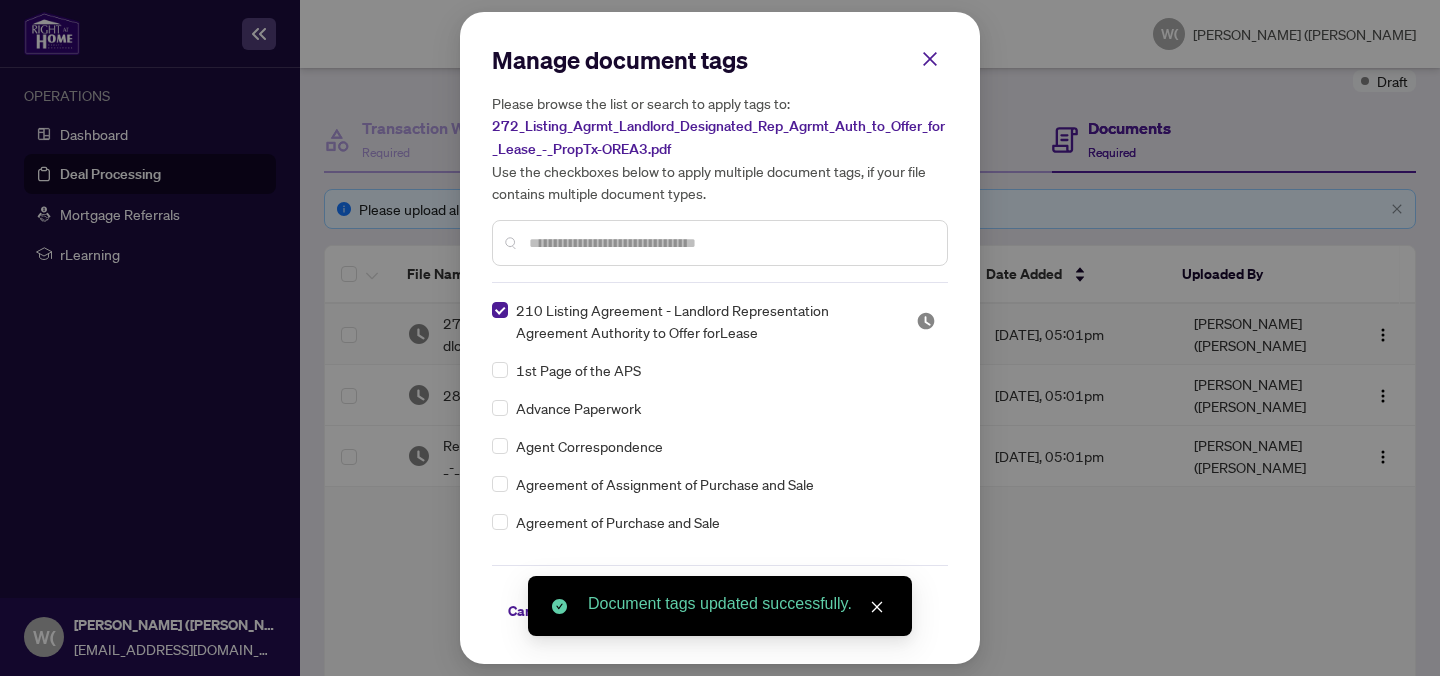 click at bounding box center (730, 243) 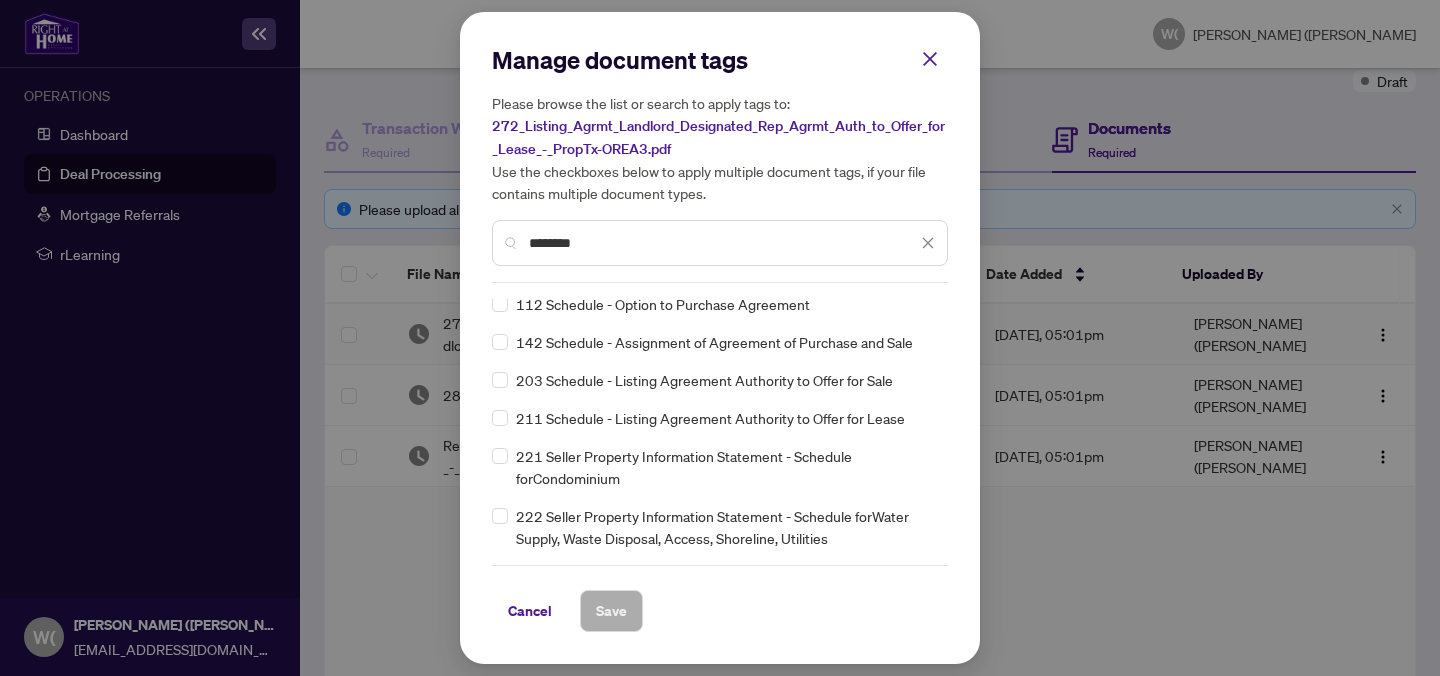 scroll, scrollTop: 204, scrollLeft: 0, axis: vertical 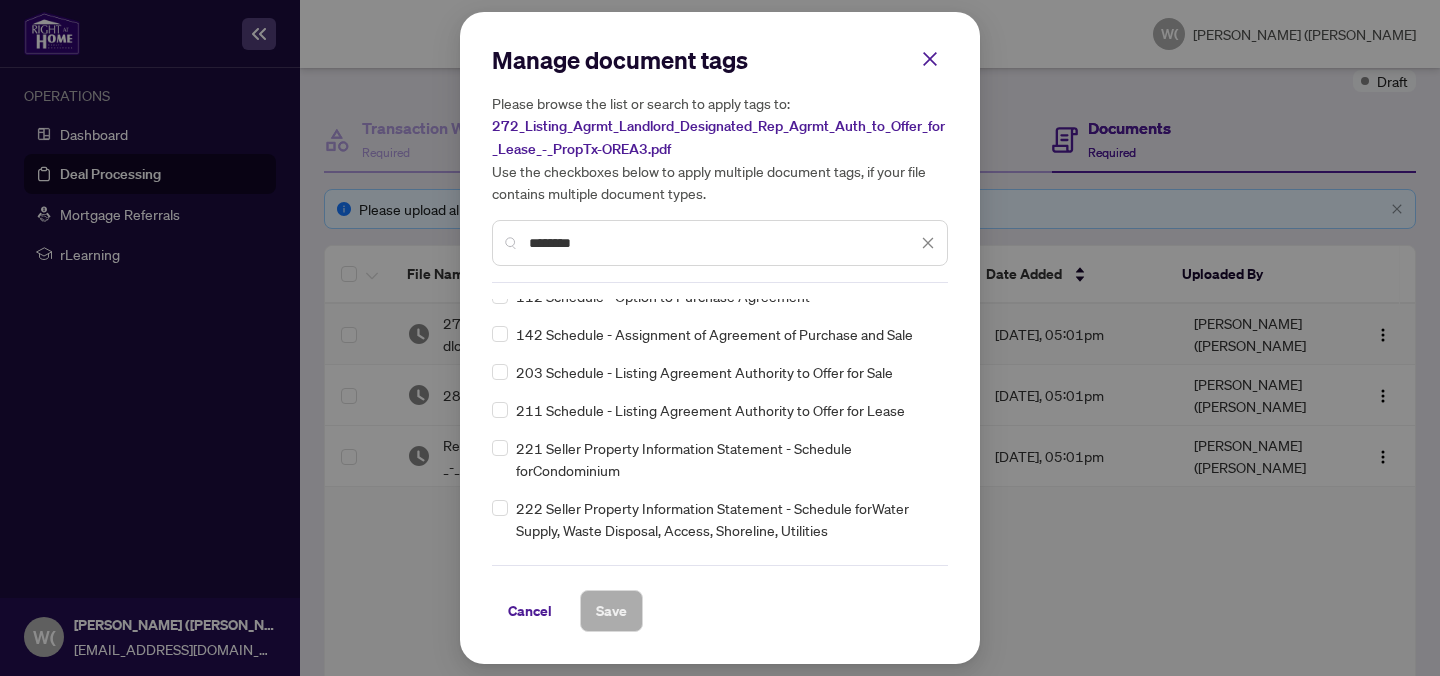 type on "********" 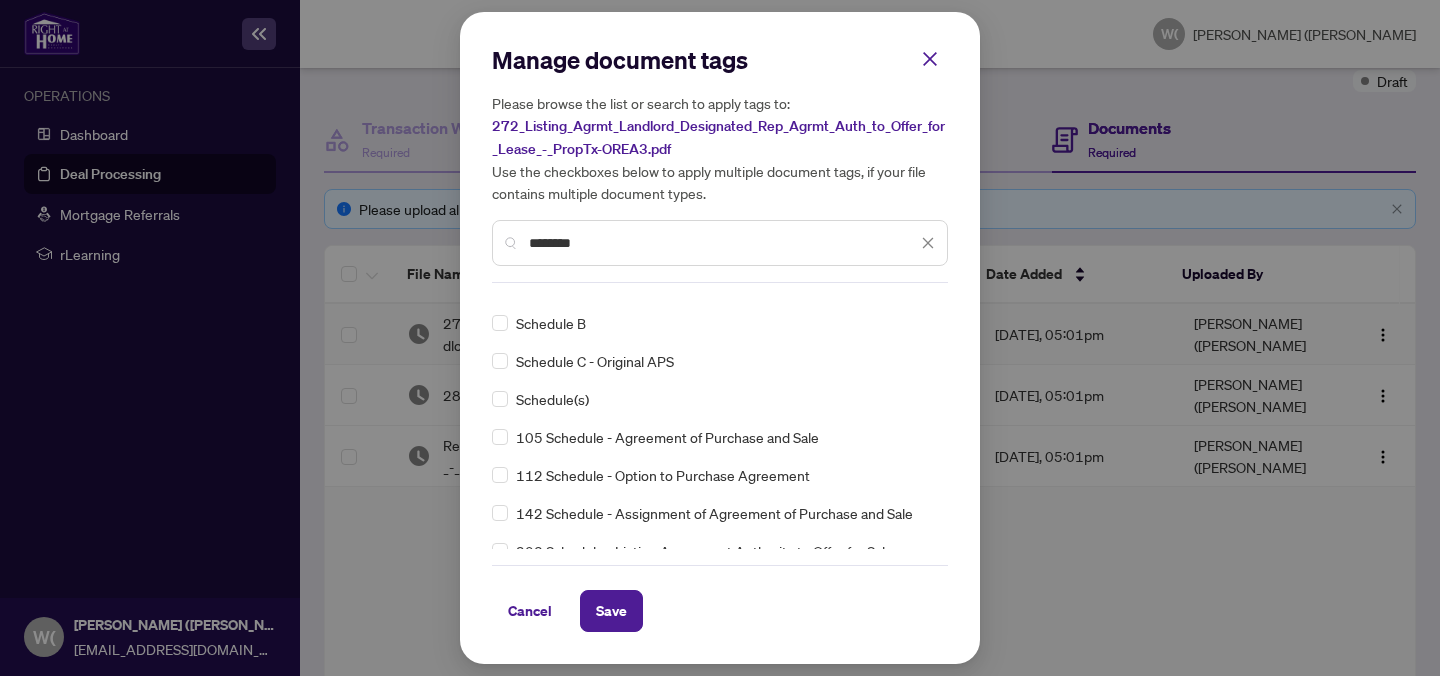 scroll, scrollTop: 93, scrollLeft: 0, axis: vertical 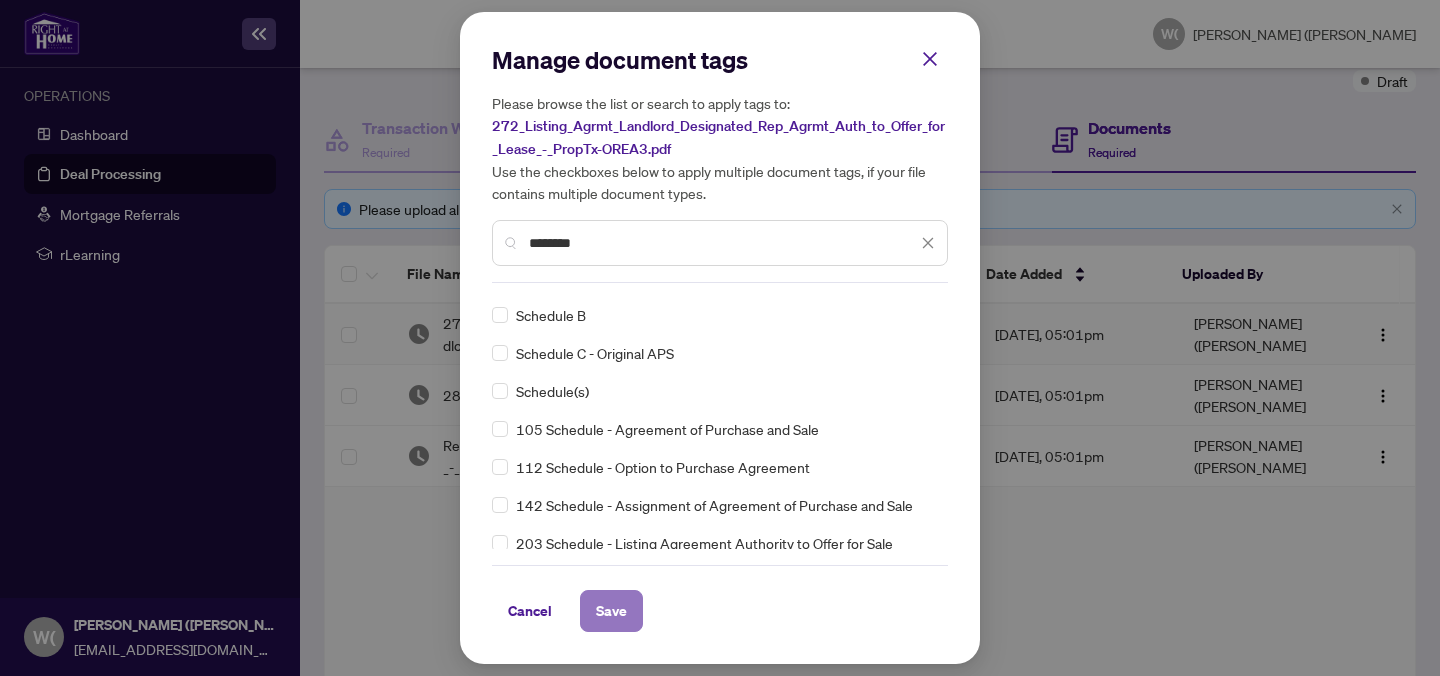 click on "Save" at bounding box center [611, 611] 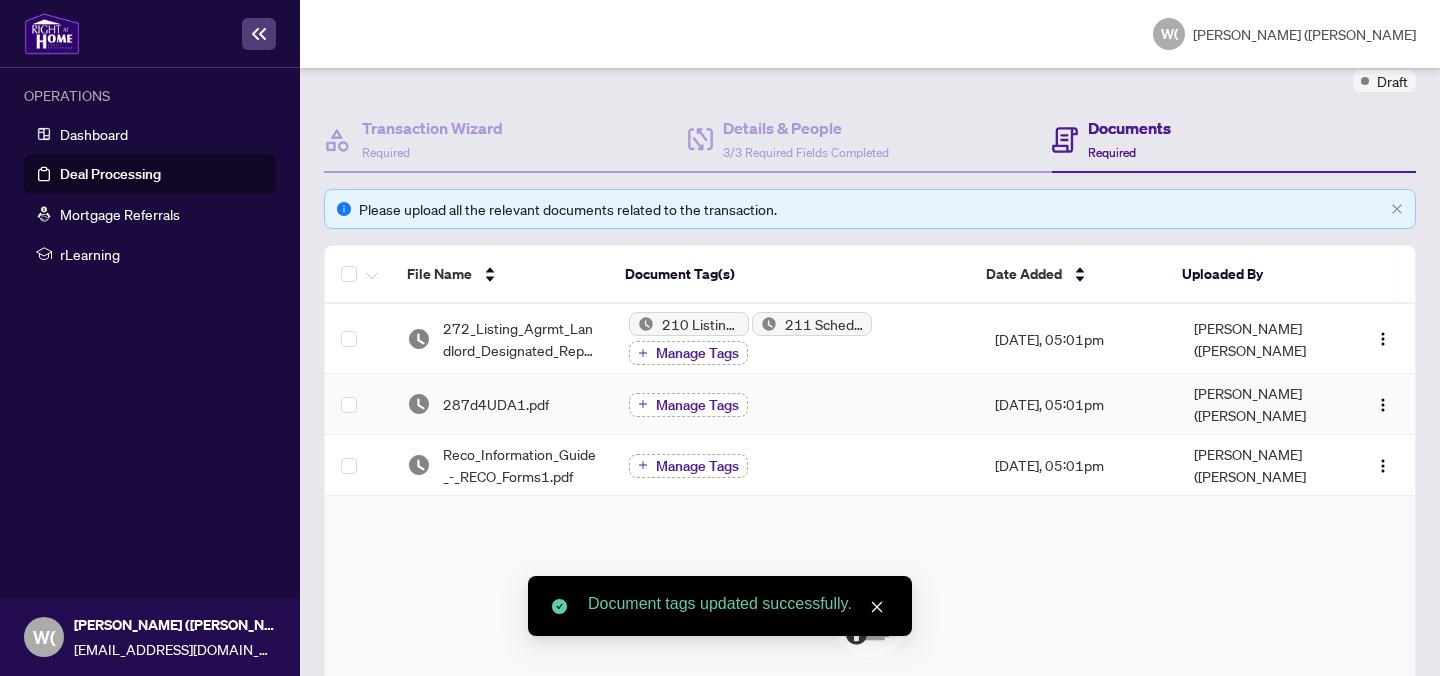 click on "Manage Tags" at bounding box center (697, 405) 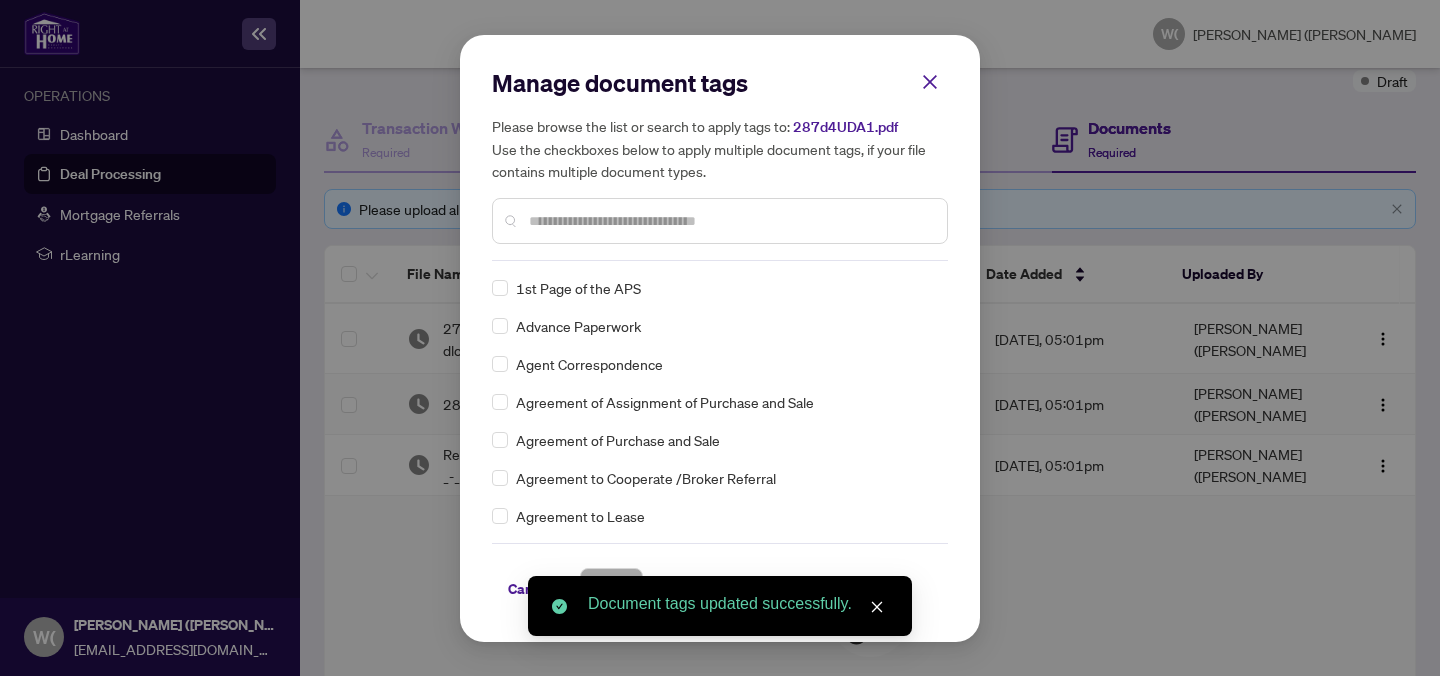 click on "Manage document tags Please browse the list or search to apply tags to:   287d4UDA1.pdf   Use the checkboxes below to apply multiple document tags, if your file contains multiple document types." at bounding box center [720, 164] 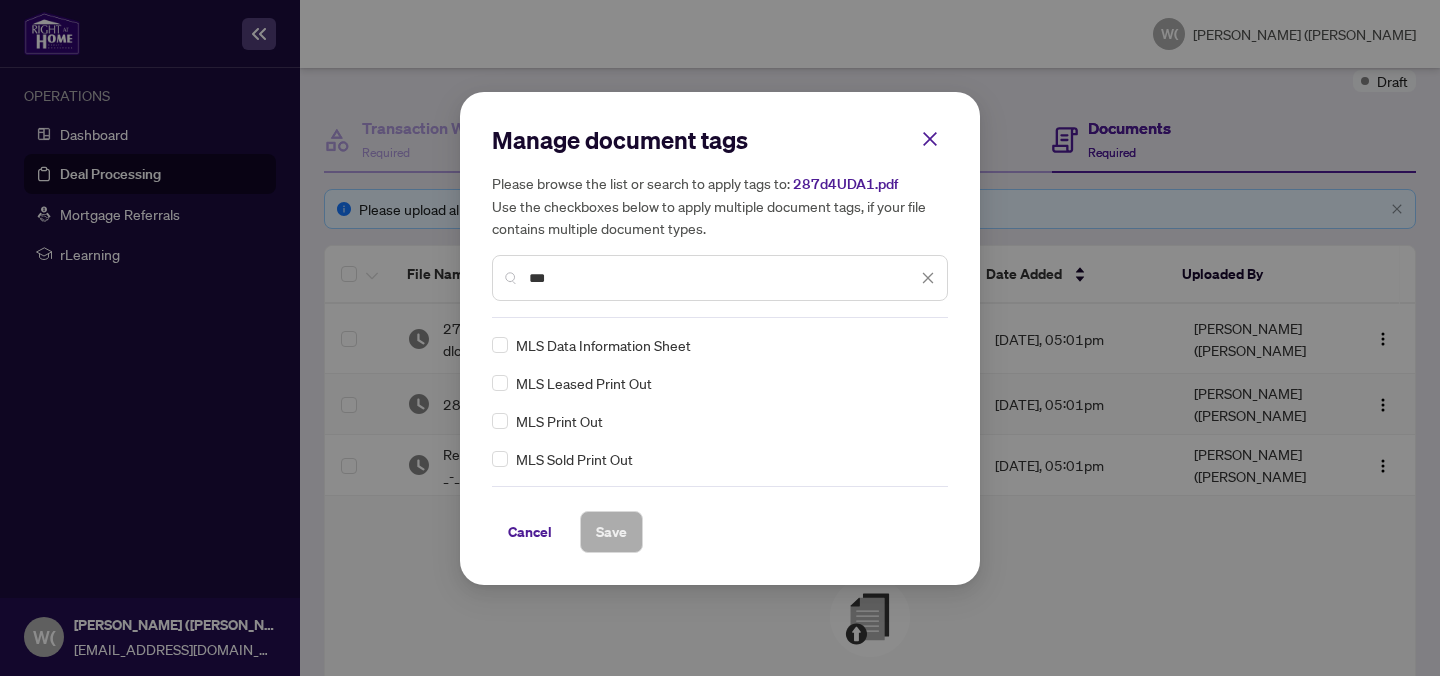 type on "***" 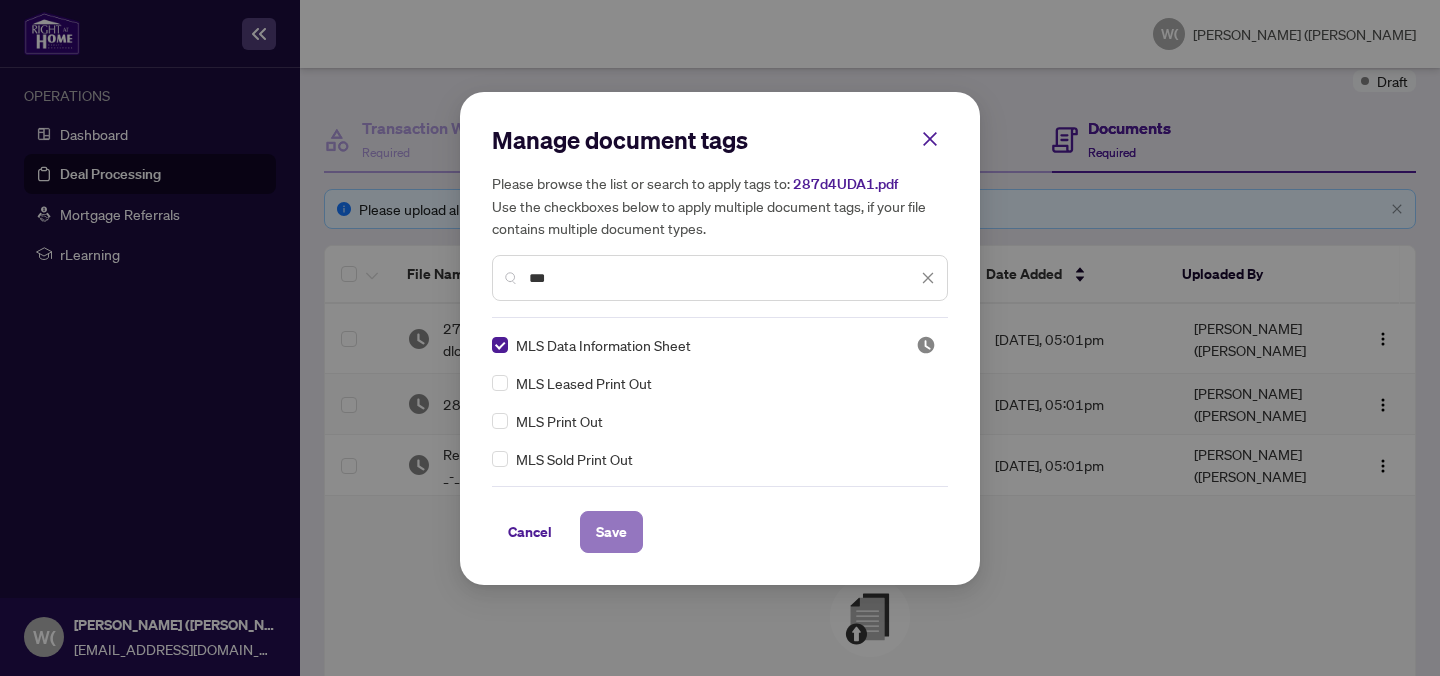 click on "Save" at bounding box center (611, 532) 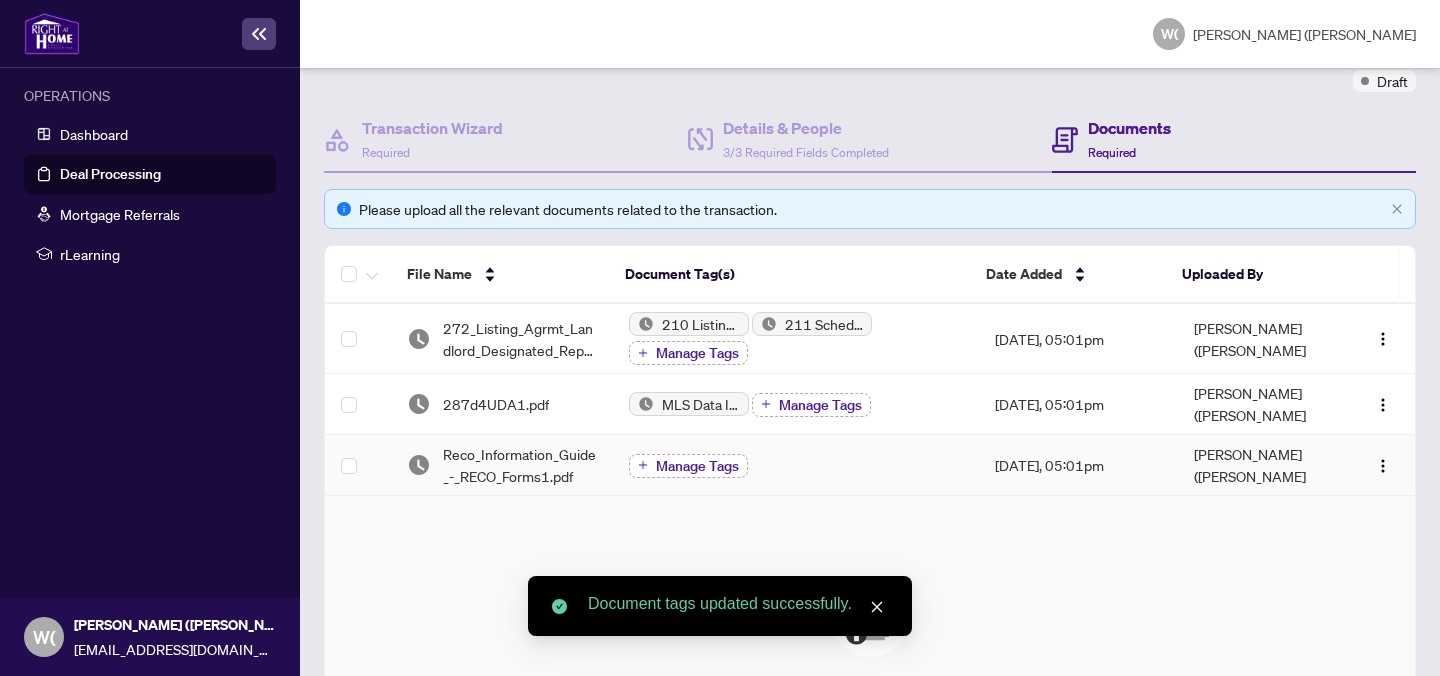 click on "Manage Tags" at bounding box center [697, 466] 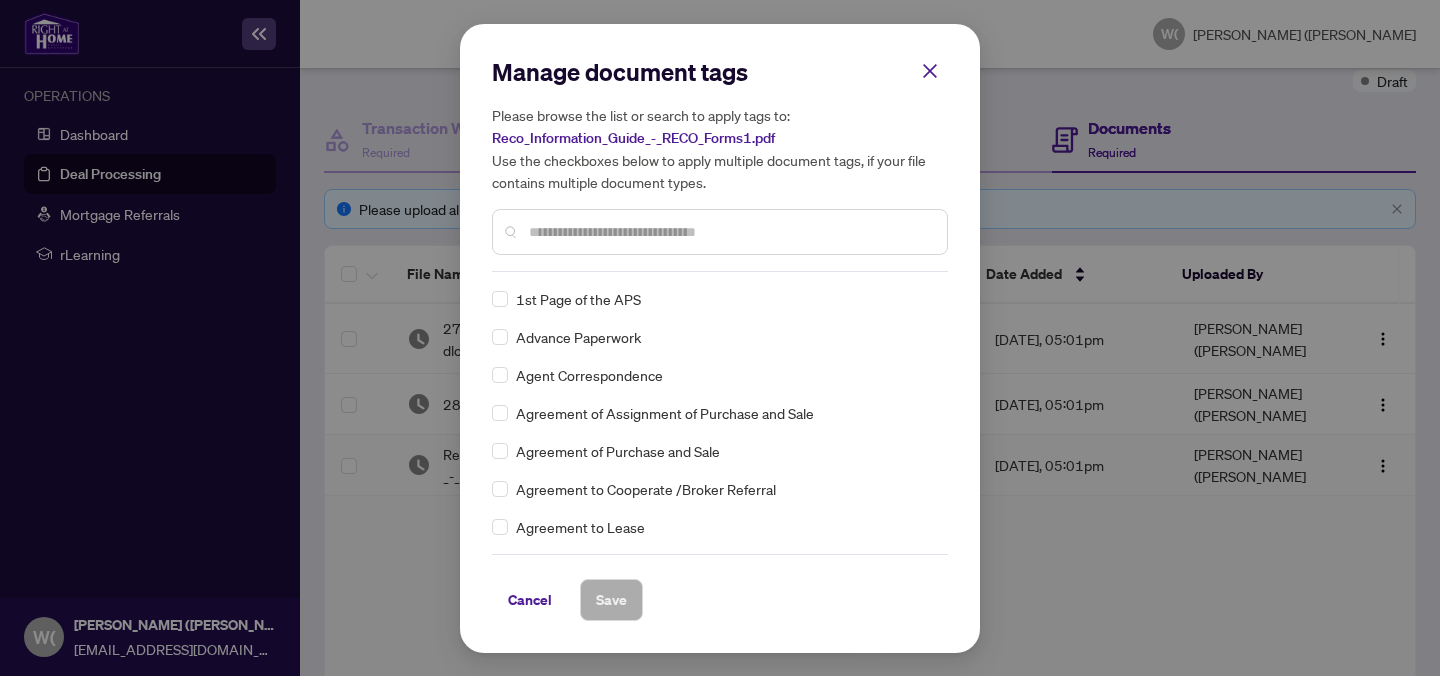 click at bounding box center [730, 232] 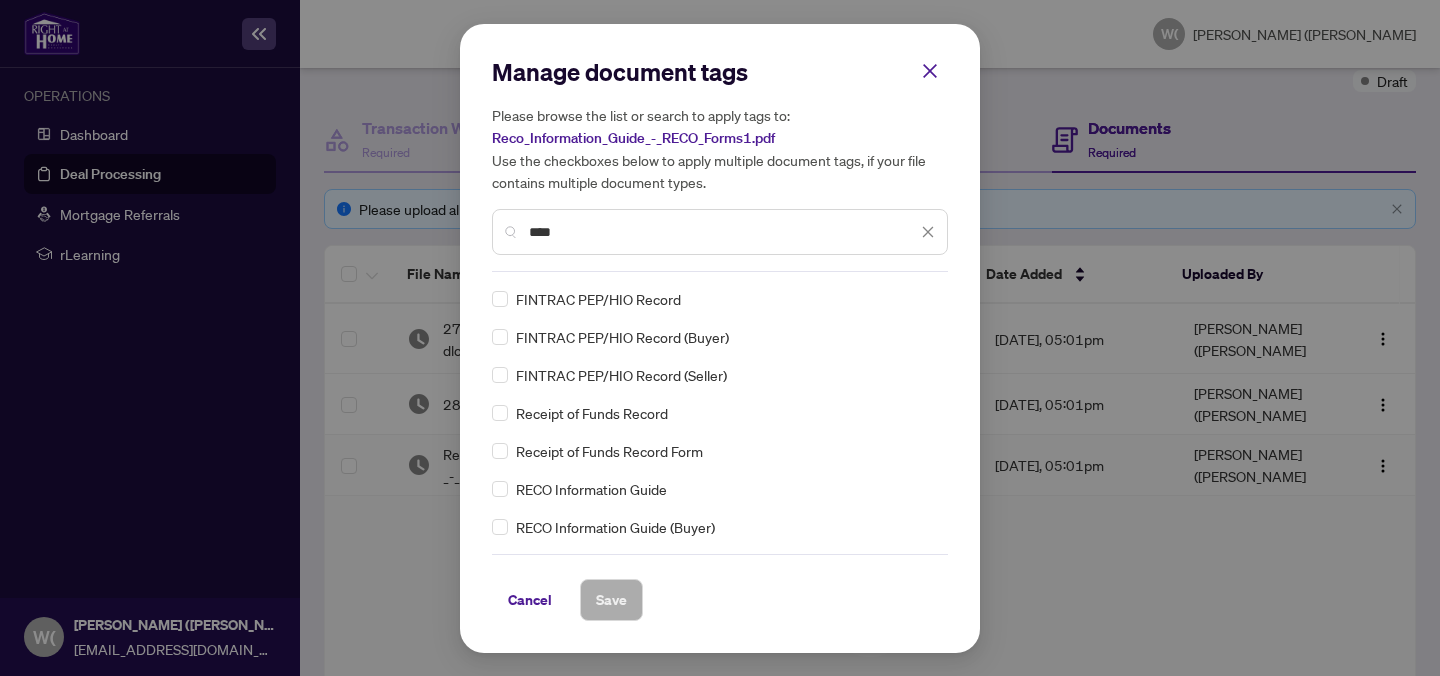 scroll, scrollTop: 111, scrollLeft: 0, axis: vertical 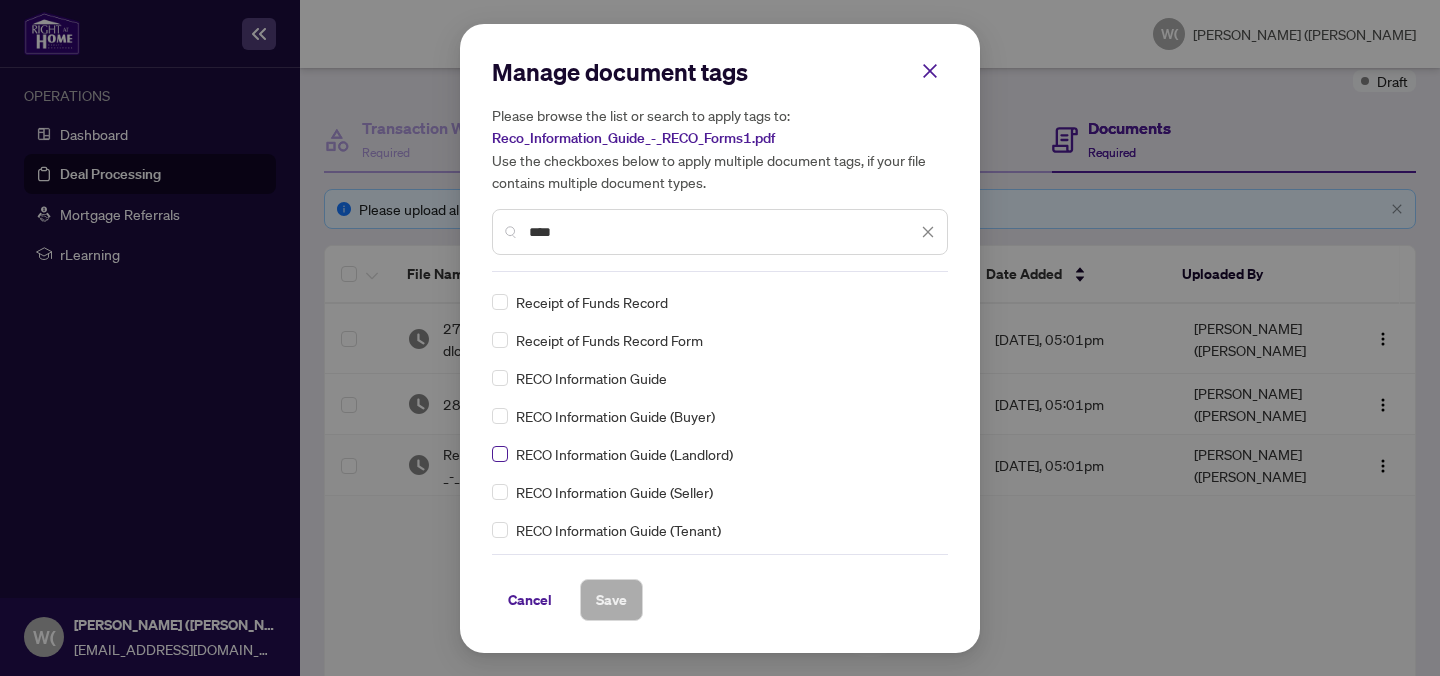 type on "****" 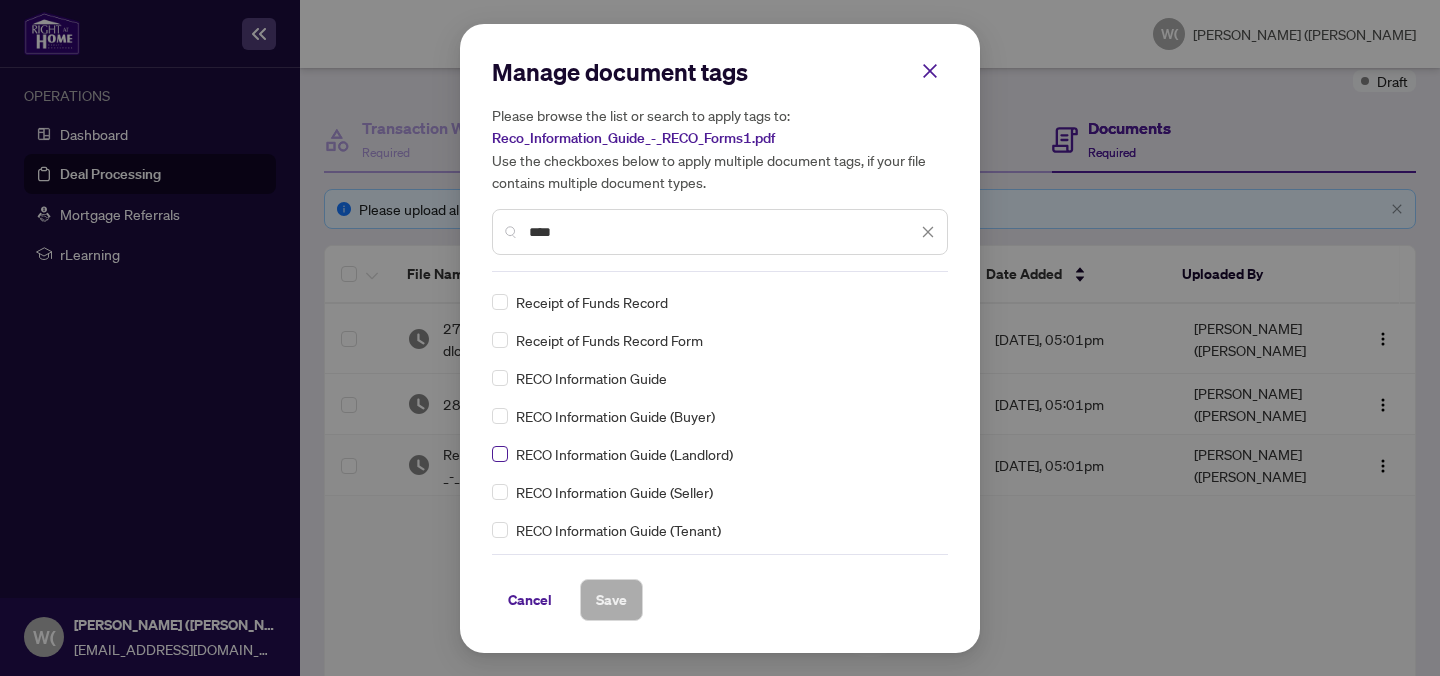 scroll, scrollTop: 0, scrollLeft: 0, axis: both 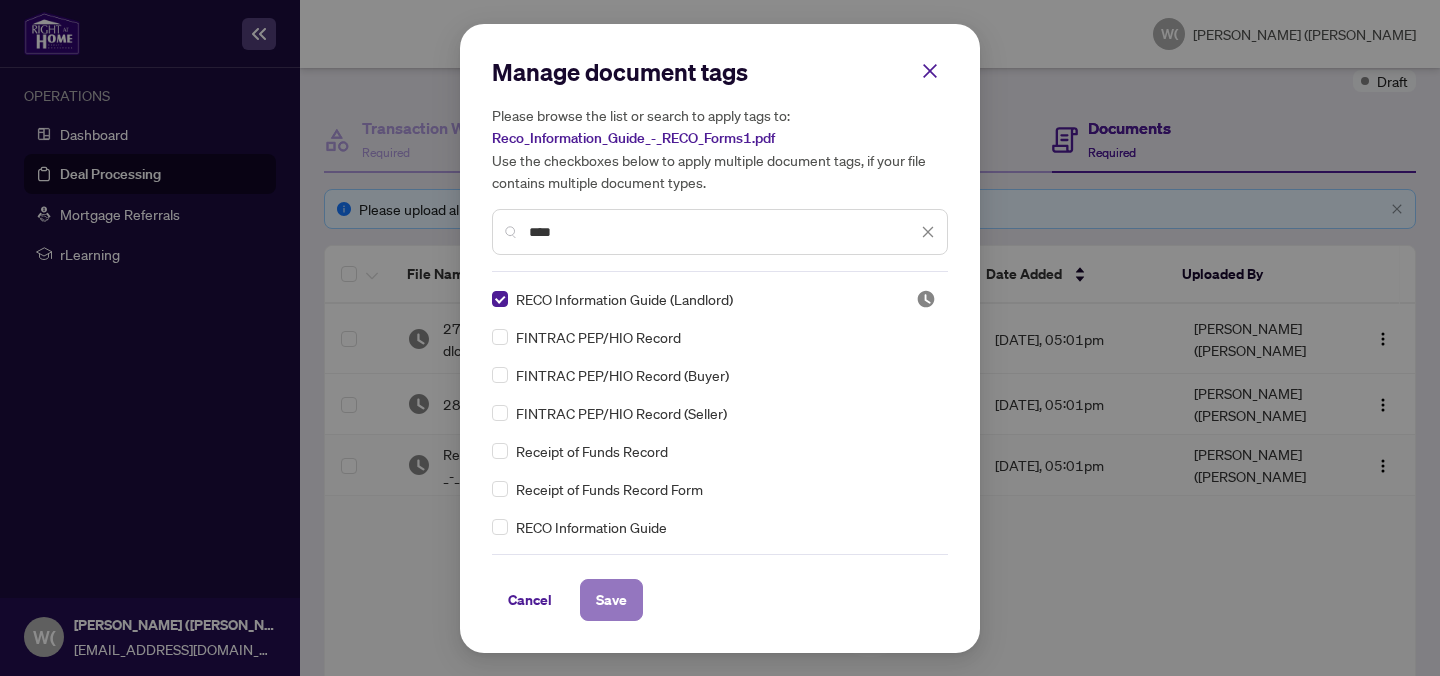 click on "Save" at bounding box center [611, 600] 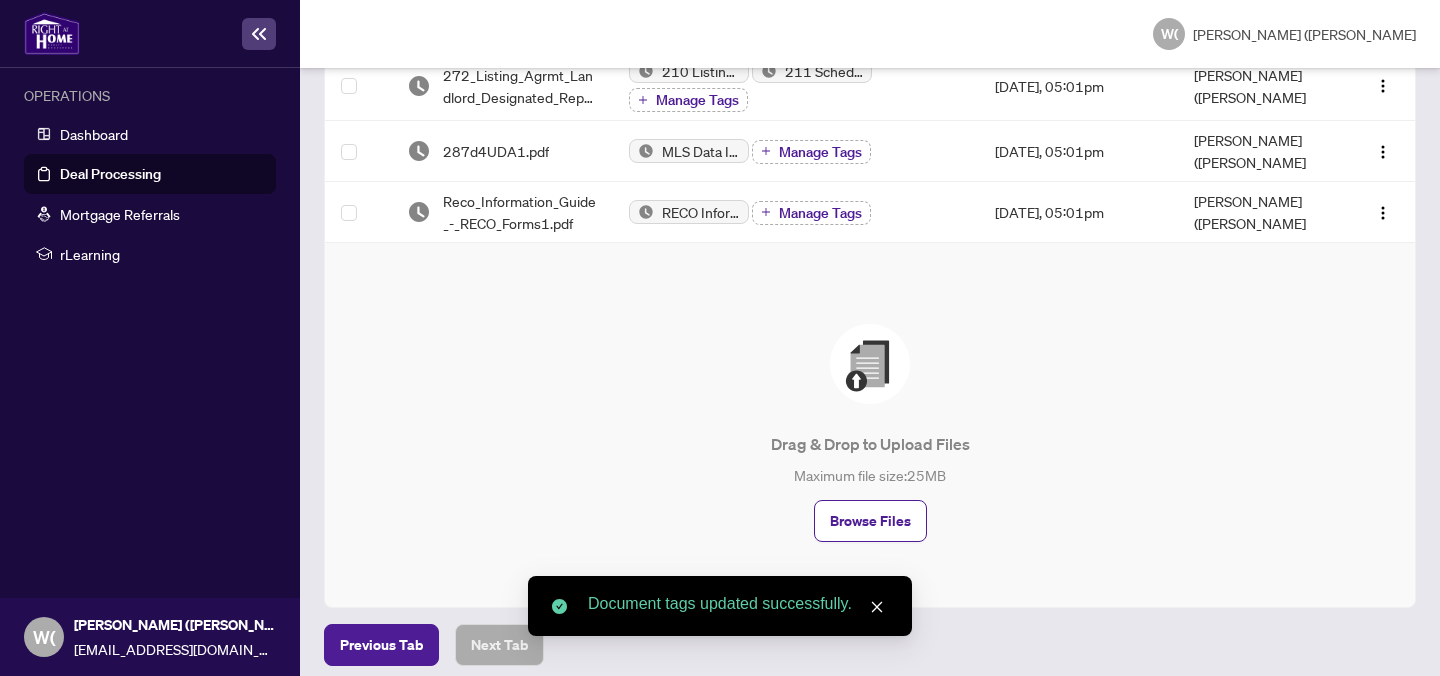 scroll, scrollTop: 0, scrollLeft: 0, axis: both 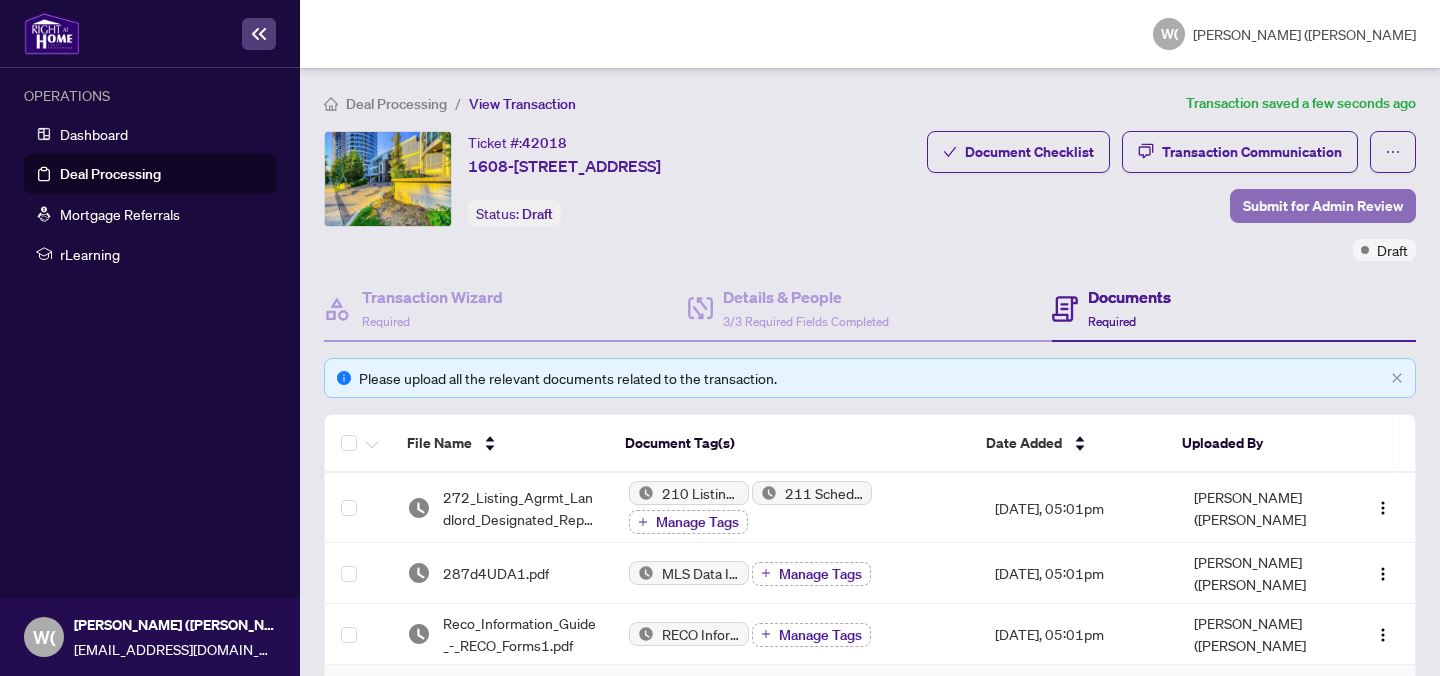 click on "Submit for Admin Review" at bounding box center (1323, 206) 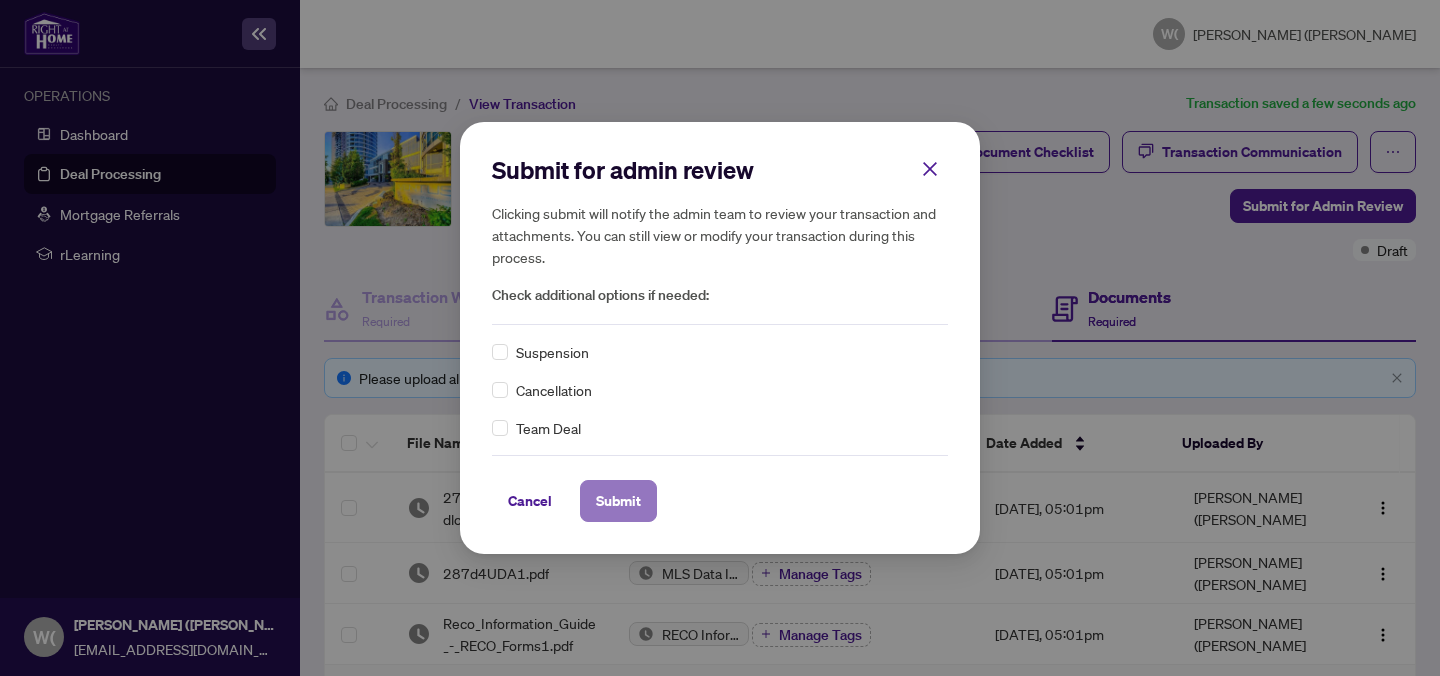 click on "Submit" at bounding box center (618, 501) 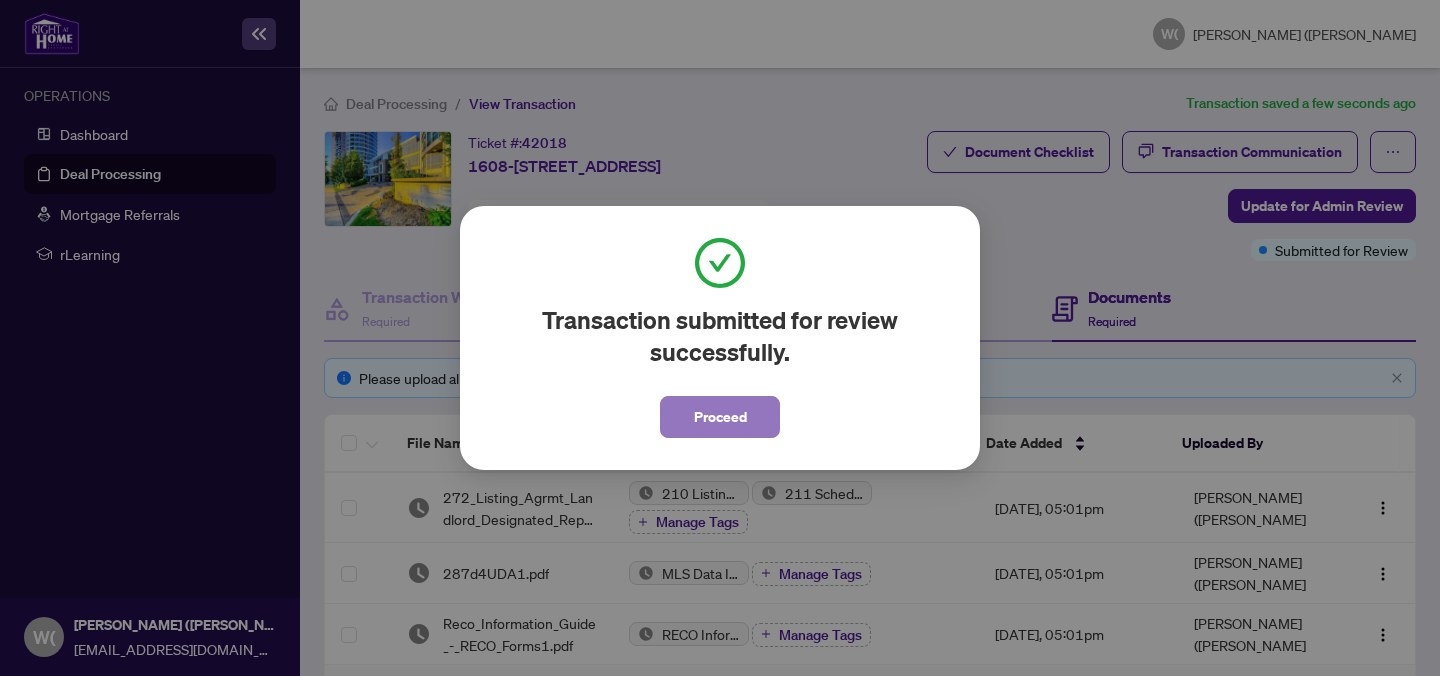 click on "Proceed" at bounding box center (720, 417) 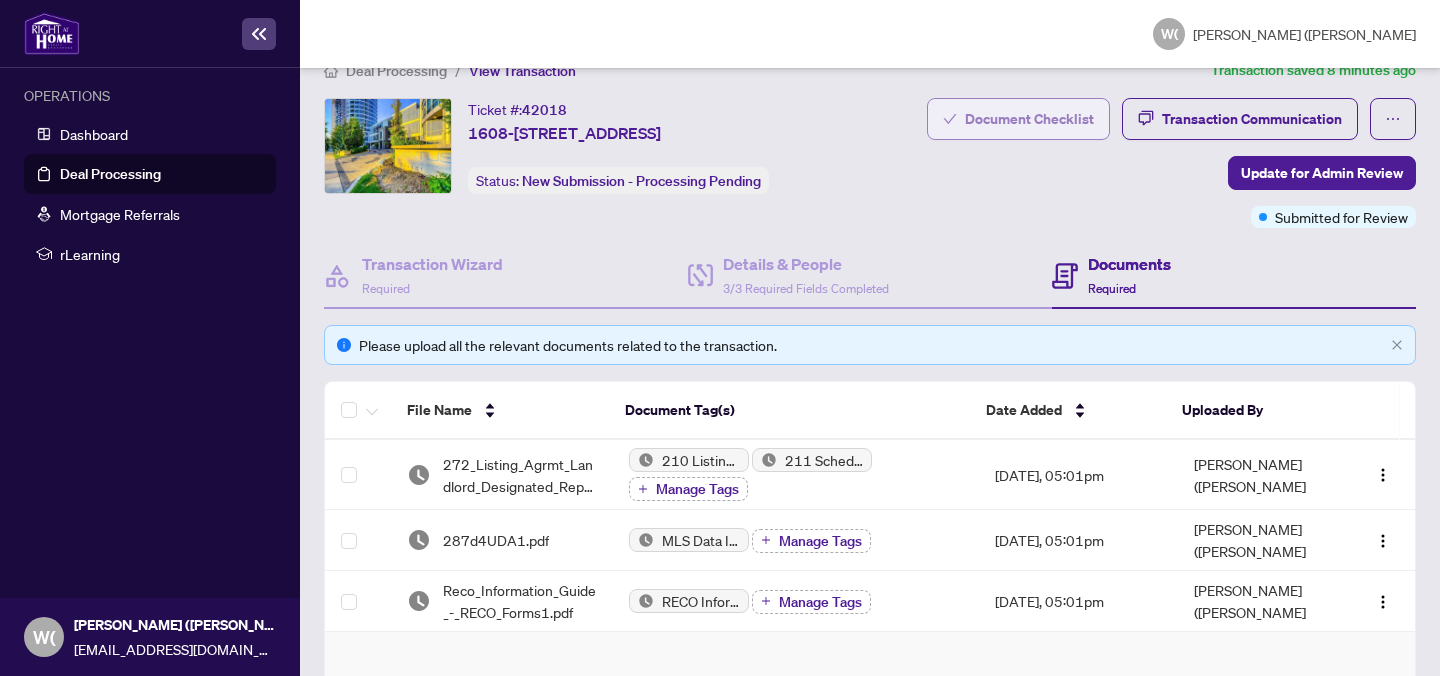 scroll, scrollTop: 296, scrollLeft: 0, axis: vertical 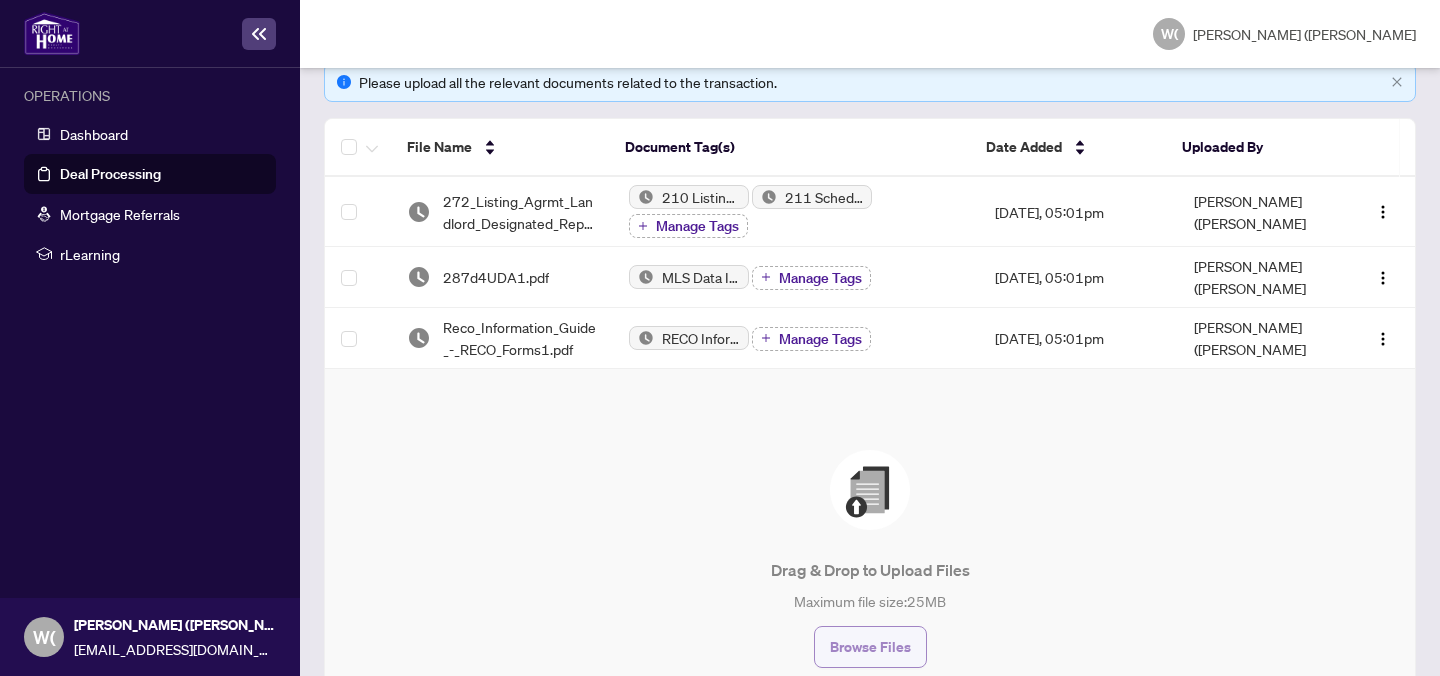 click on "Browse Files" at bounding box center (870, 647) 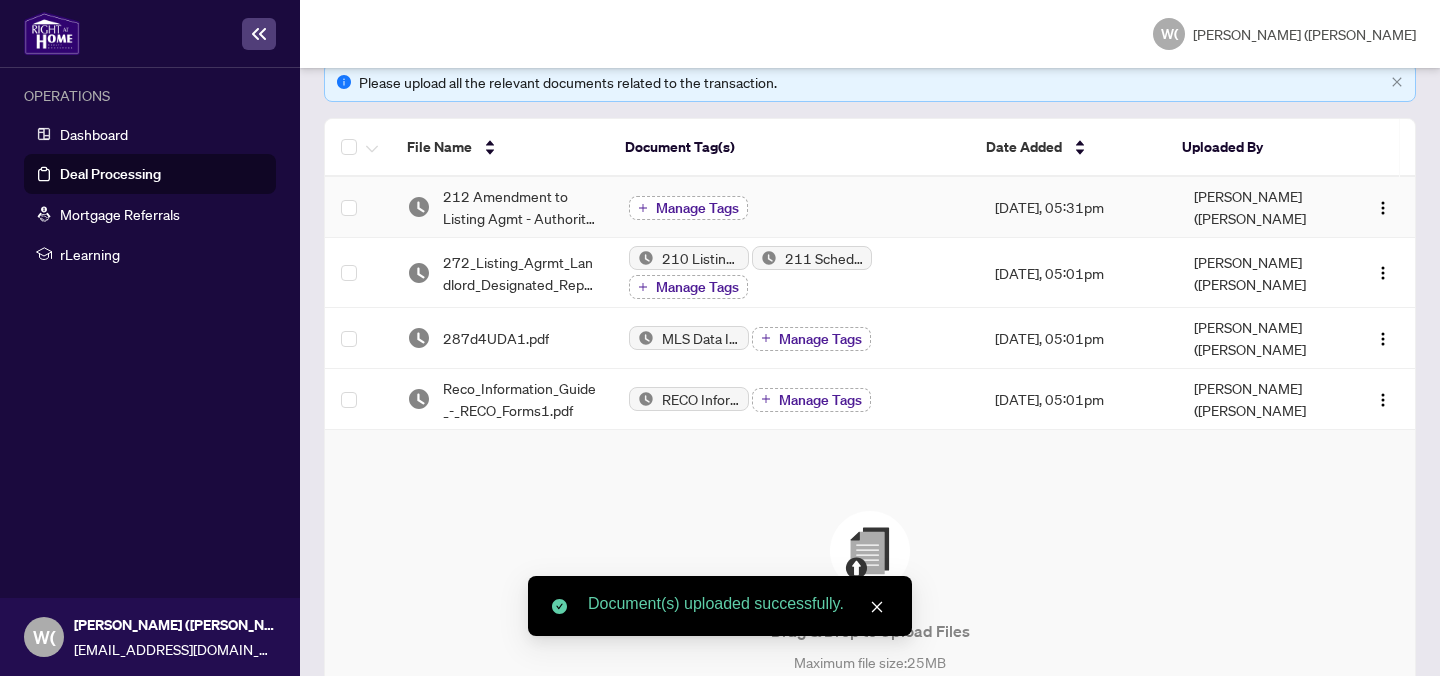 click on "Manage Tags" at bounding box center [697, 208] 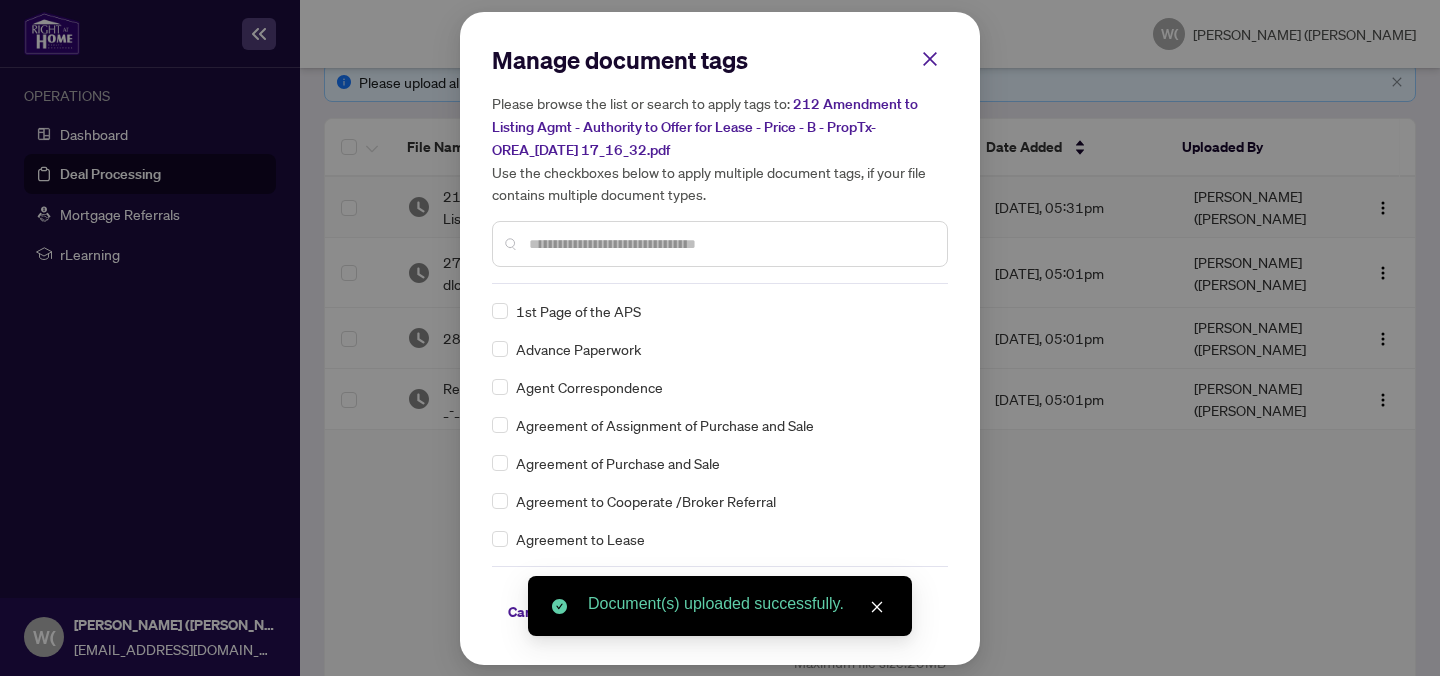 click on "Manage document tags Please browse the list or search to apply tags to:   212 Amendment to Listing Agmt - Authority to Offer for Lease - Price - B - PropTx-OREA_2025-07-02 17_16_32.pdf   Use the checkboxes below to apply multiple document tags, if your file contains multiple document types.   1st Page of the APS Advance Paperwork Agent Correspondence Agreement of Assignment of Purchase and Sale Agreement of Purchase and Sale Agreement to Cooperate /Broker Referral Agreement to Lease Articles of Incorporation Back to Vendor Letter Belongs to Another Transaction Builder's Consent Buyer Designated Representation Agreement Buyer Designated Representation Agreement Buyers Lawyer Information Certificate of Estate Trustee(s) Client Refused to Sign Closing Date Change Co-op Brokerage Commission Statement Co-op EFT Co-operating Indemnity Agreement Commission Adjustment Commission Agreement Commission Calculation Commission Statement Sent Commission Statement Sent to Landlord Commission Statement Sent to Lawyer EFT" at bounding box center (720, 338) 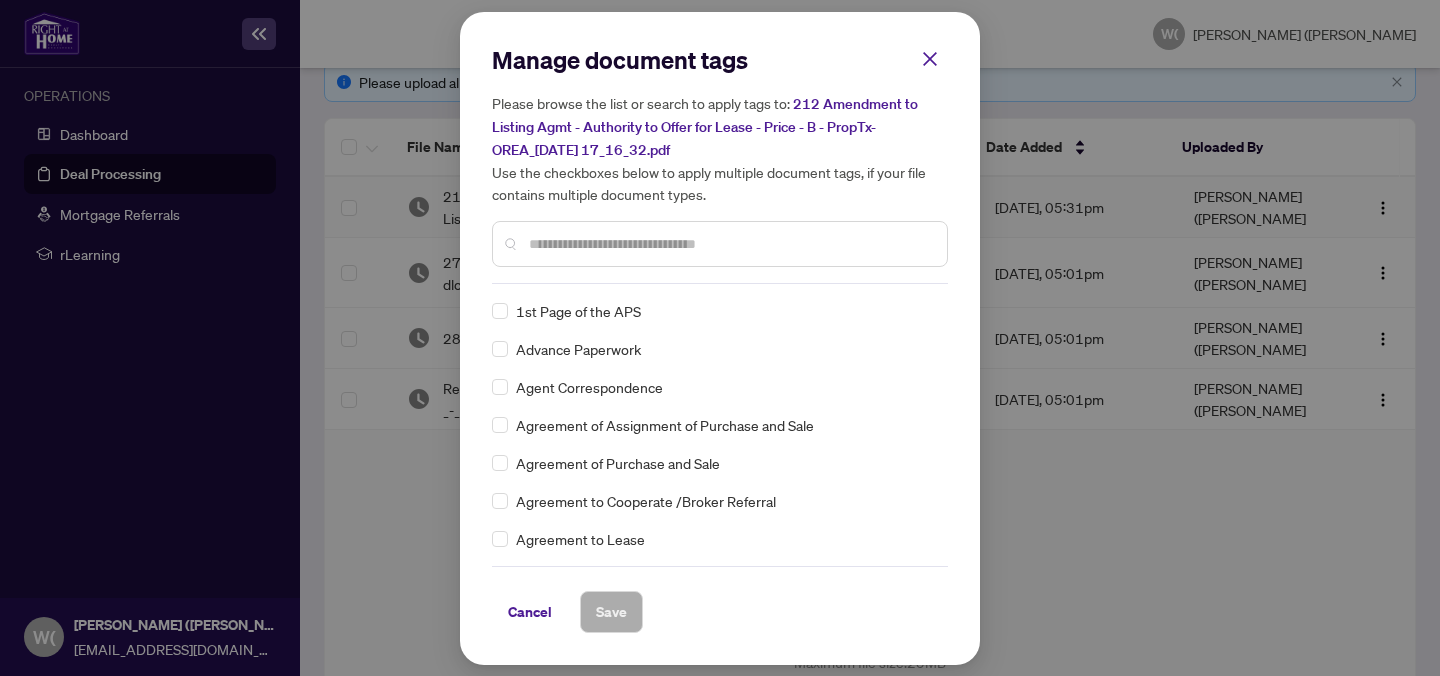 click at bounding box center [720, 244] 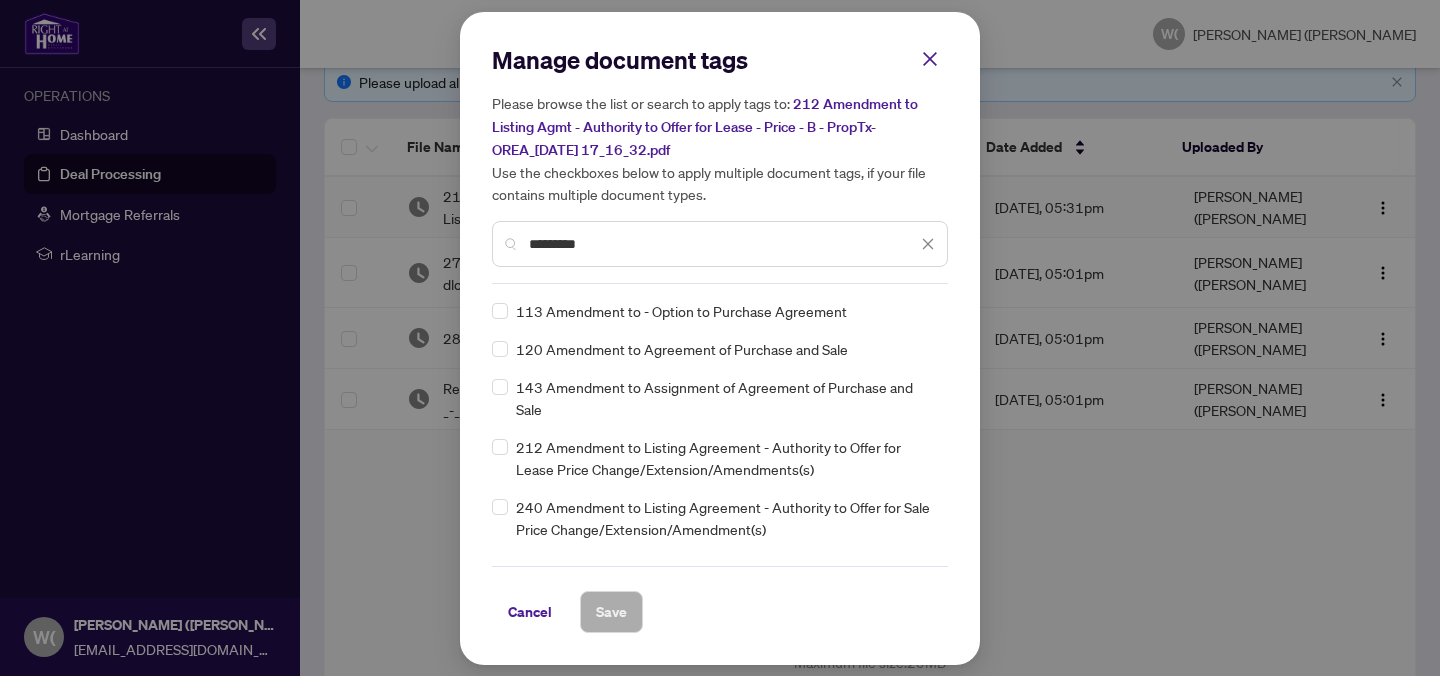 type on "*********" 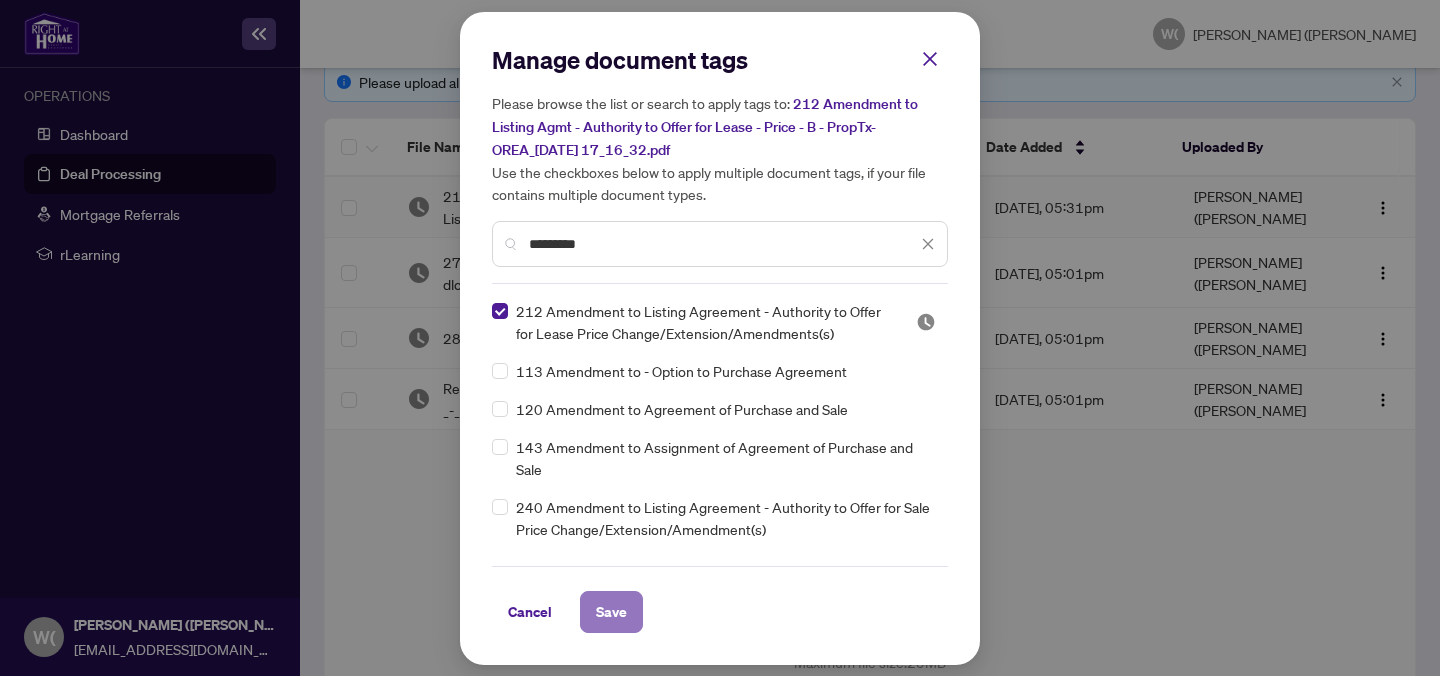 click on "Save" at bounding box center [611, 612] 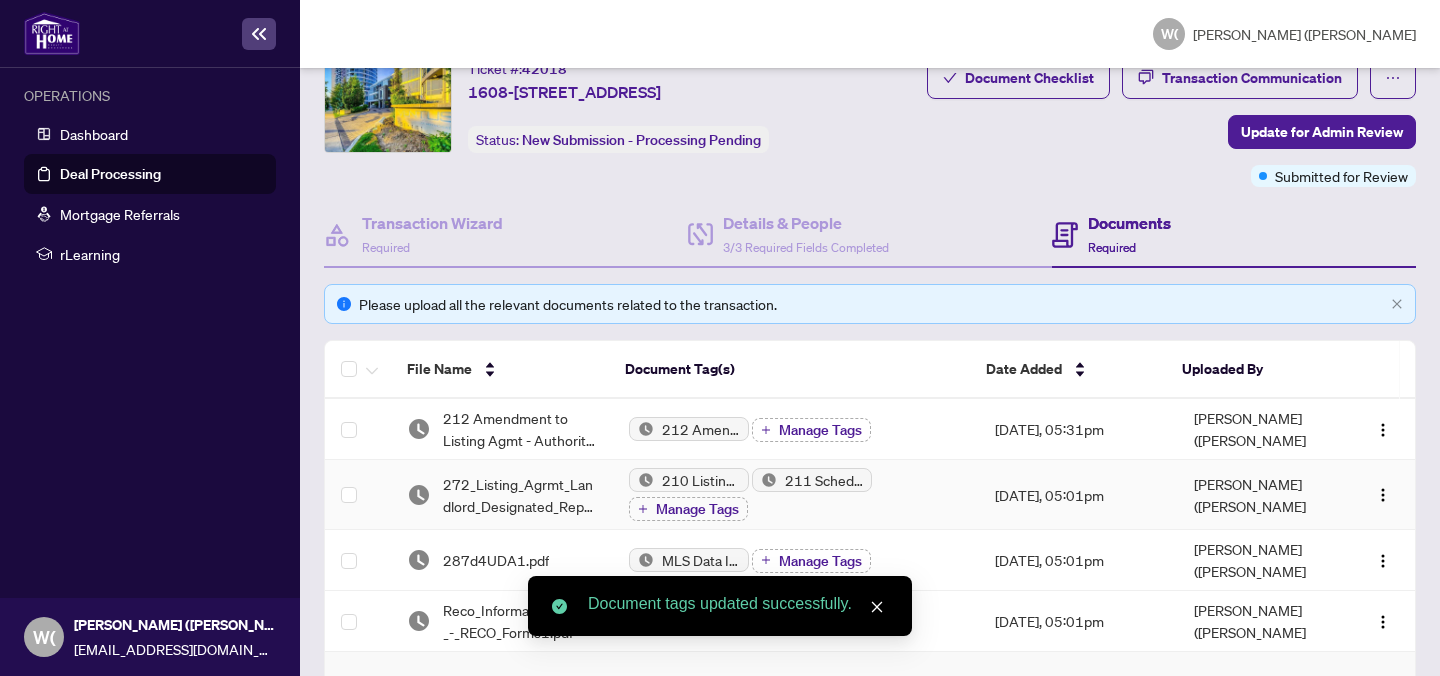 scroll, scrollTop: 0, scrollLeft: 0, axis: both 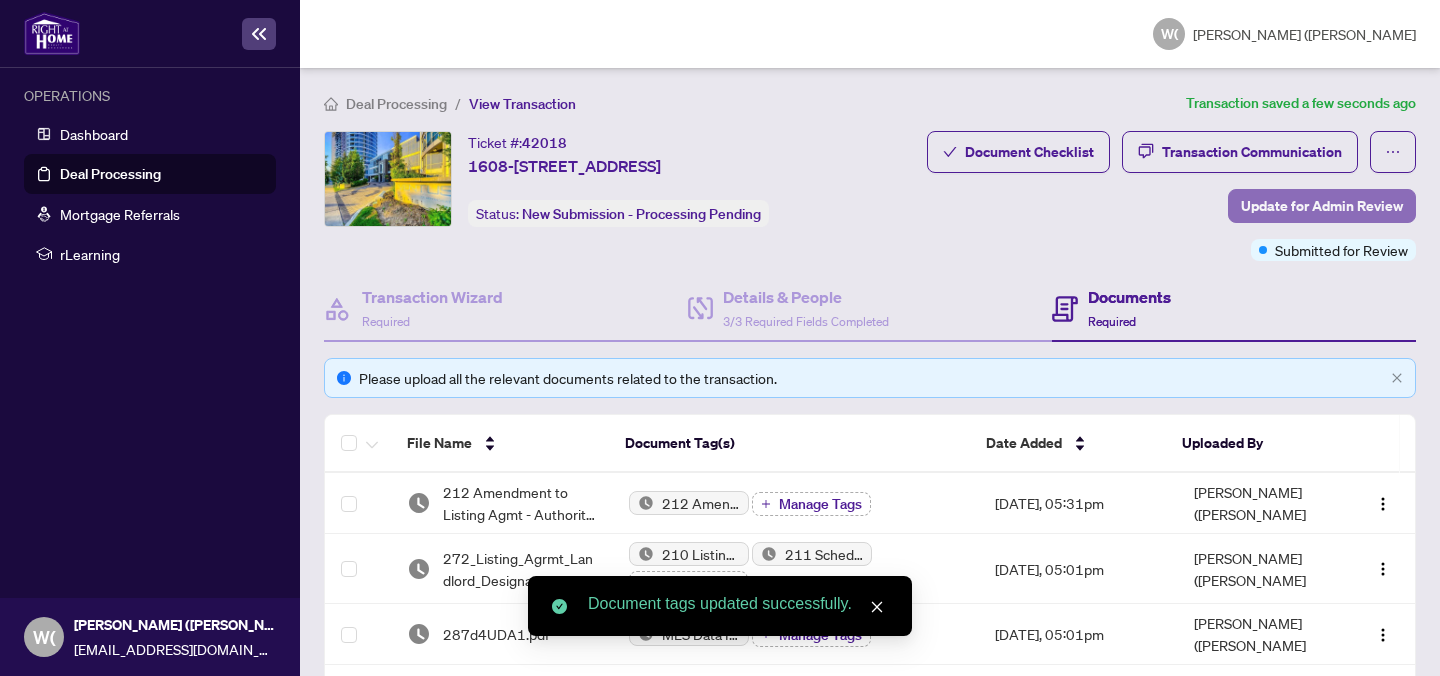 click on "Update for Admin Review" at bounding box center [1322, 206] 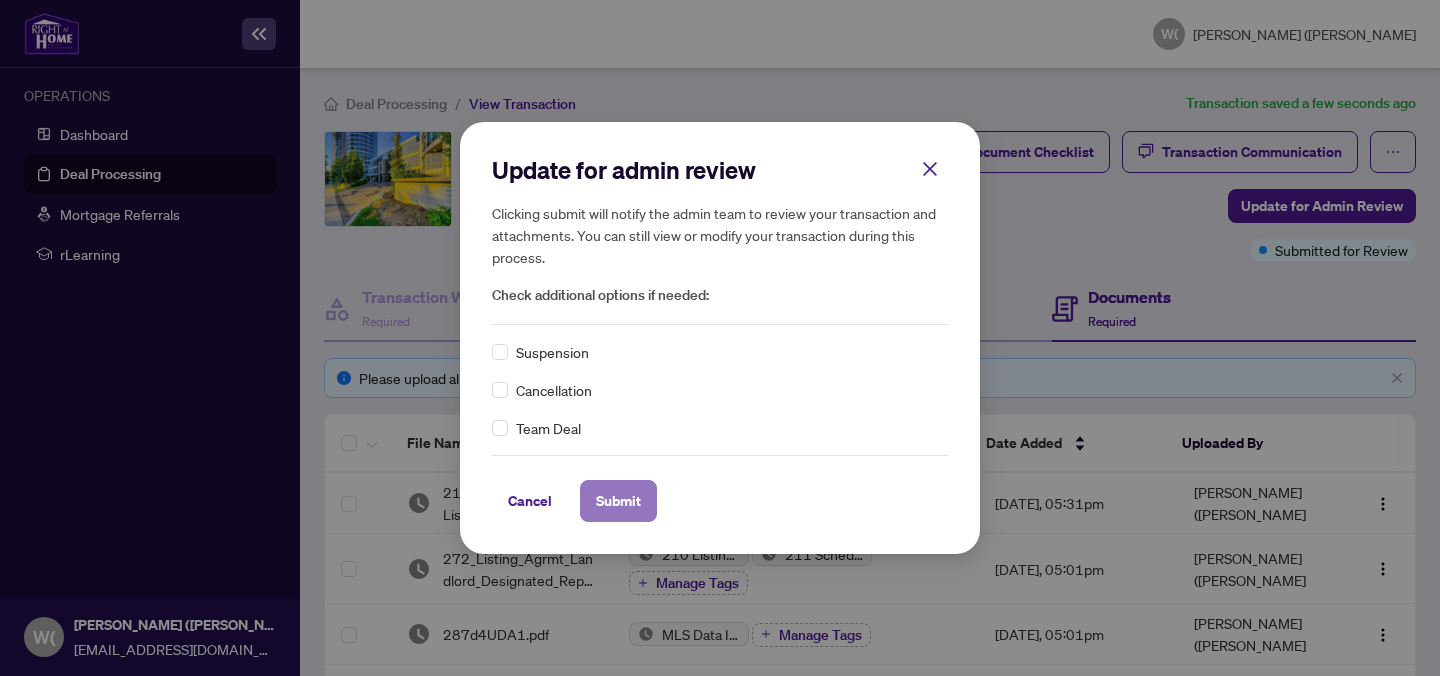 click on "Submit" at bounding box center [618, 501] 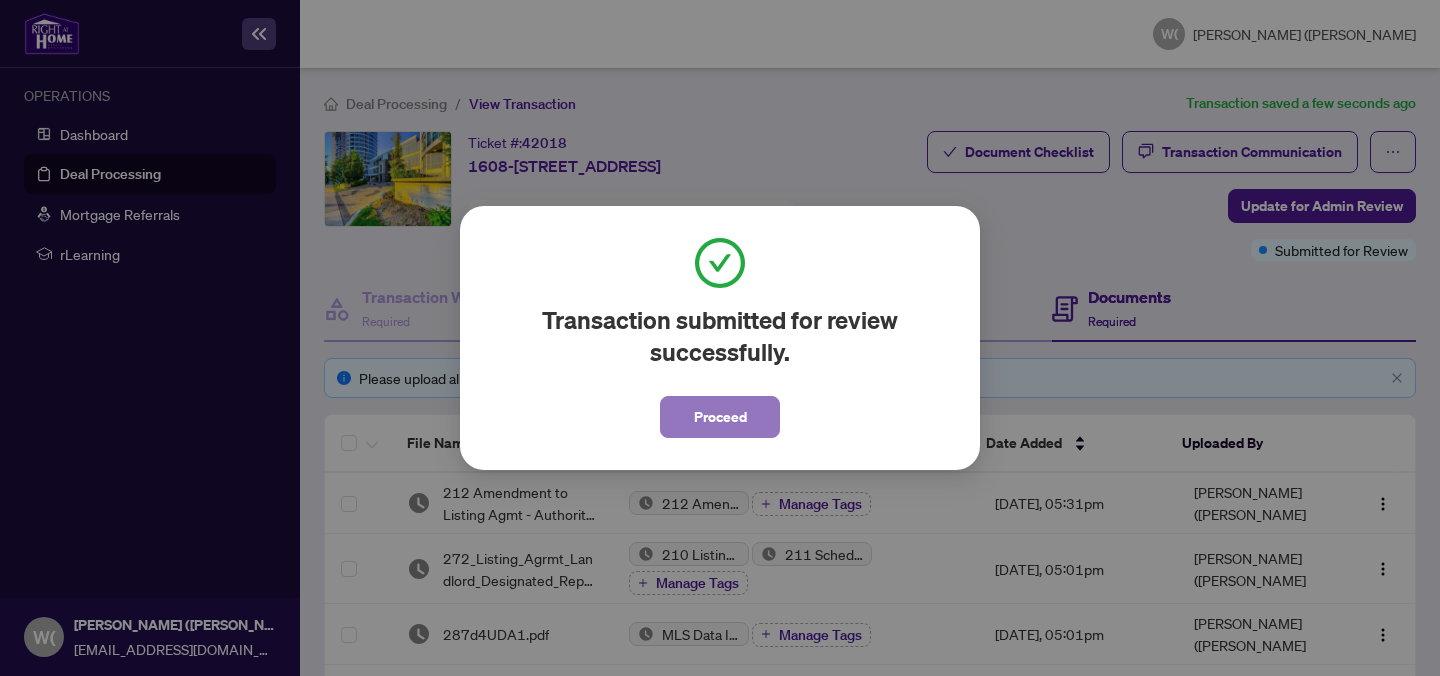 click on "Proceed" at bounding box center [720, 417] 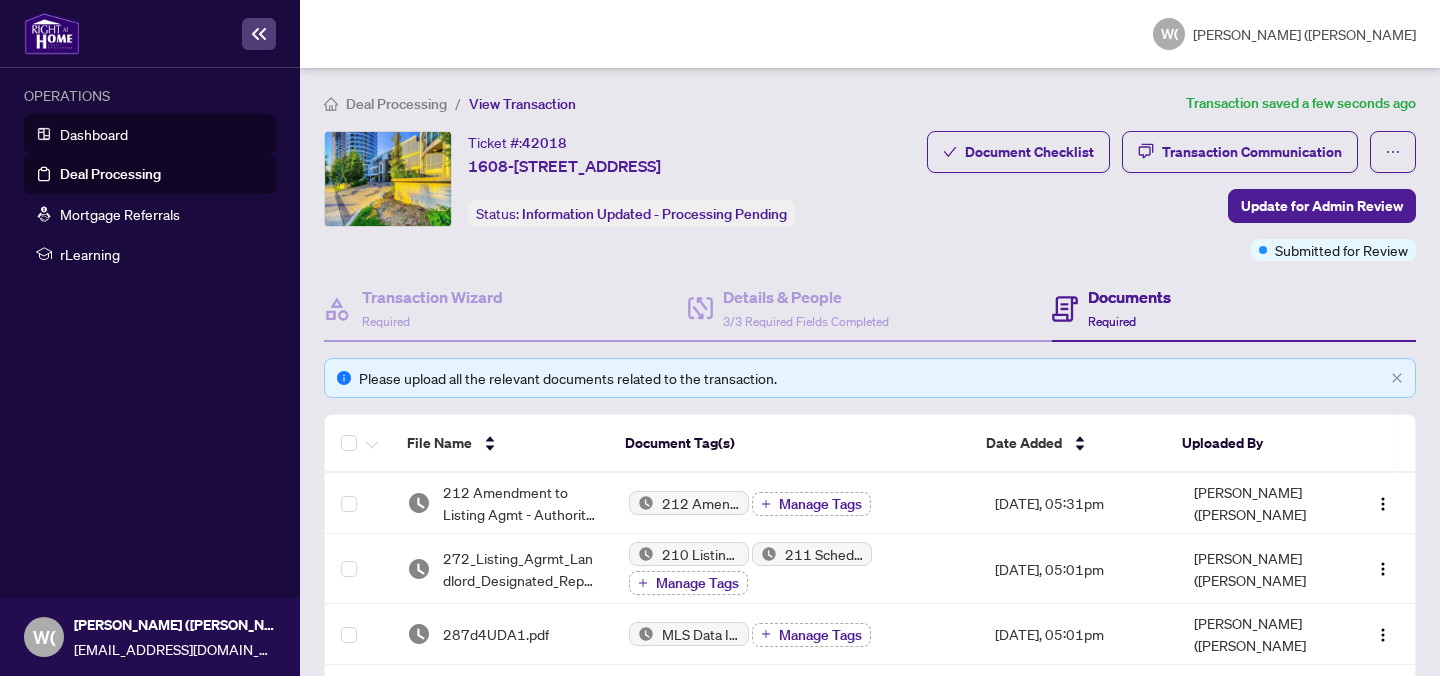 click on "Dashboard" at bounding box center [94, 134] 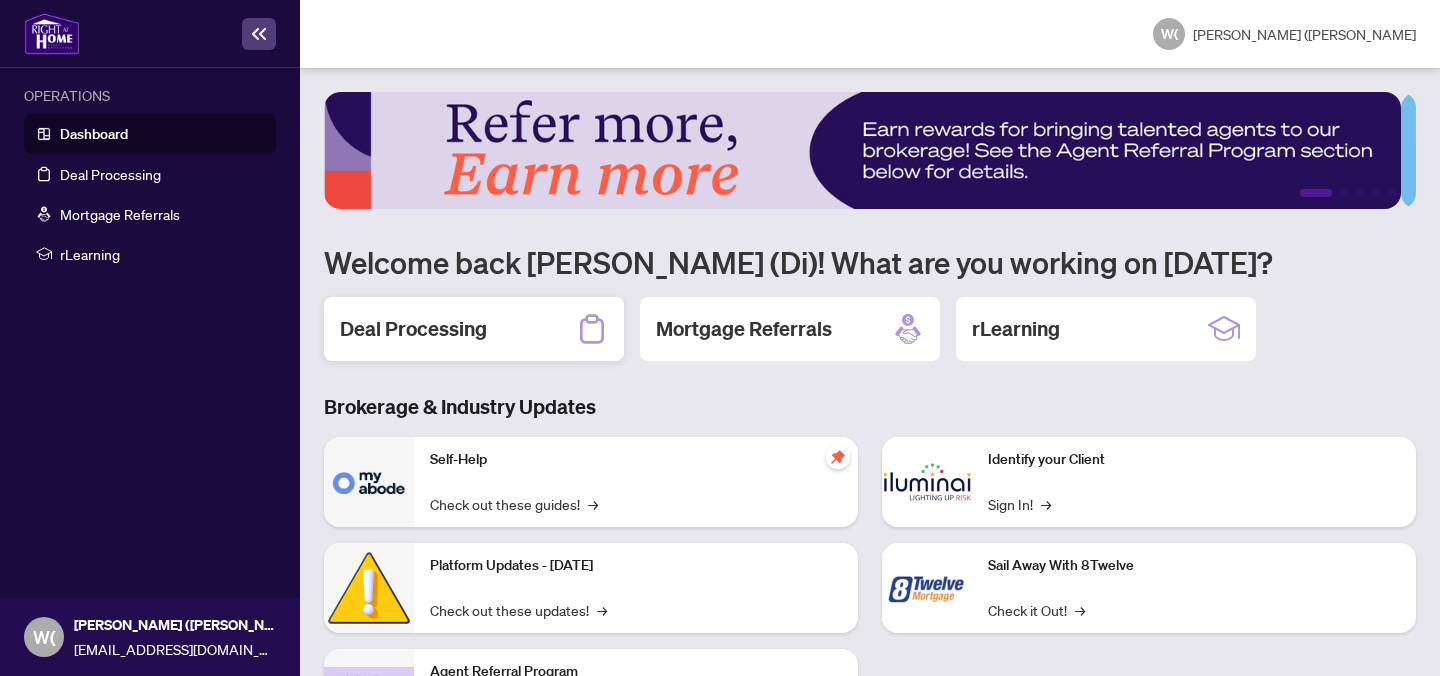 click on "Deal Processing" at bounding box center (474, 329) 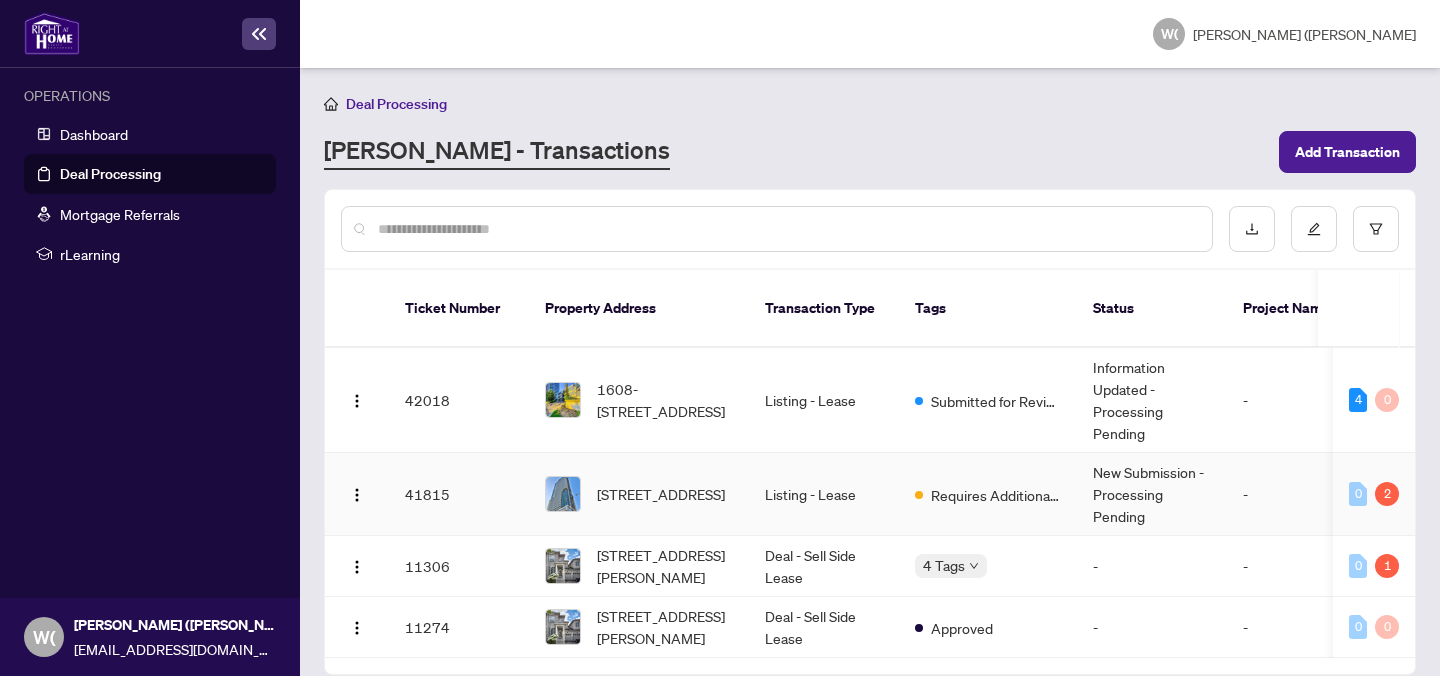 click on "Requires Additional Docs" at bounding box center [996, 495] 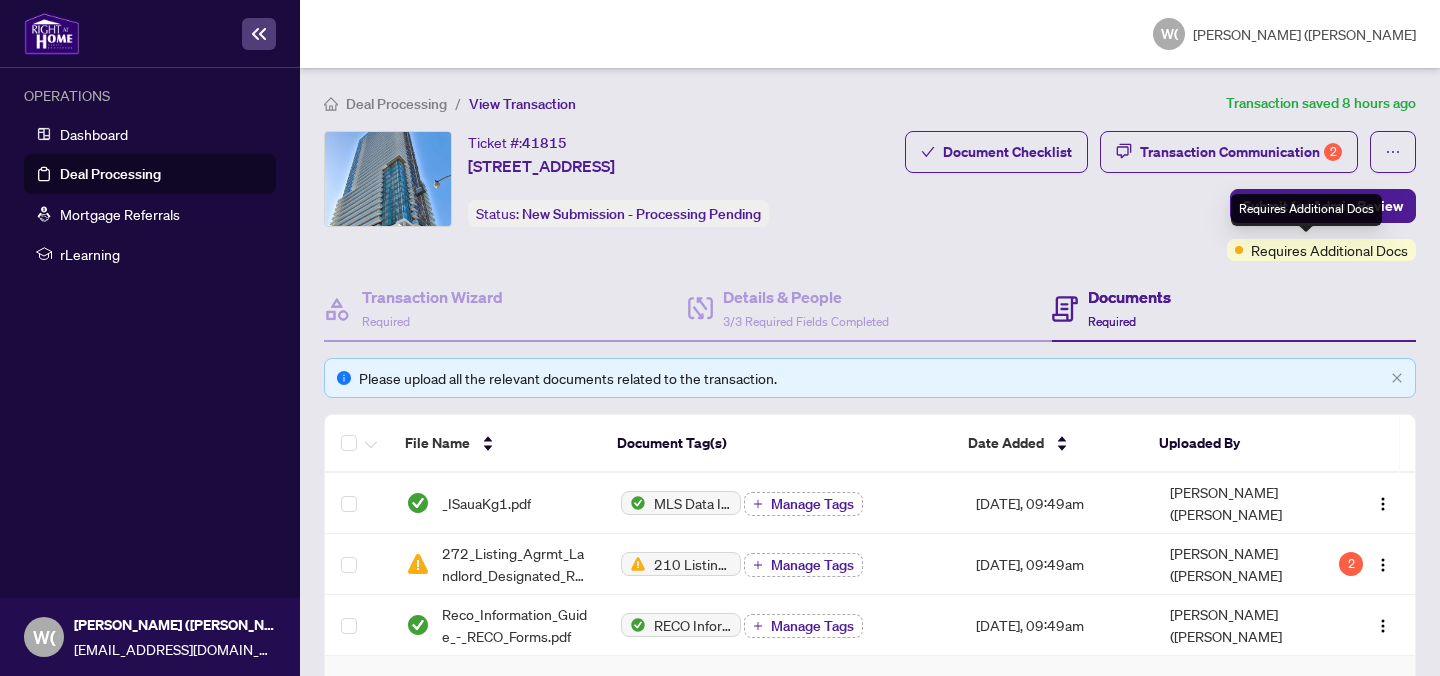 click on "Requires Additional Docs" at bounding box center [1329, 250] 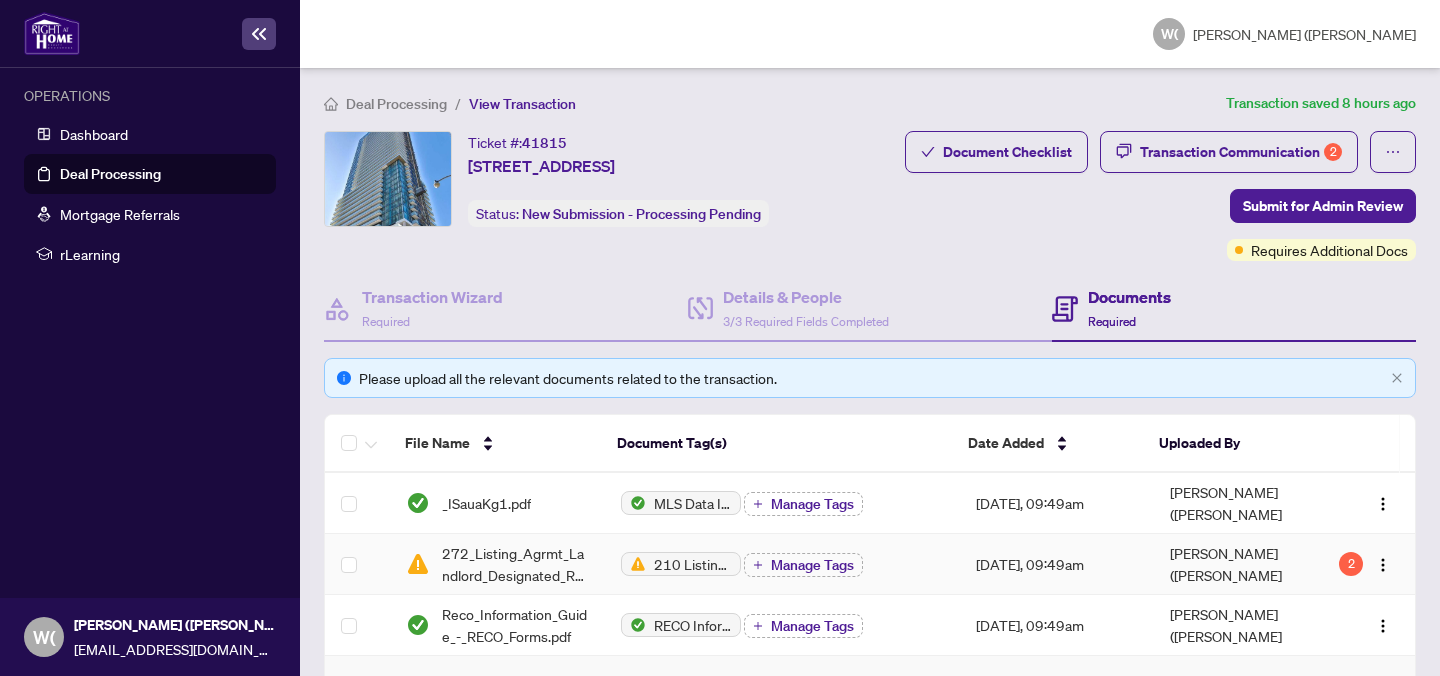click on "2" at bounding box center (1365, 564) 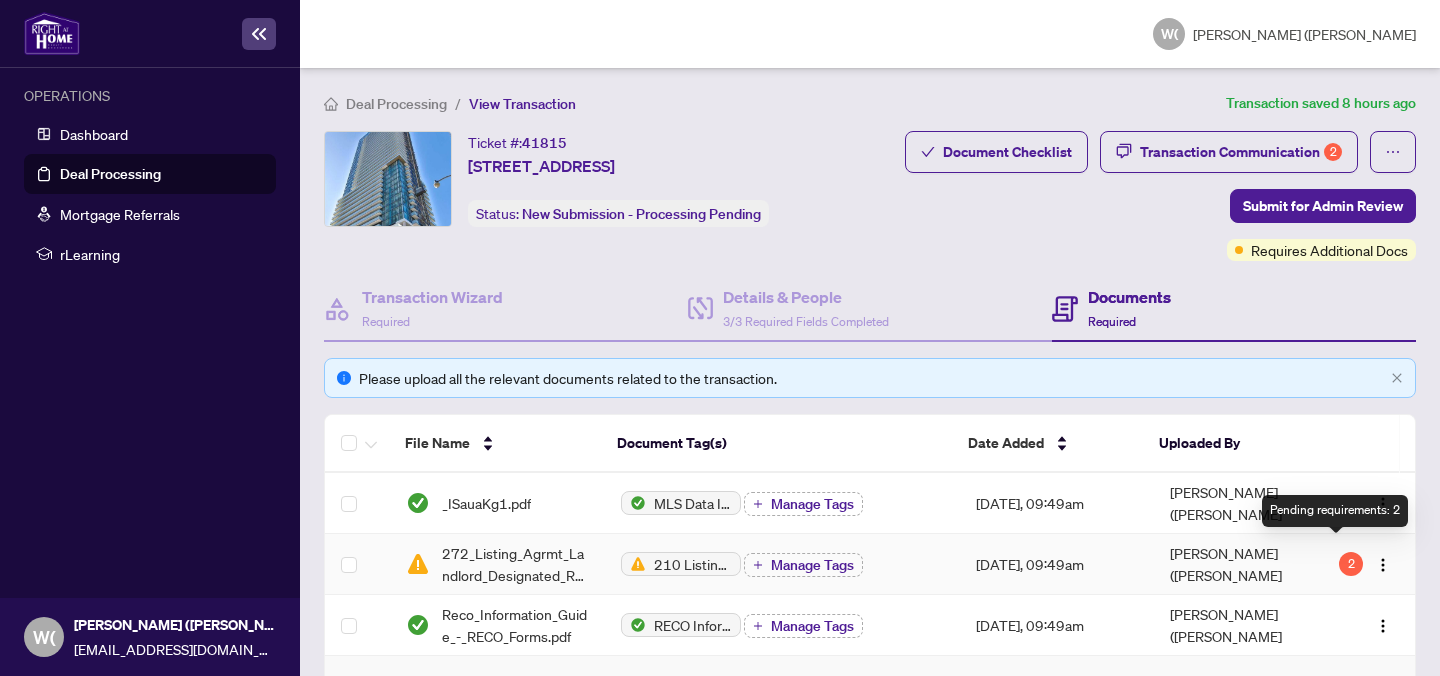 click on "2" at bounding box center [1351, 564] 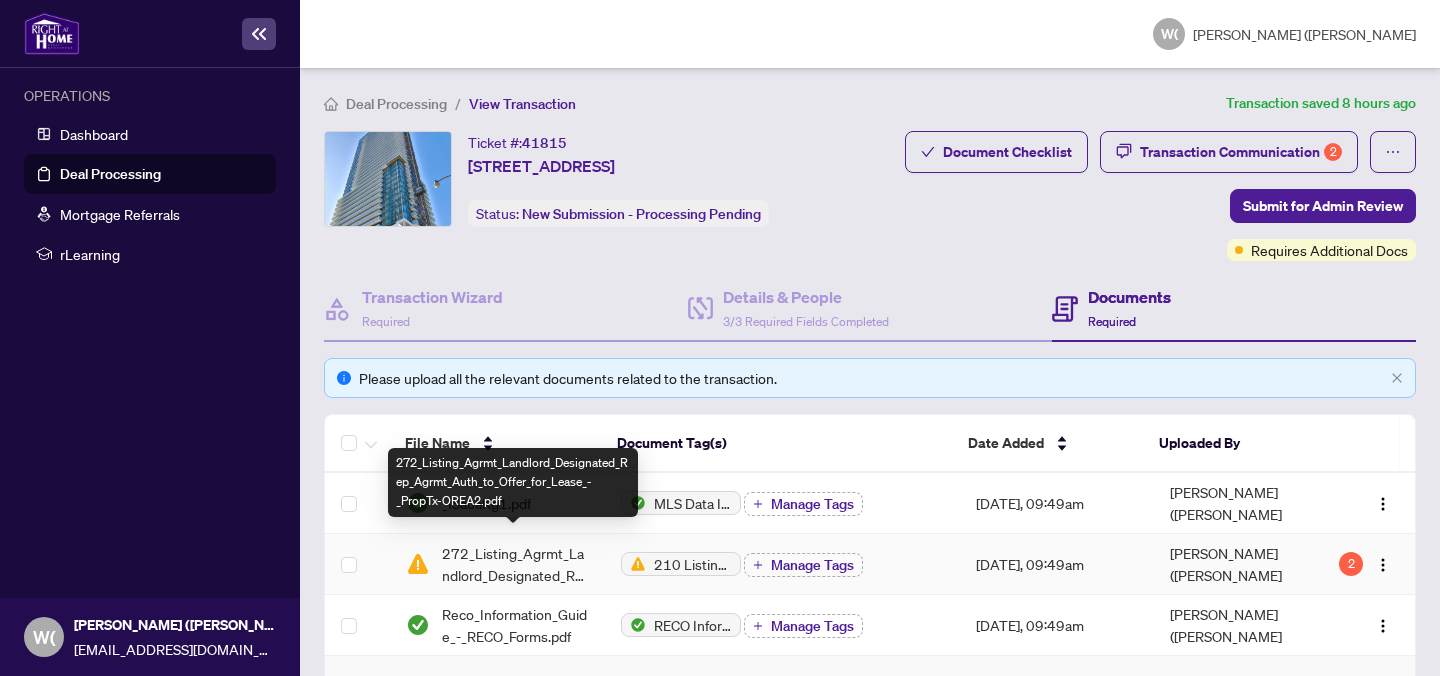 click on "272_Listing_Agrmt_Landlord_Designated_Rep_Agrmt_Auth_to_Offer_for_Lease_-_PropTx-OREA2.pdf" at bounding box center (515, 564) 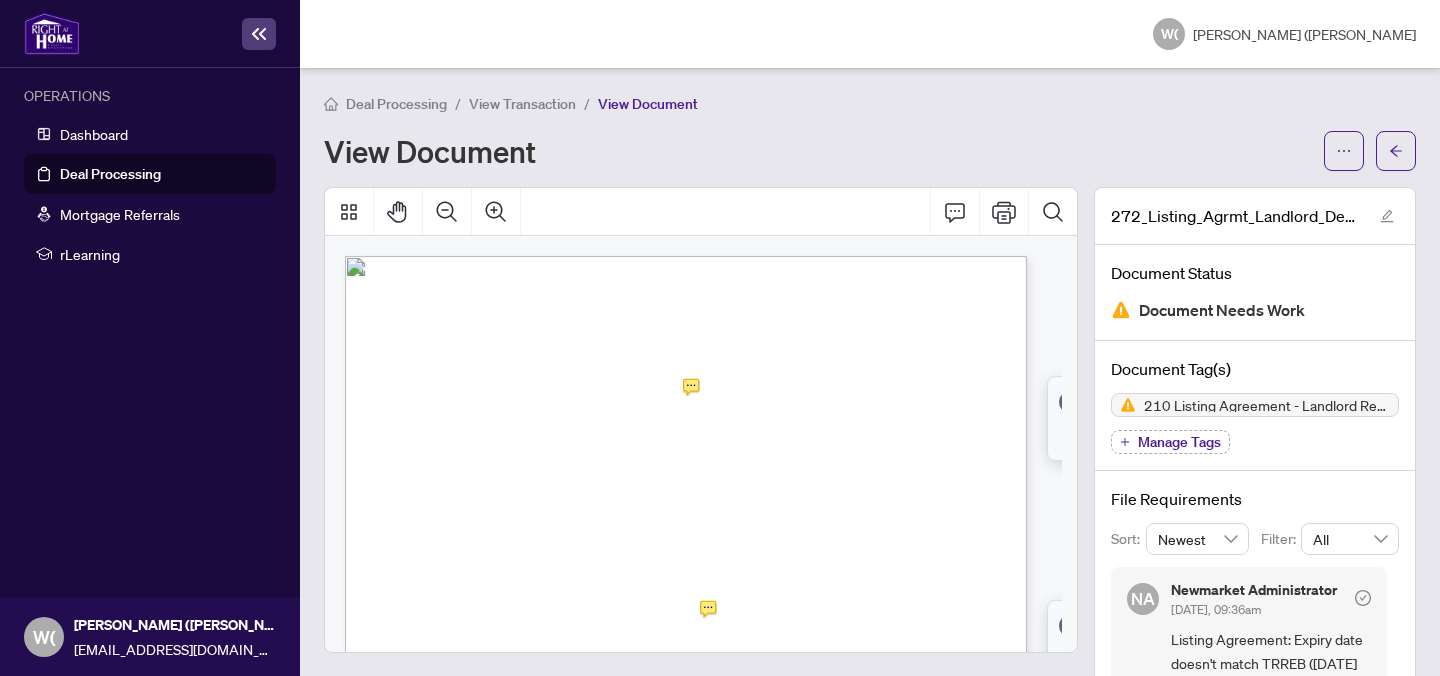 scroll, scrollTop: 111, scrollLeft: 0, axis: vertical 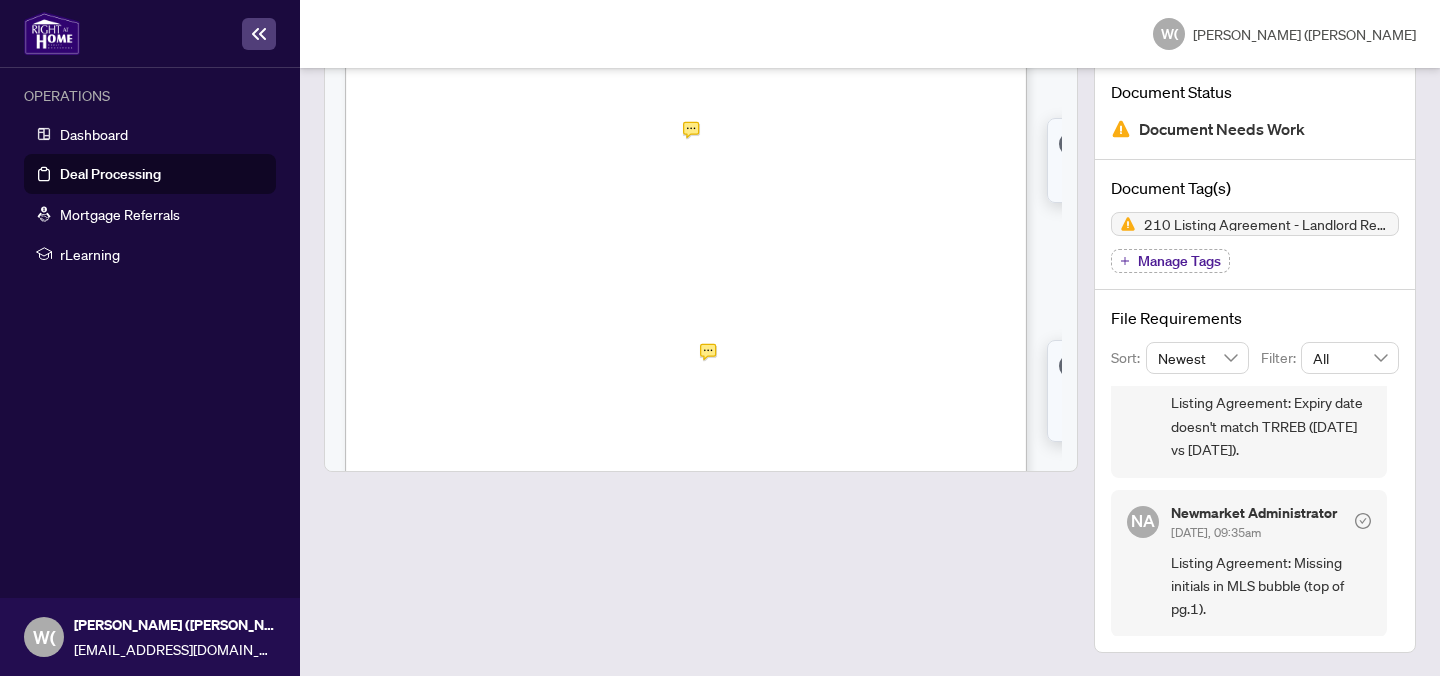 click at bounding box center [686, -1] 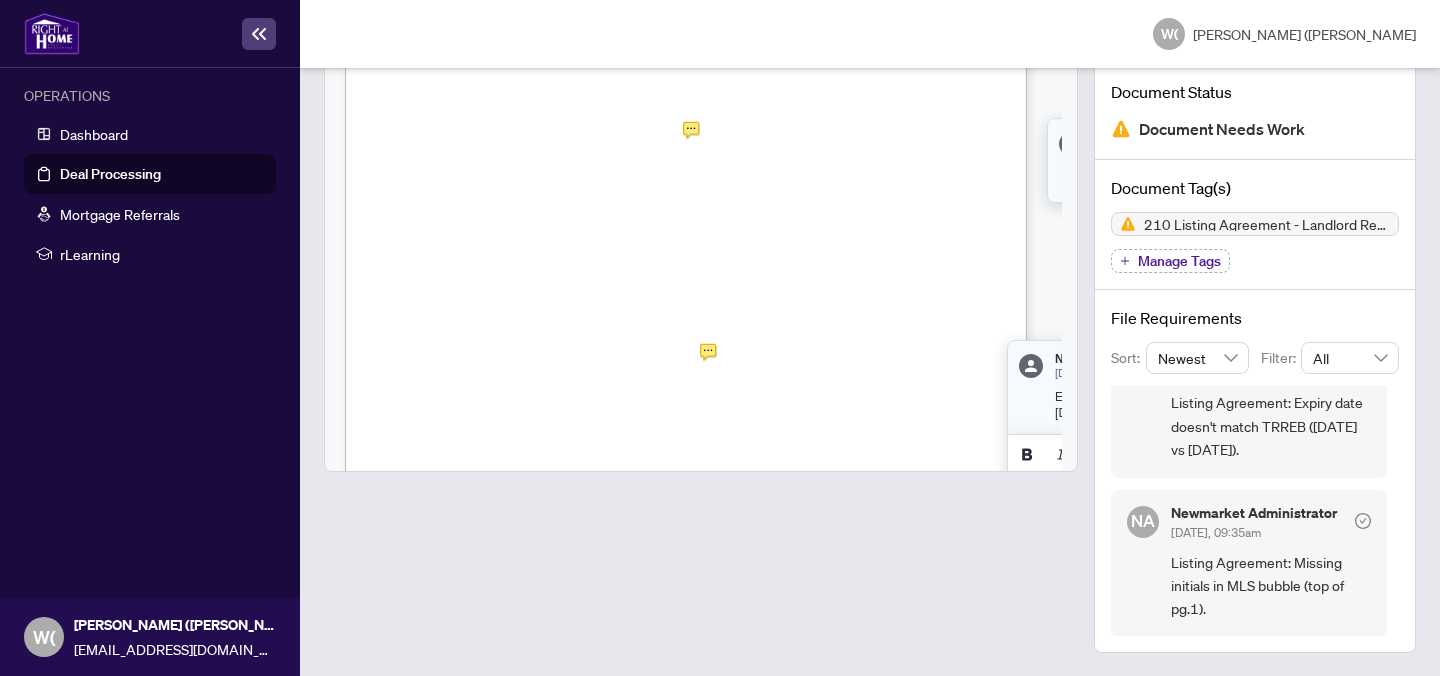 click on "210 Listing Agreement - Landlord Representation Agreement Authority to Offer forLease" at bounding box center [1267, 224] 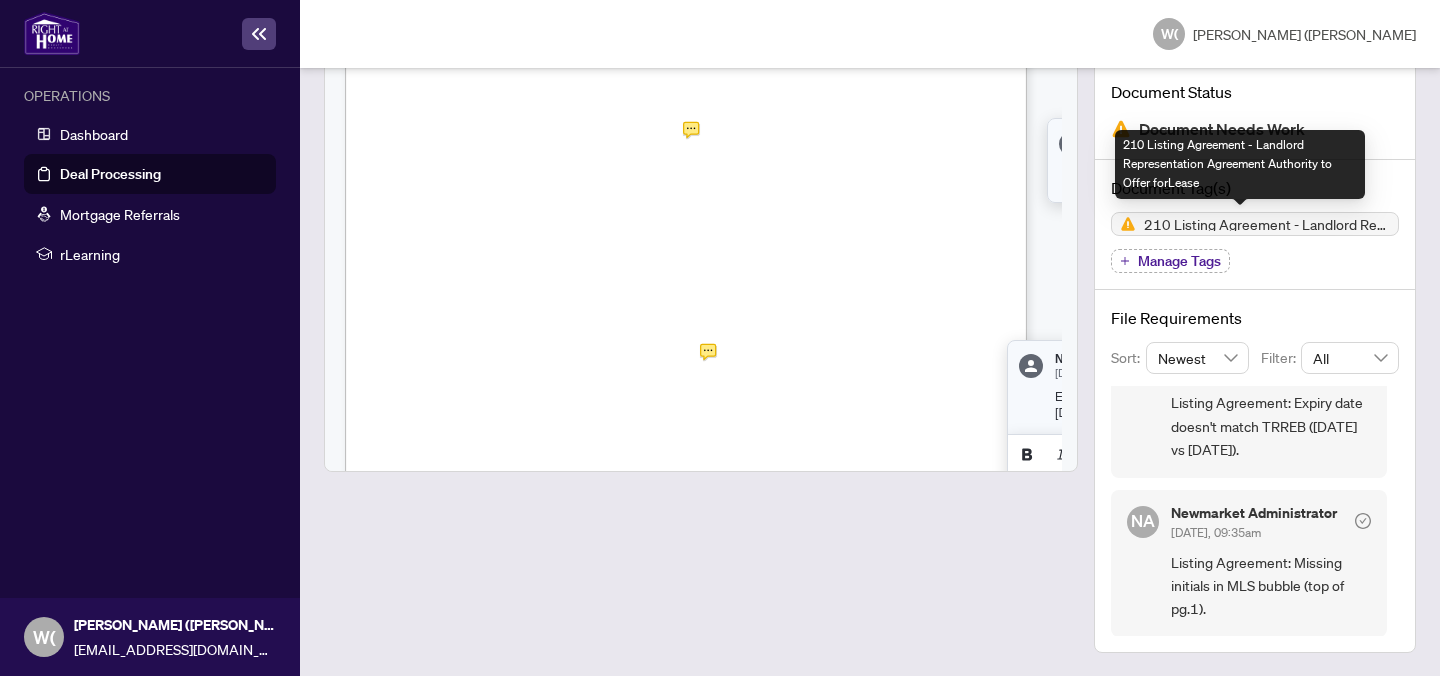 scroll, scrollTop: 0, scrollLeft: 0, axis: both 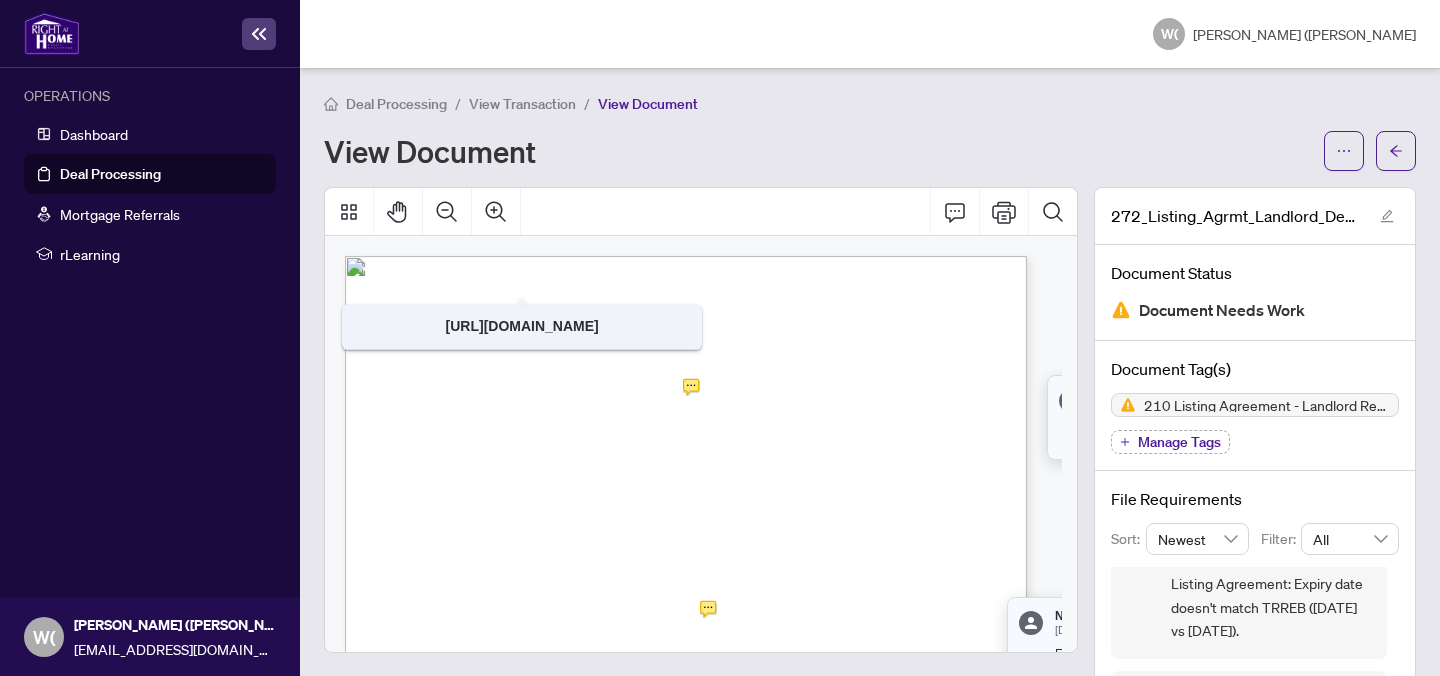 click on "View Transaction" at bounding box center (522, 104) 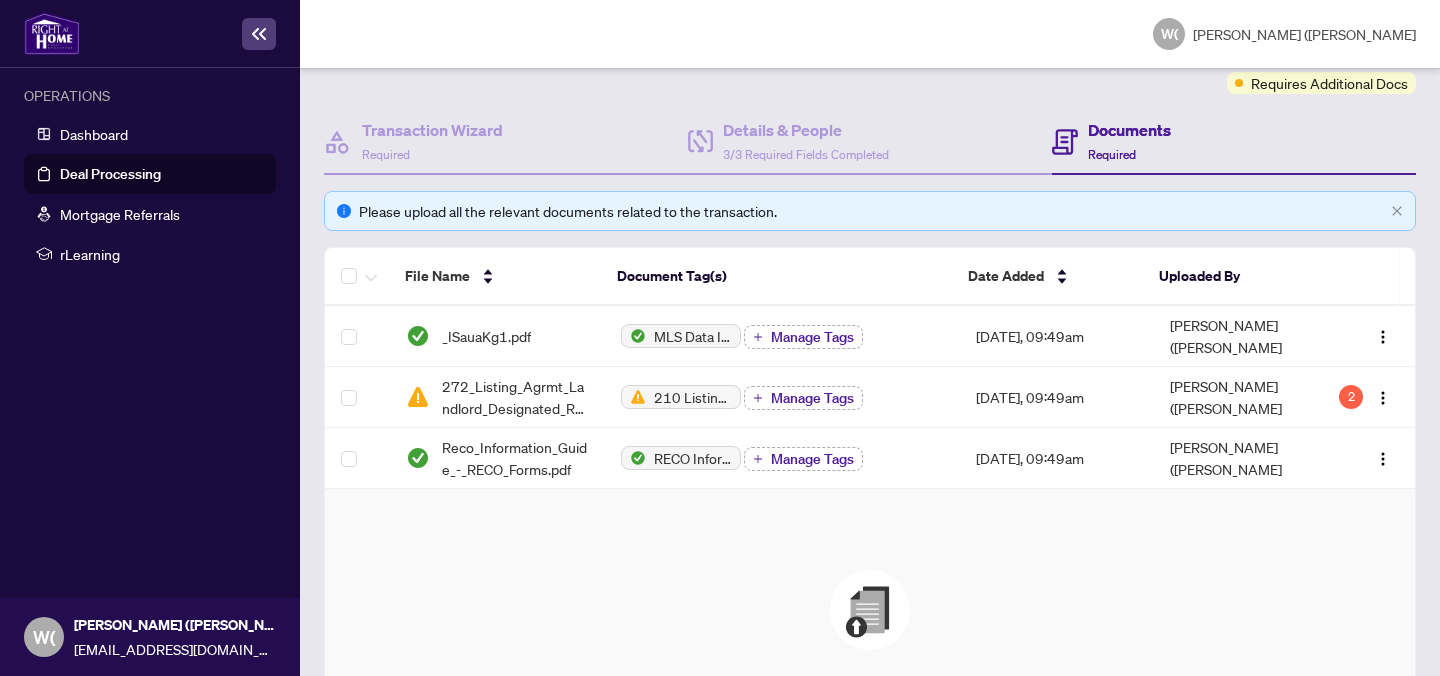 click at bounding box center [870, 610] 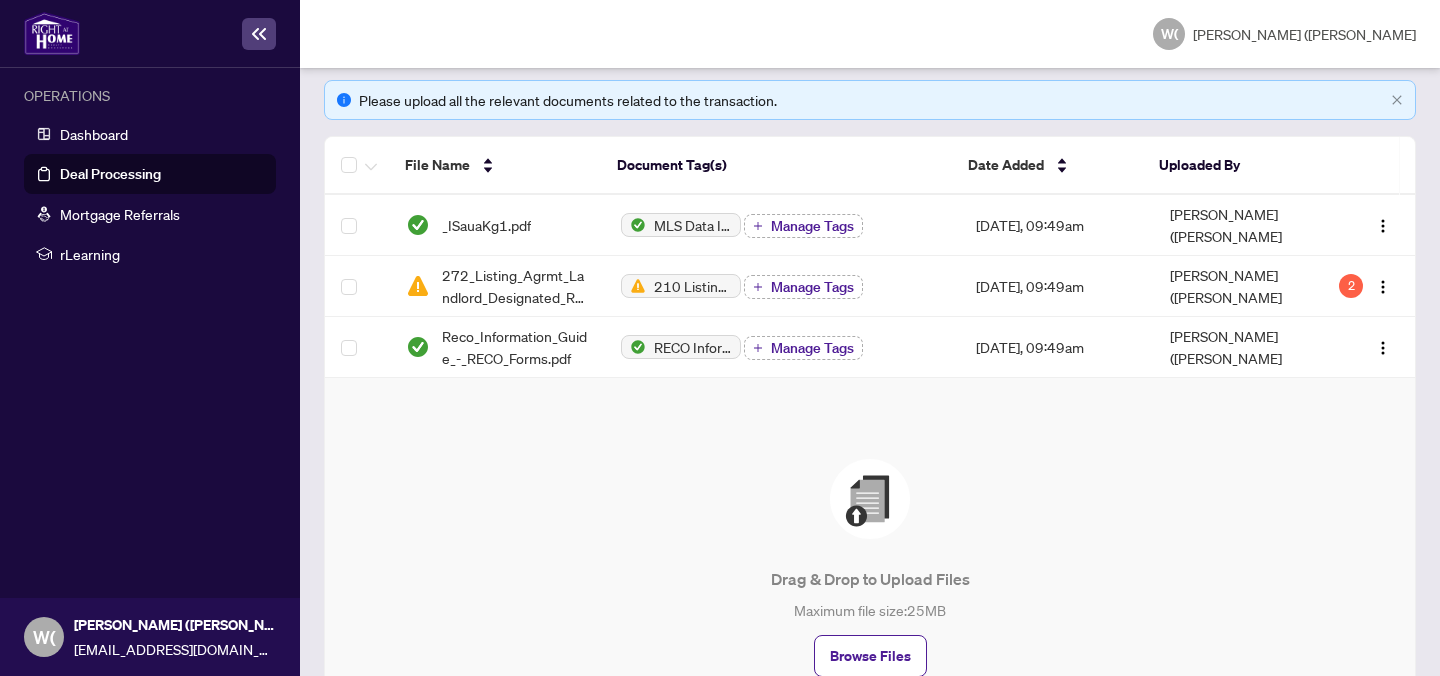 scroll, scrollTop: 296, scrollLeft: 0, axis: vertical 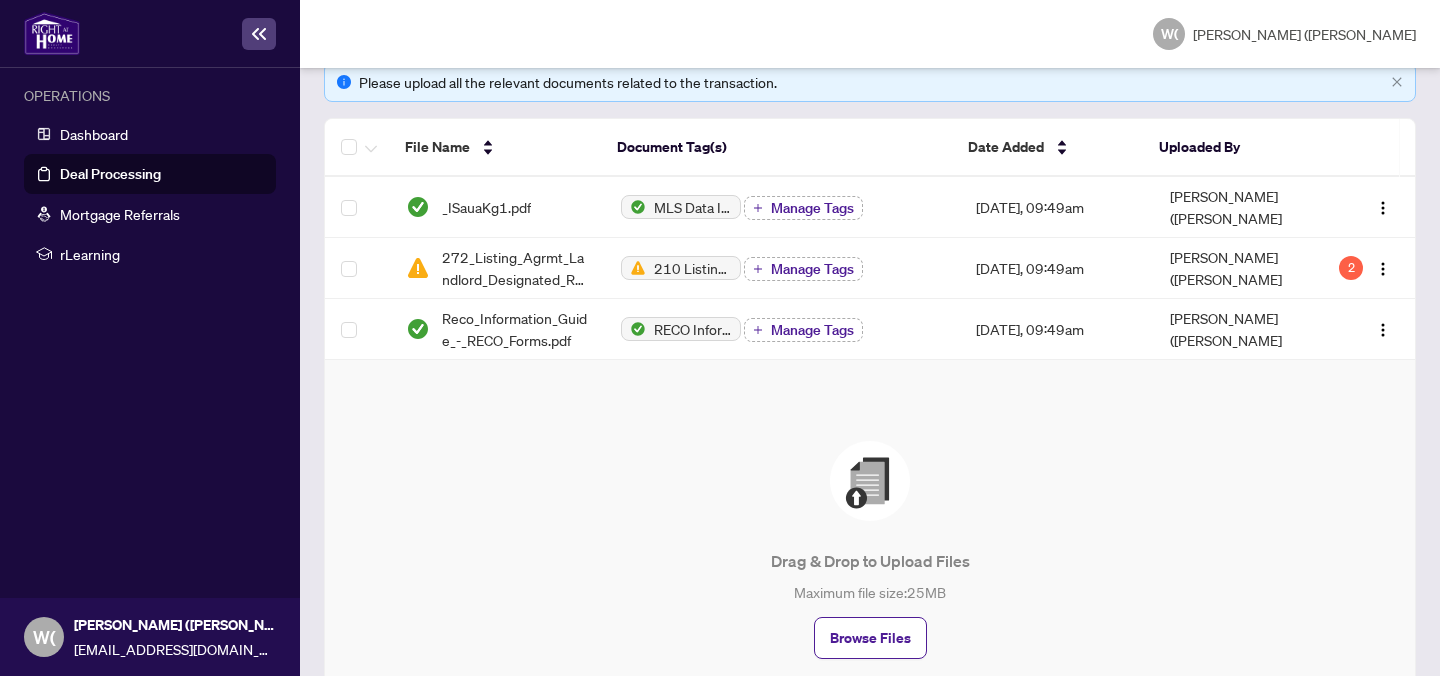 click on "Browse Files" at bounding box center [870, 638] 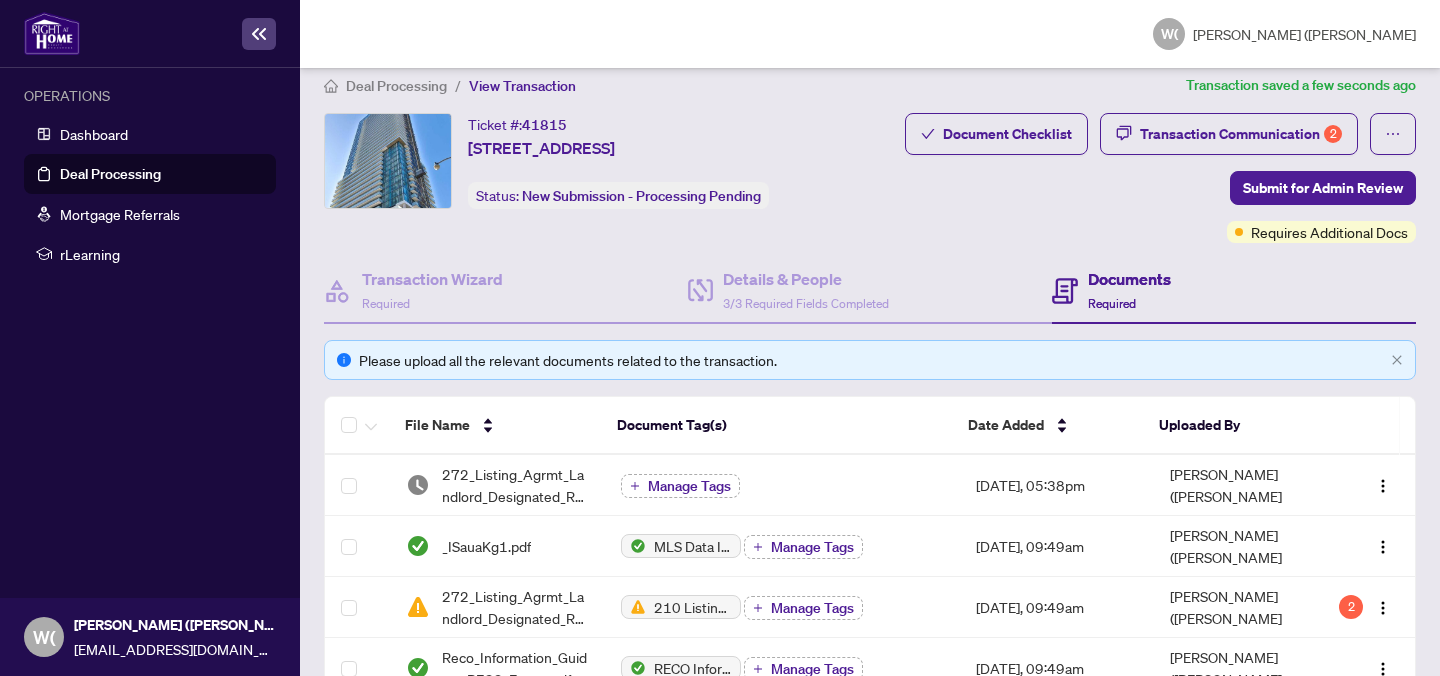 scroll, scrollTop: 0, scrollLeft: 0, axis: both 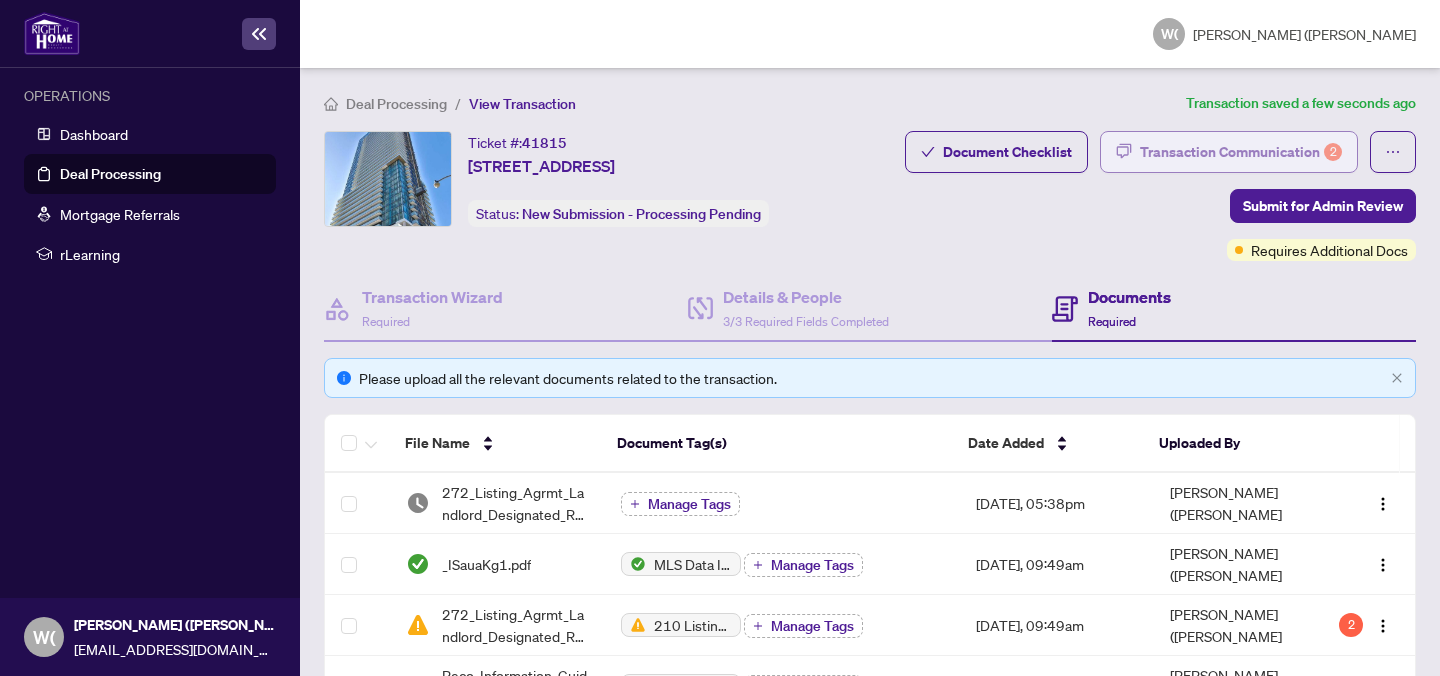 click on "Transaction Communication 2" at bounding box center (1241, 152) 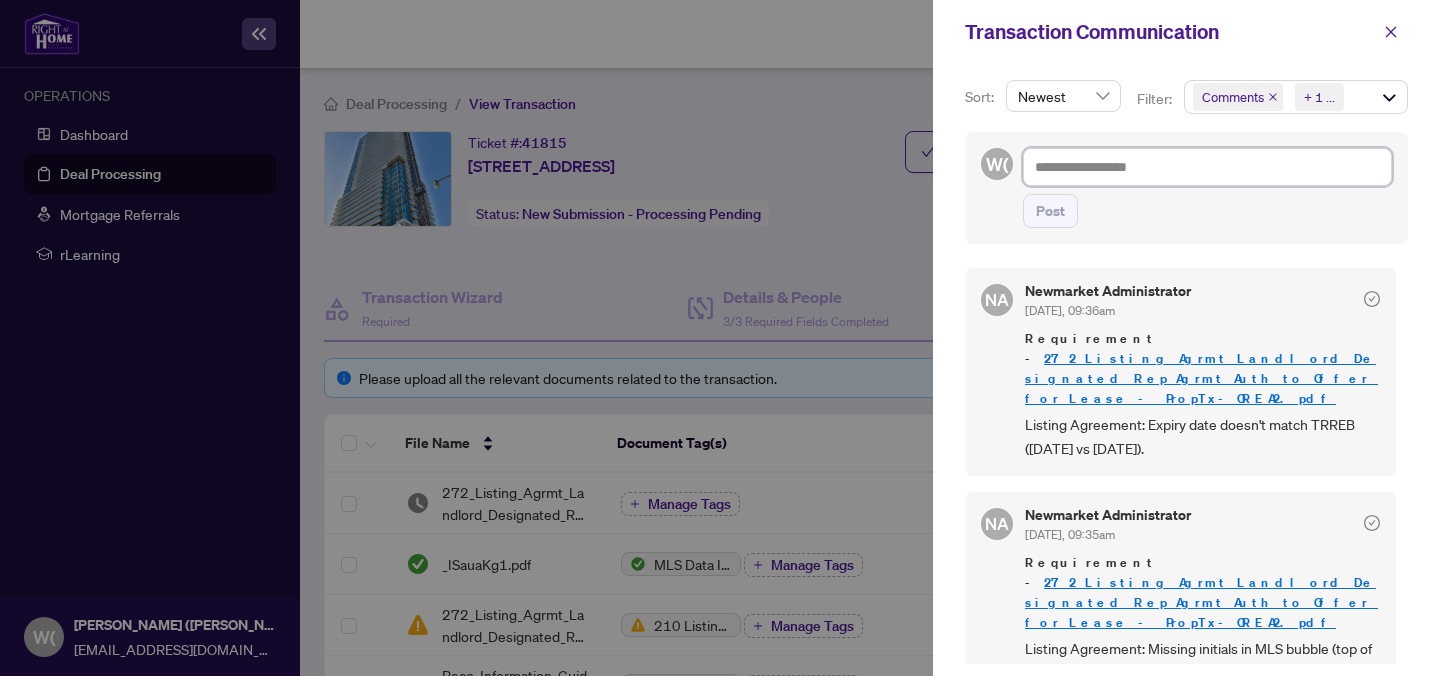 click at bounding box center (1207, 167) 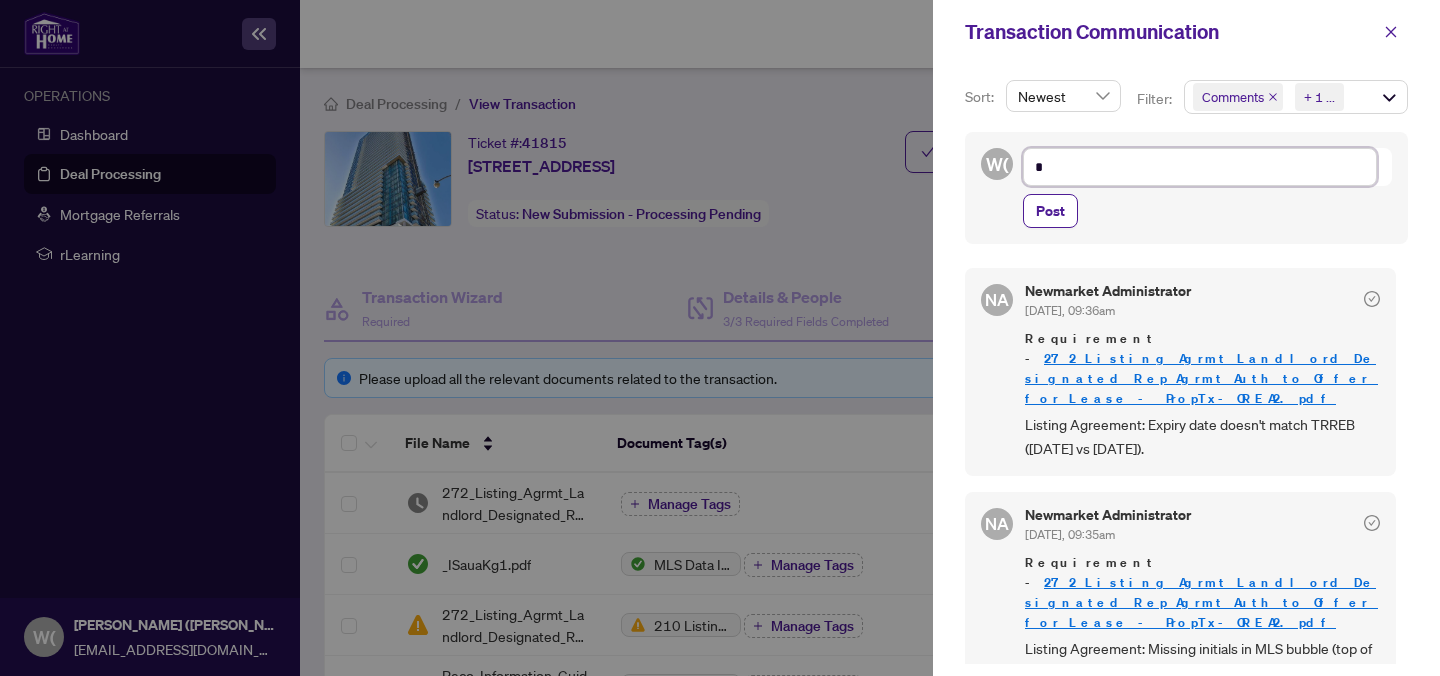 type 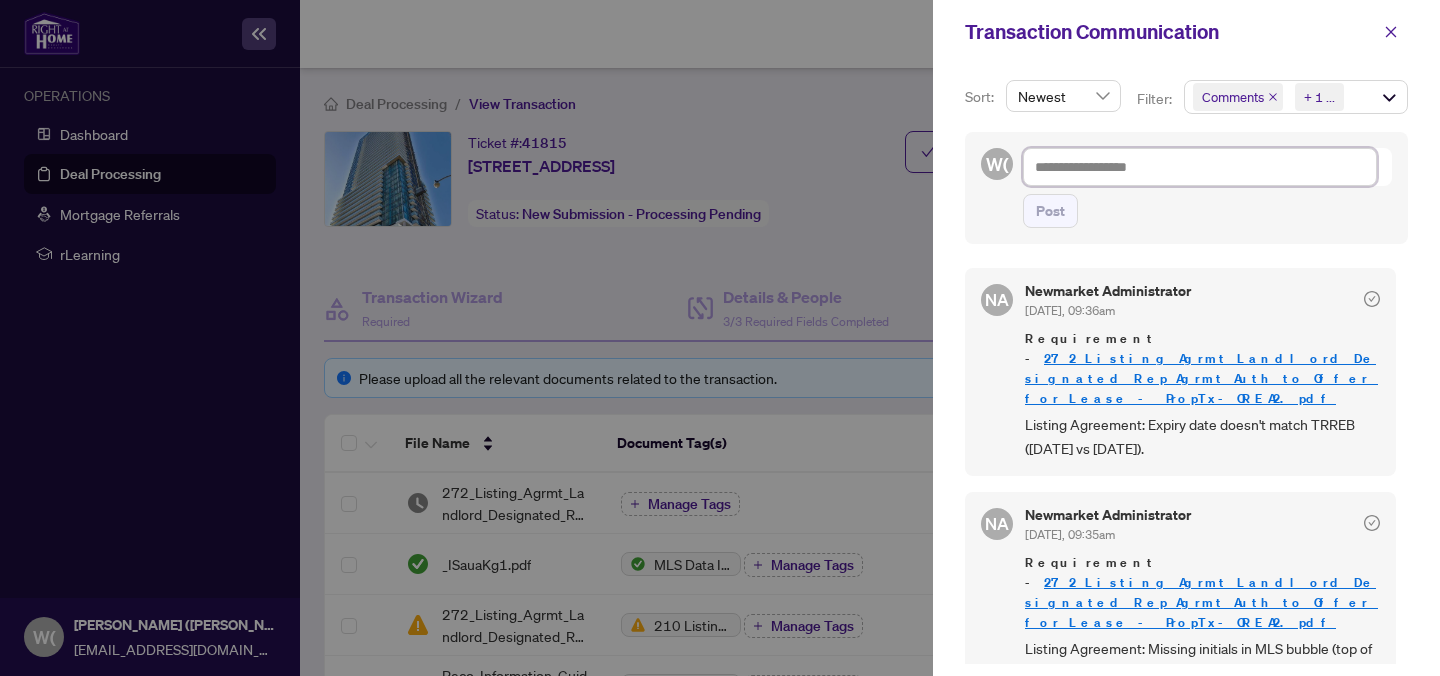 type on "*" 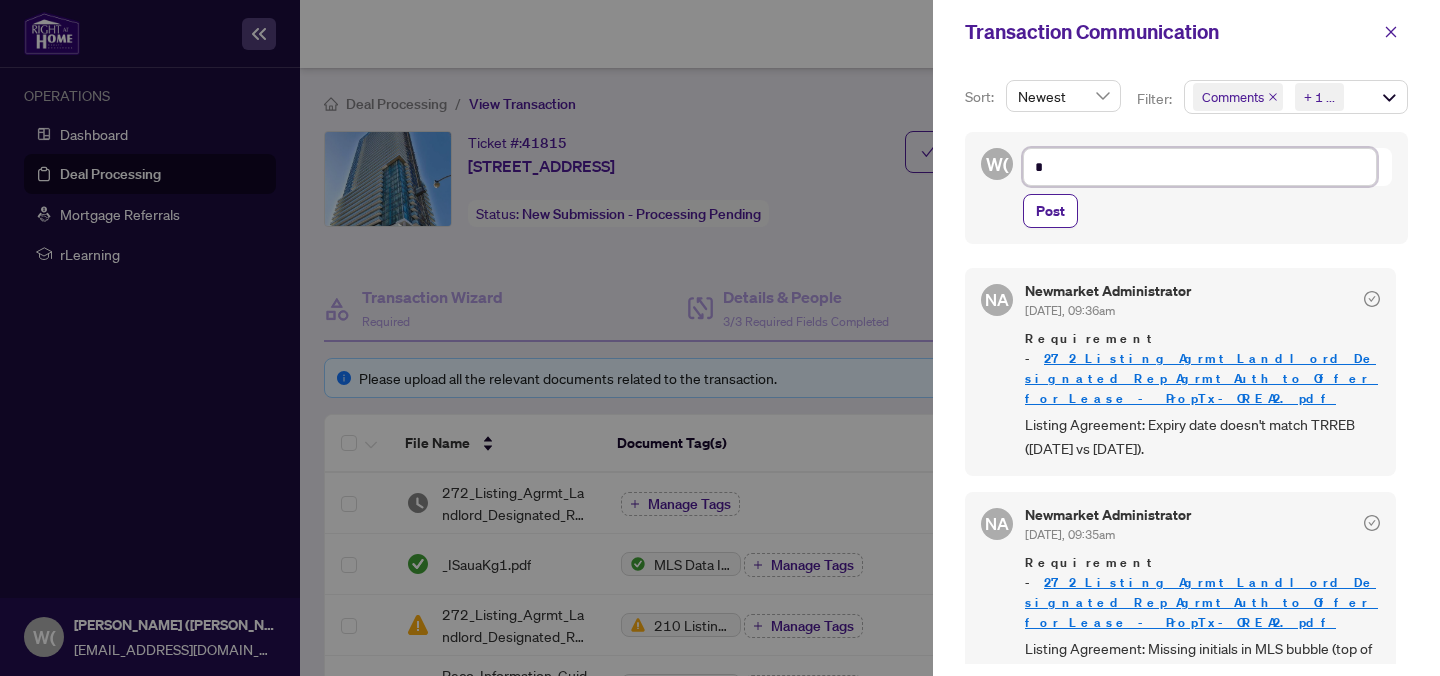 type 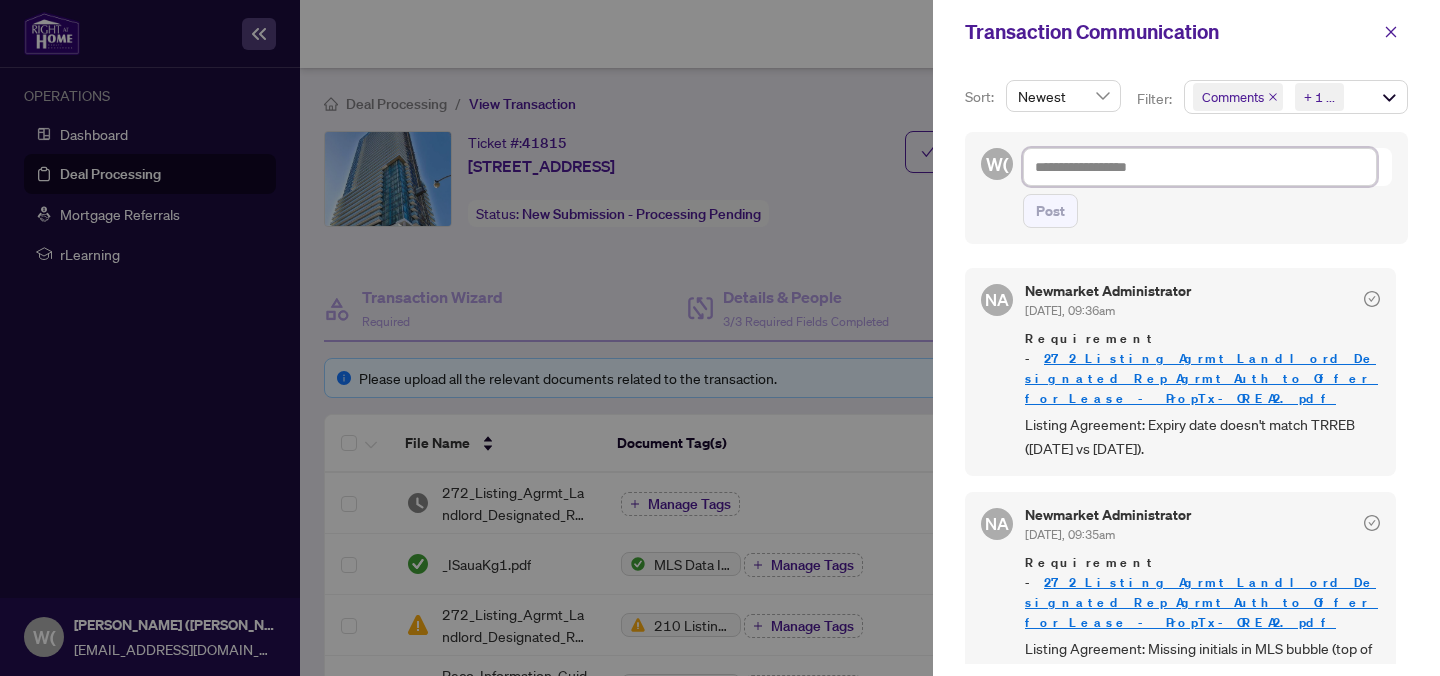 type on "*" 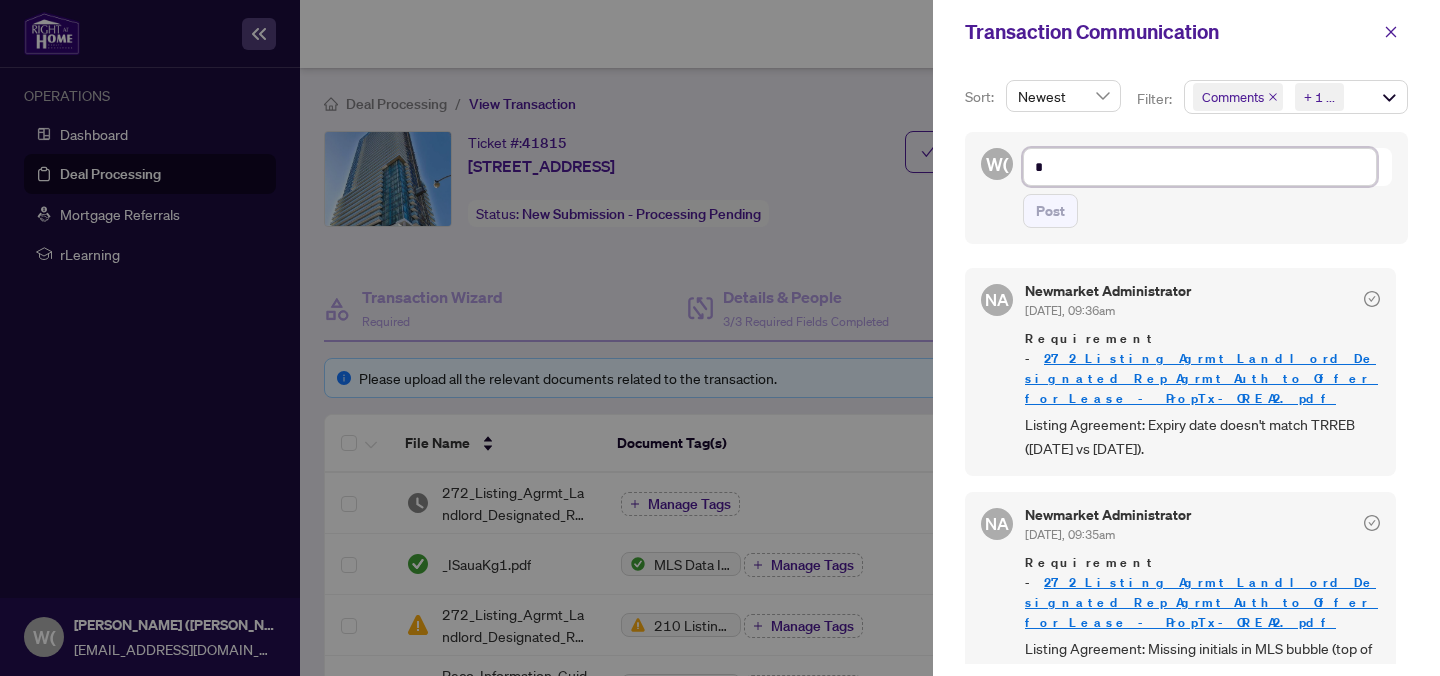 type on "**" 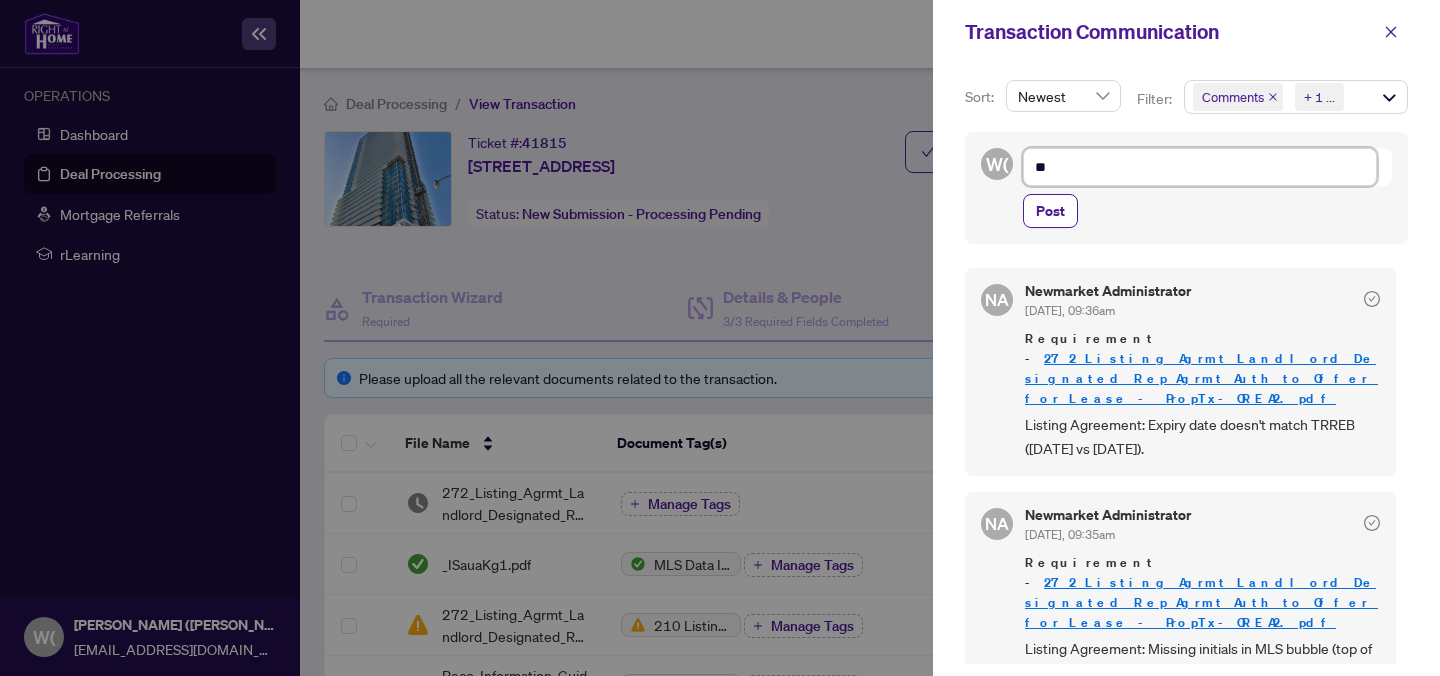 type on "***" 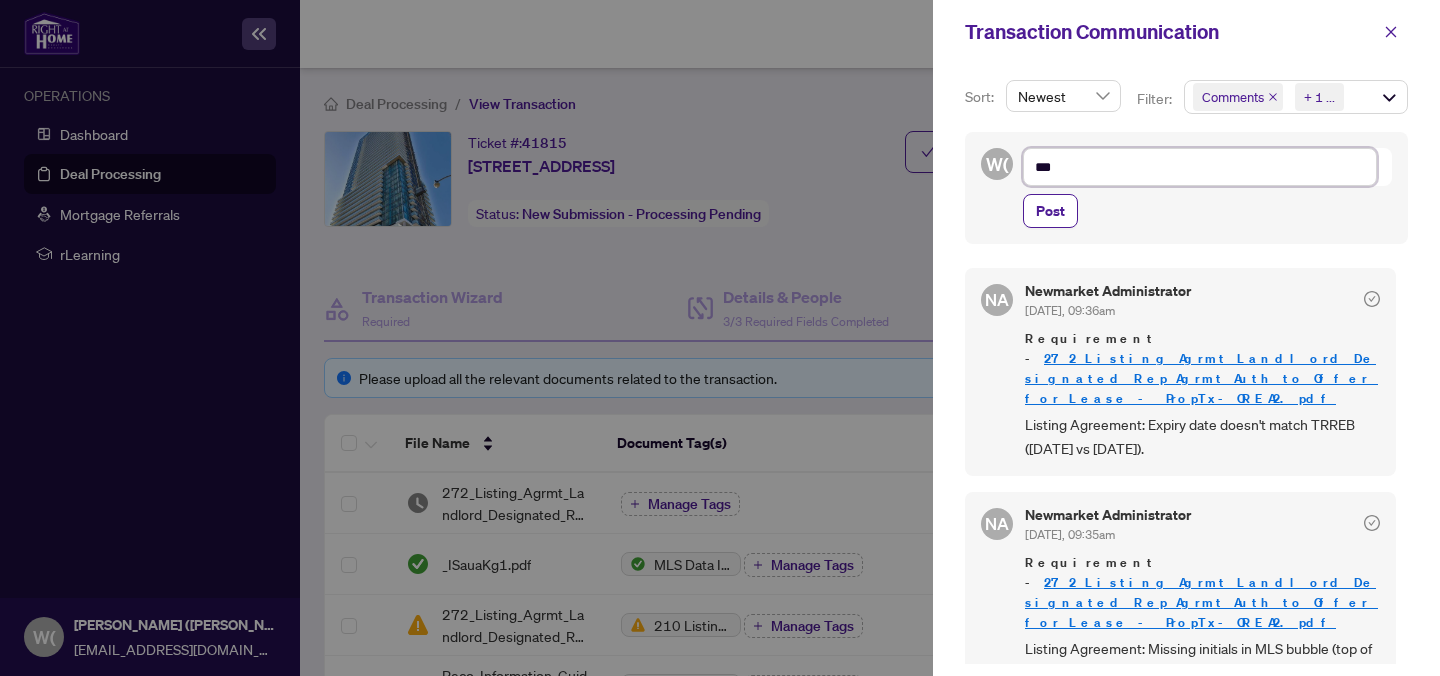 type on "****" 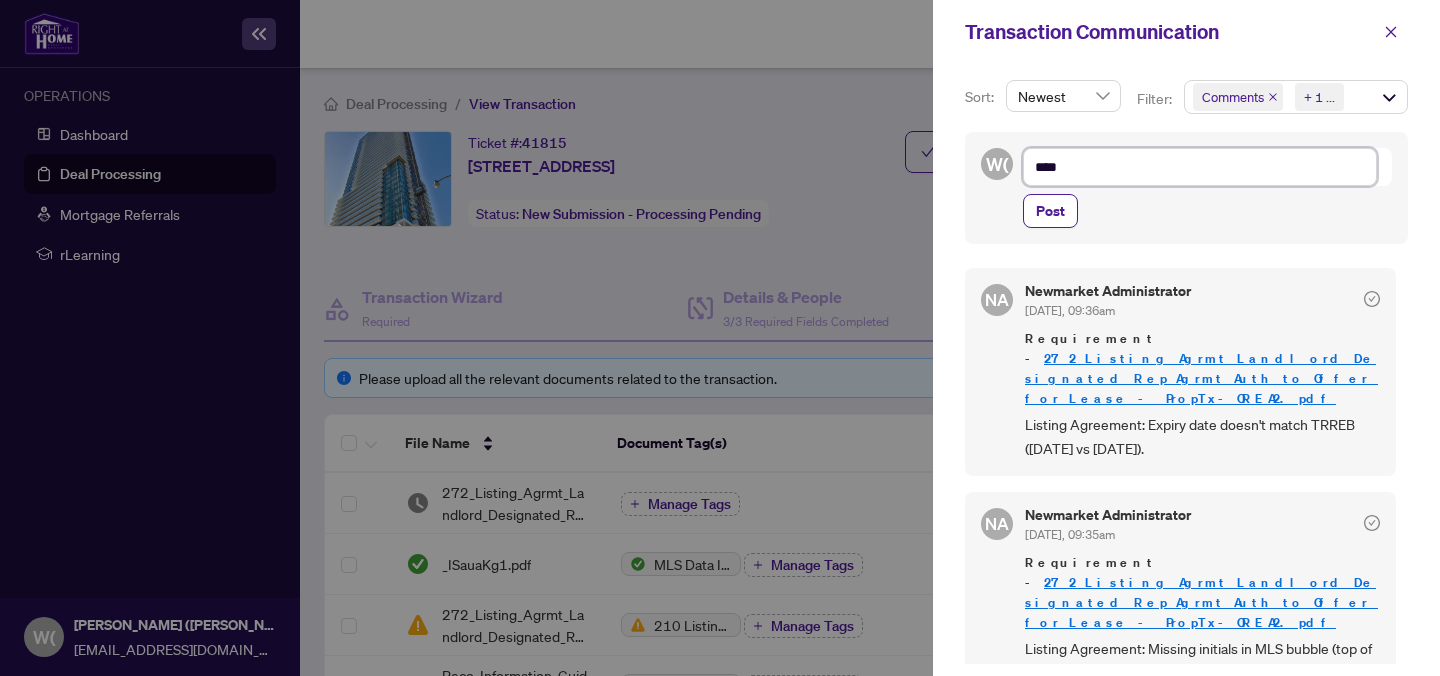 type on "*****" 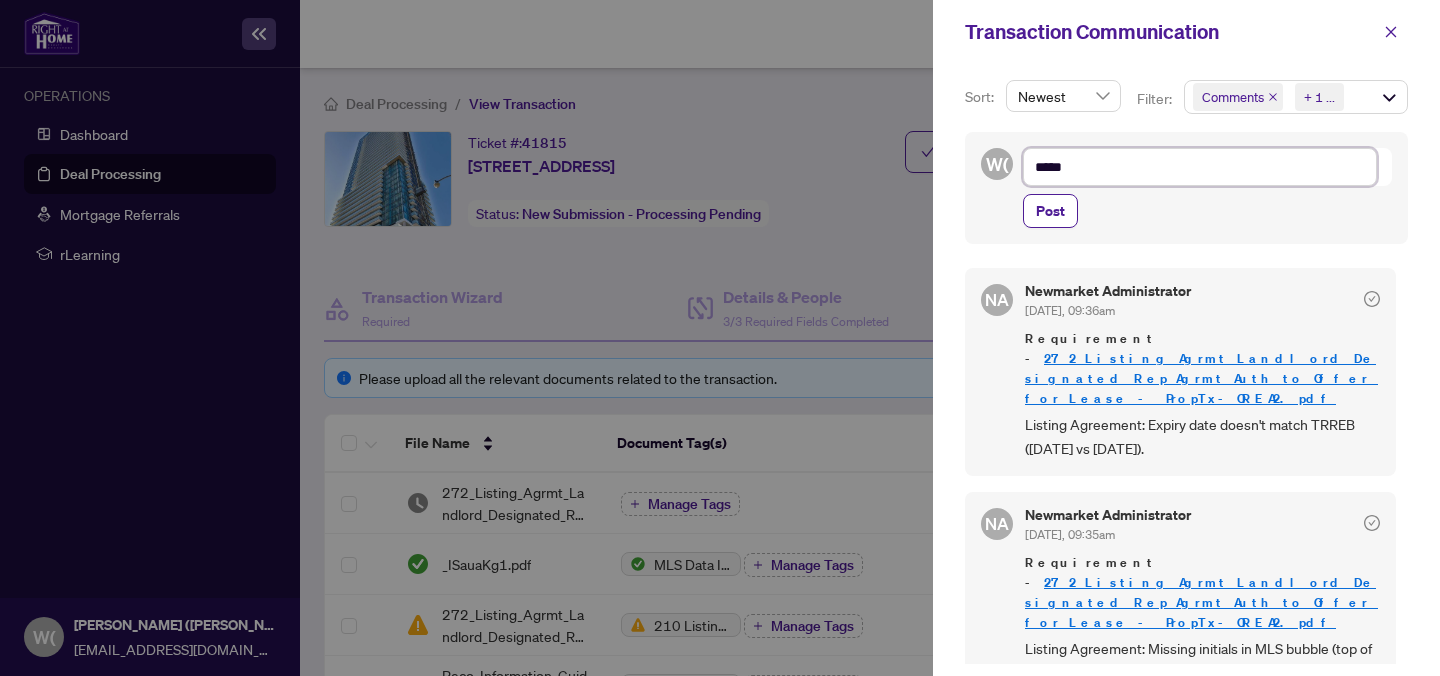 type on "******" 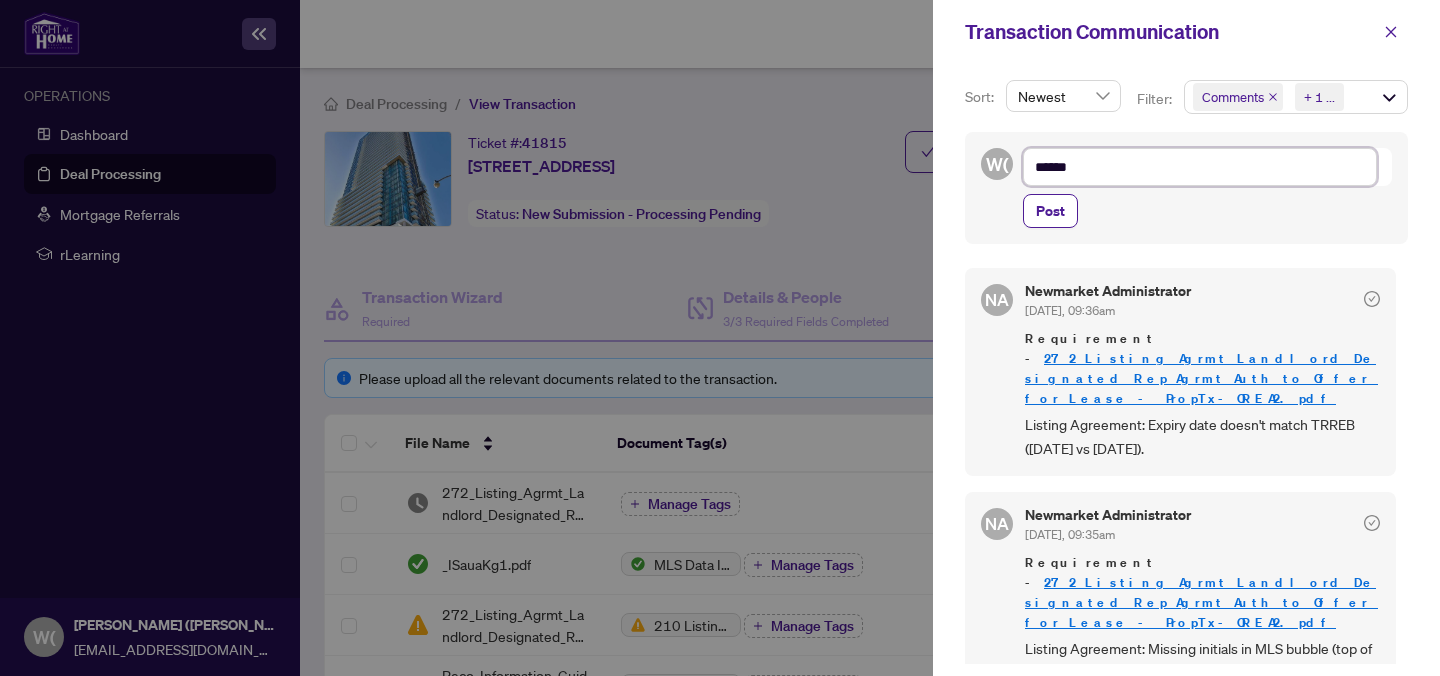 type on "*******" 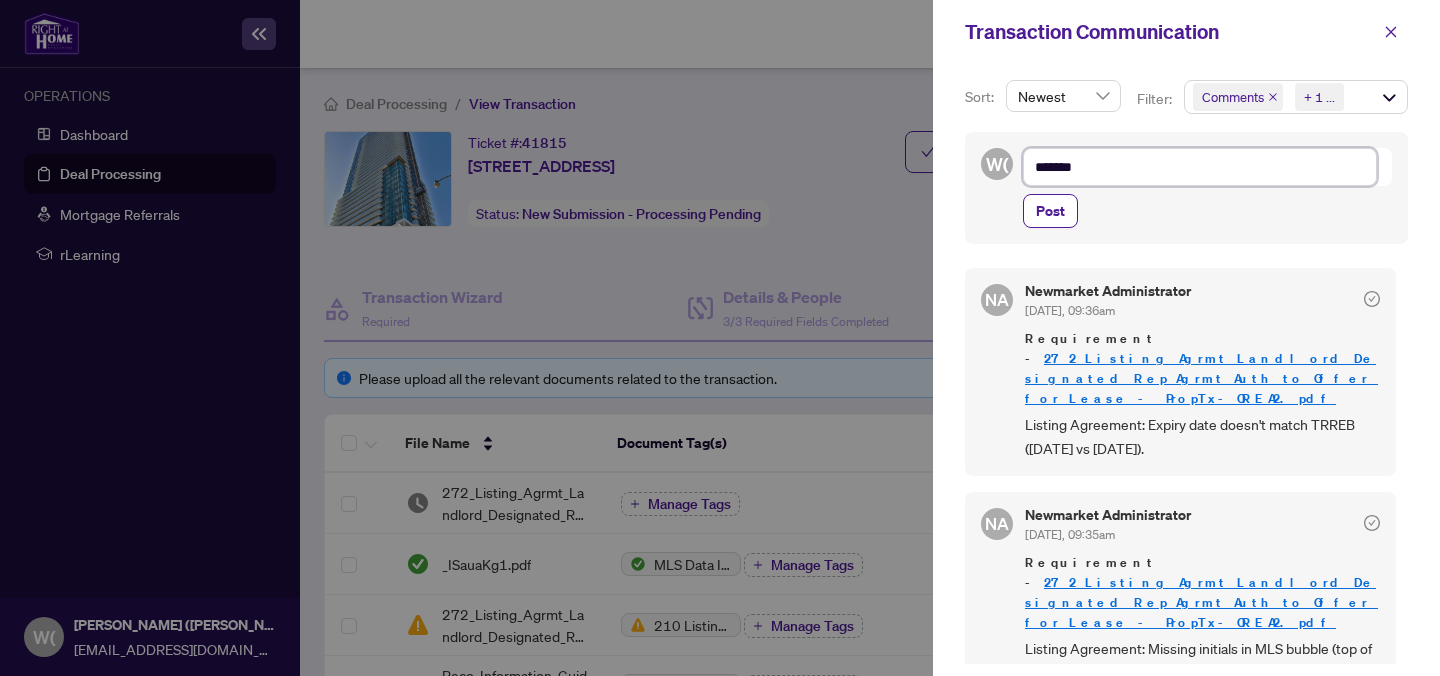 type on "********" 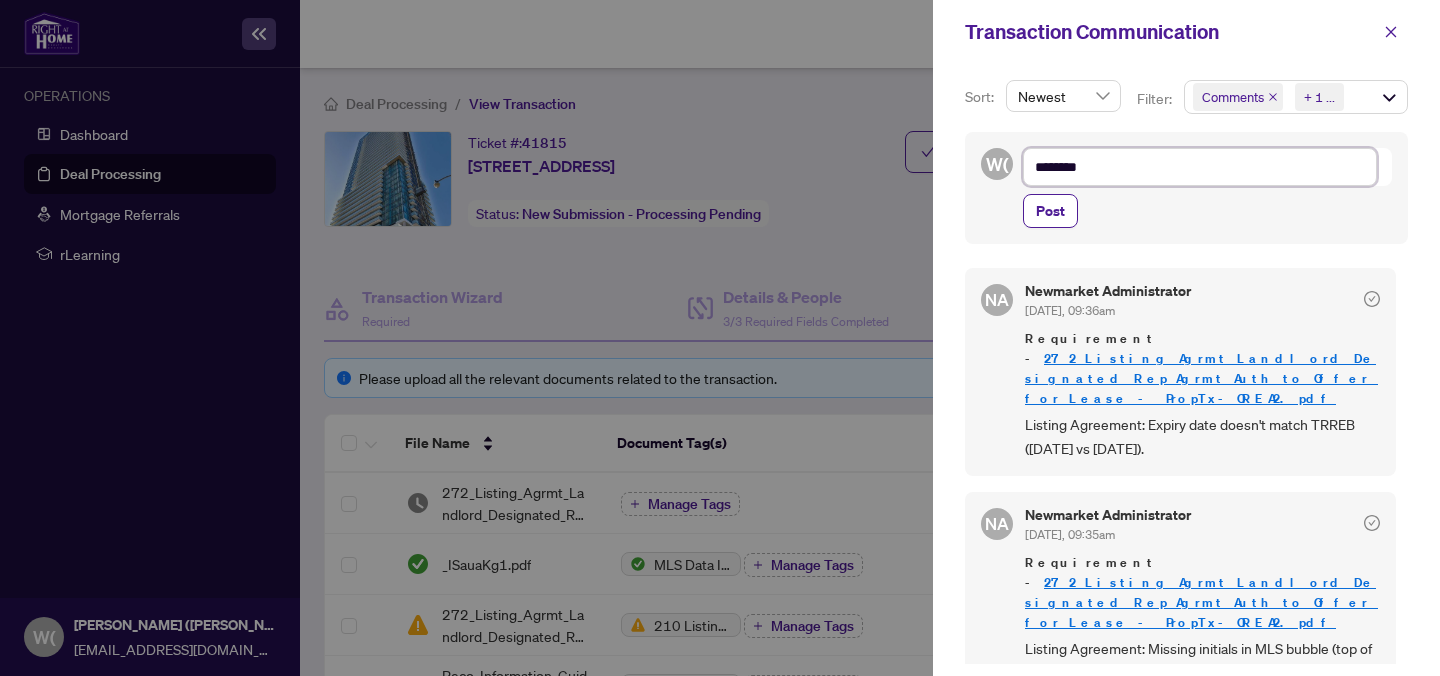 type on "*********" 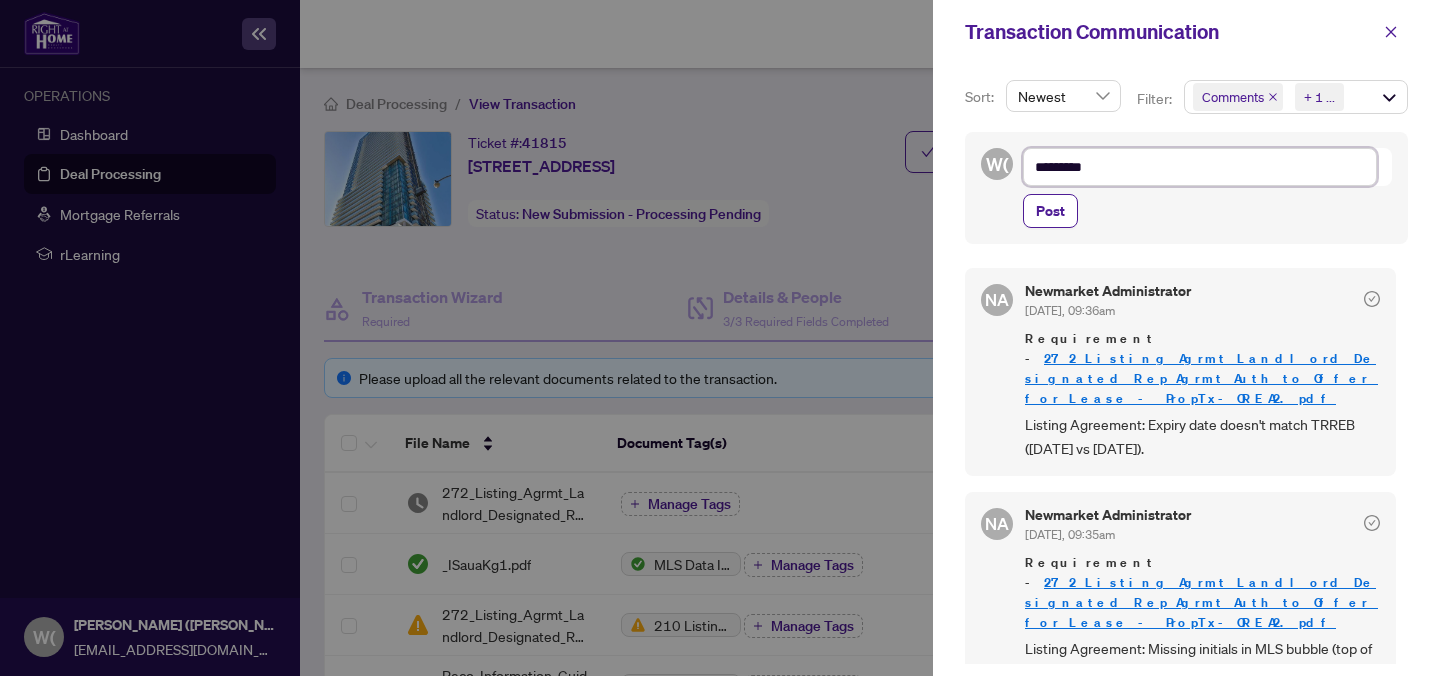 type on "*********" 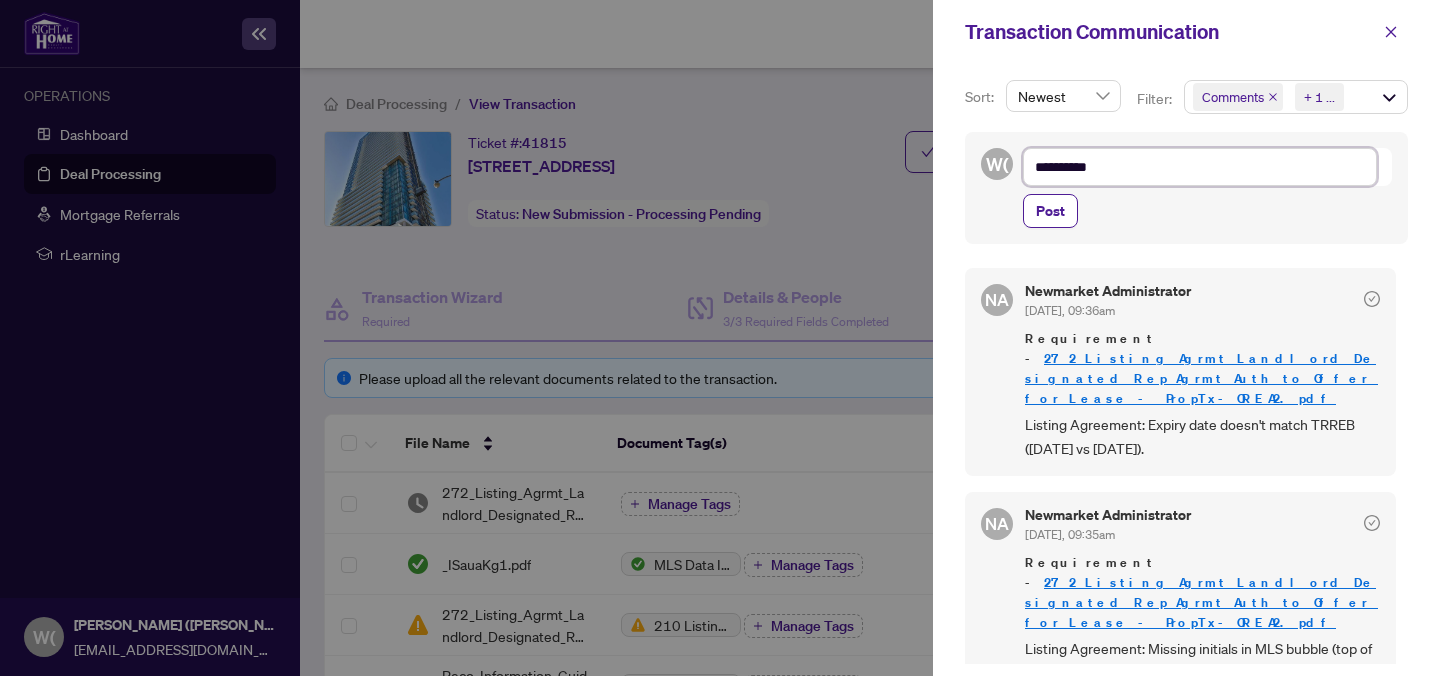 type on "**********" 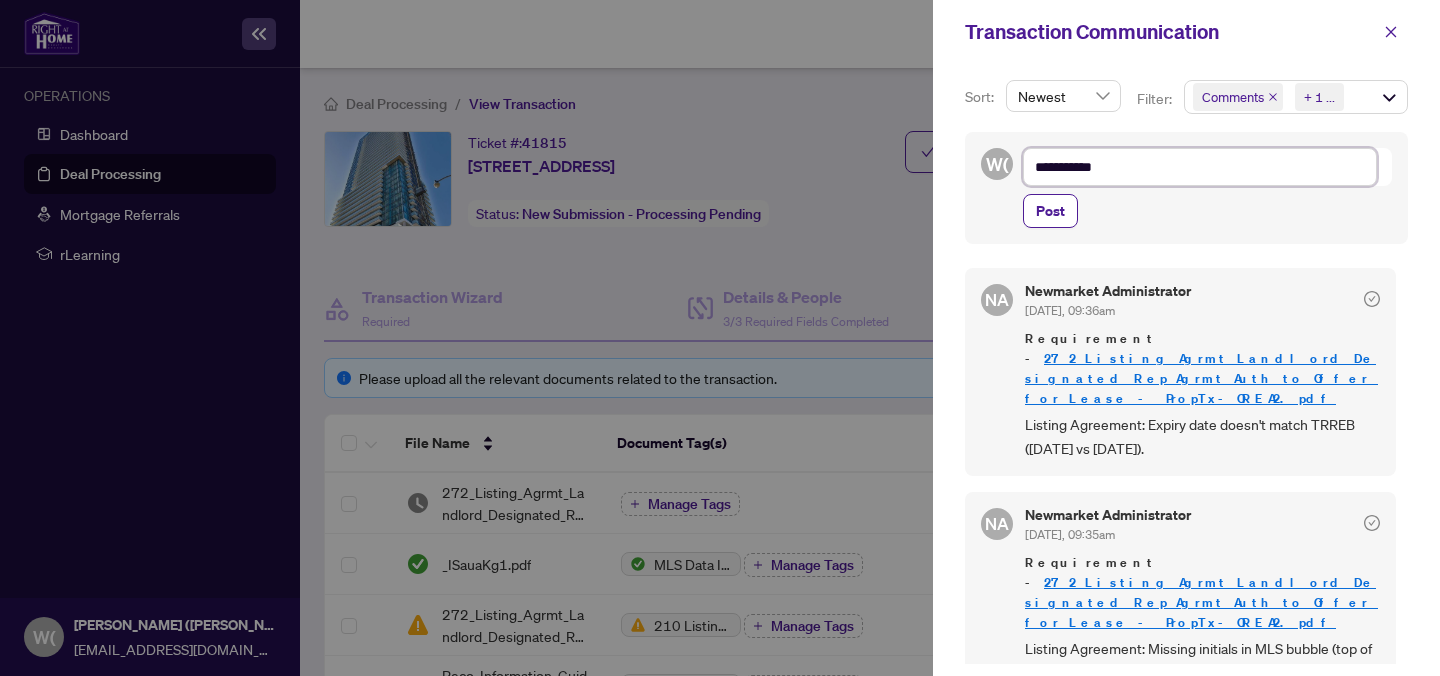 type on "**********" 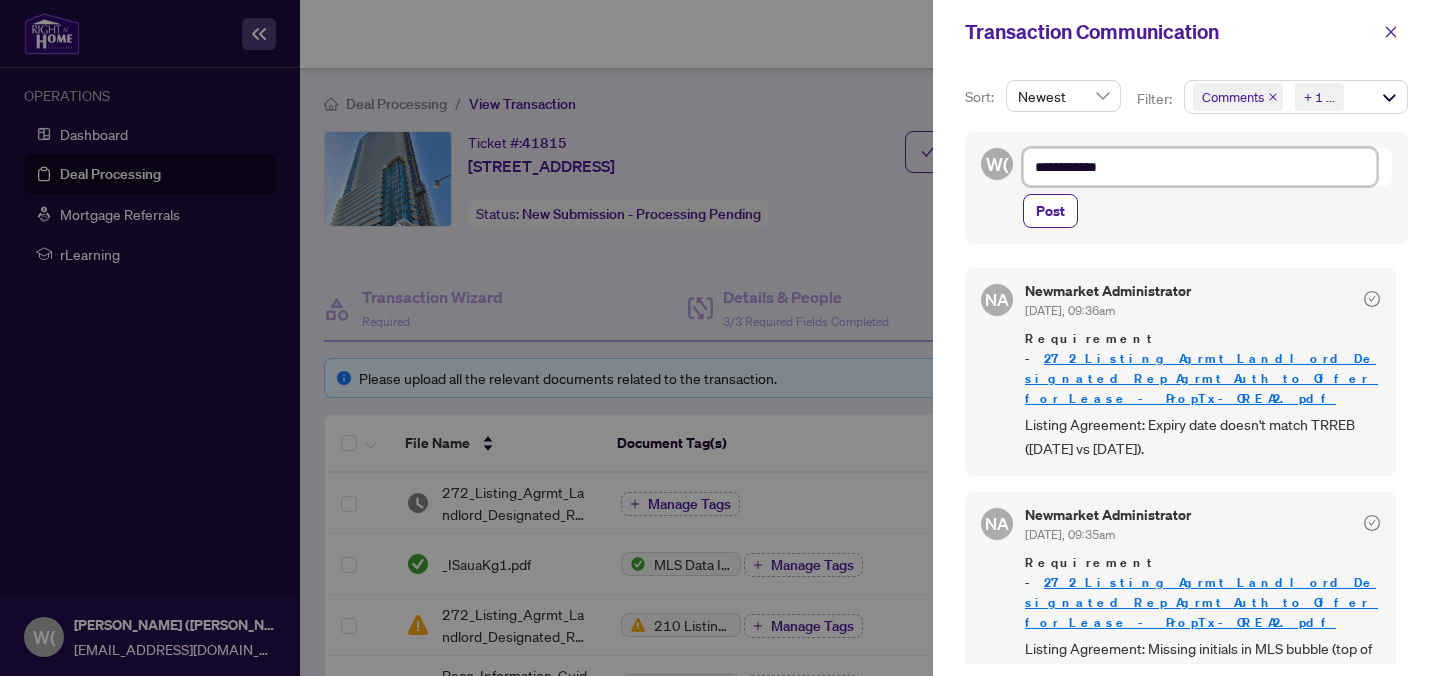 type on "**********" 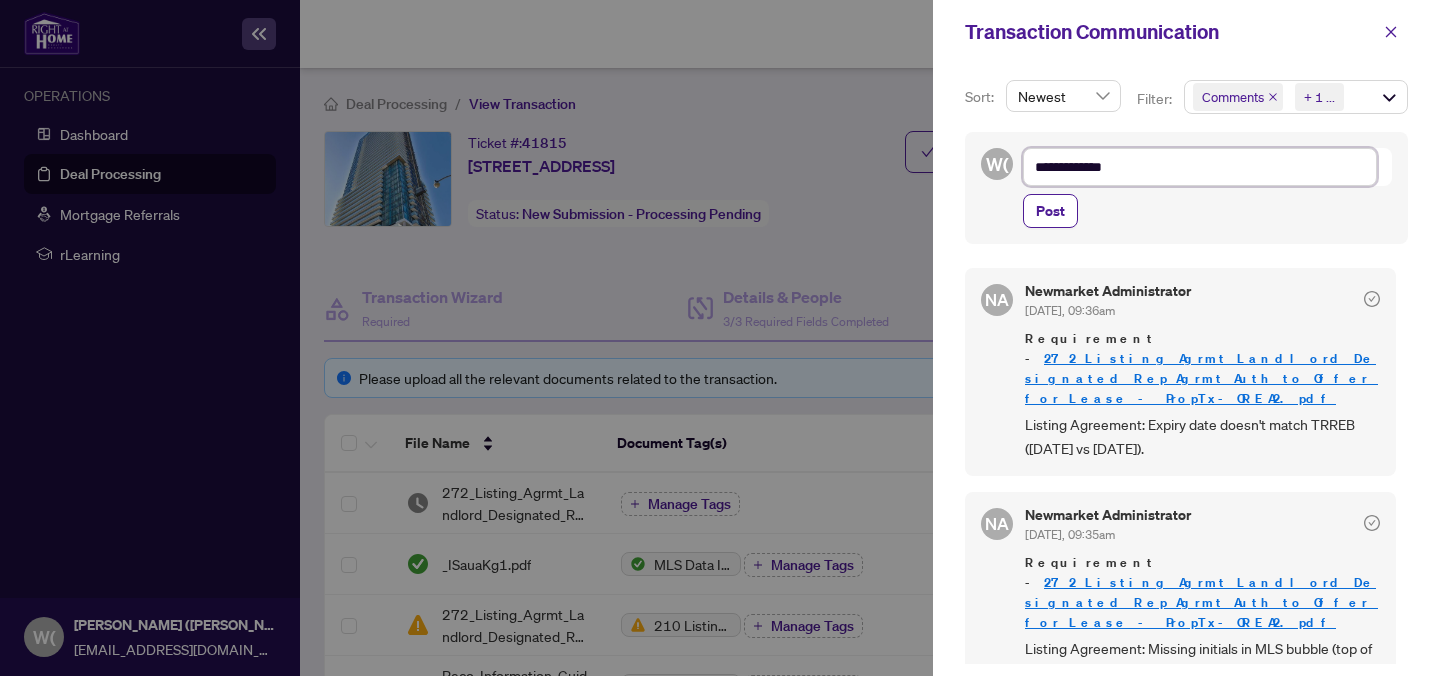type on "**********" 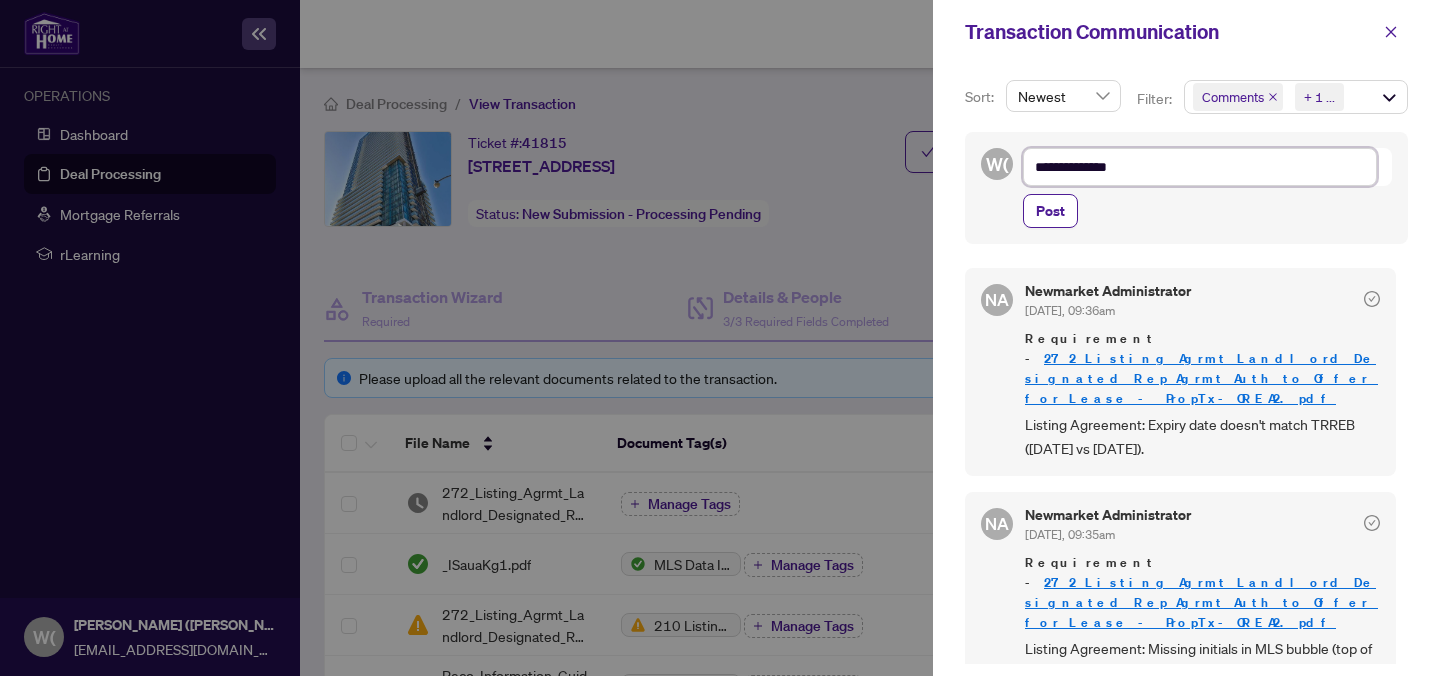type on "**********" 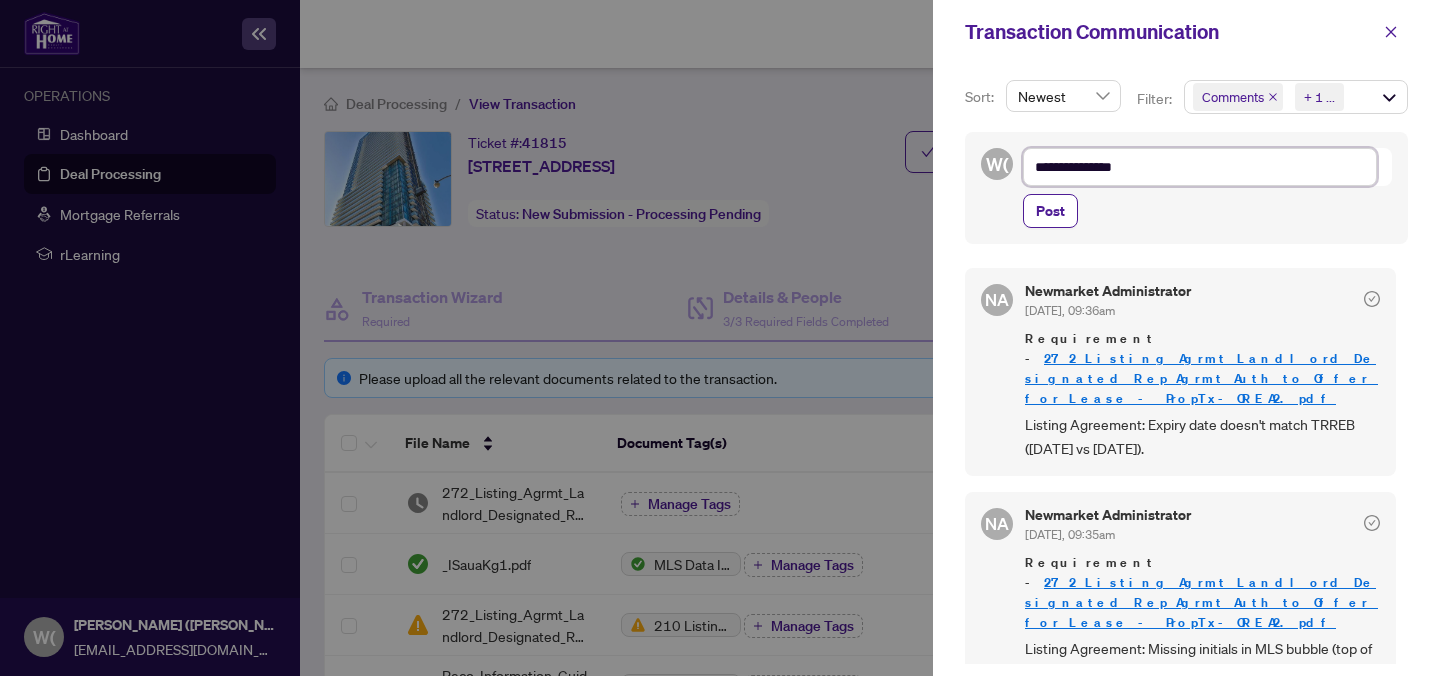 type on "**********" 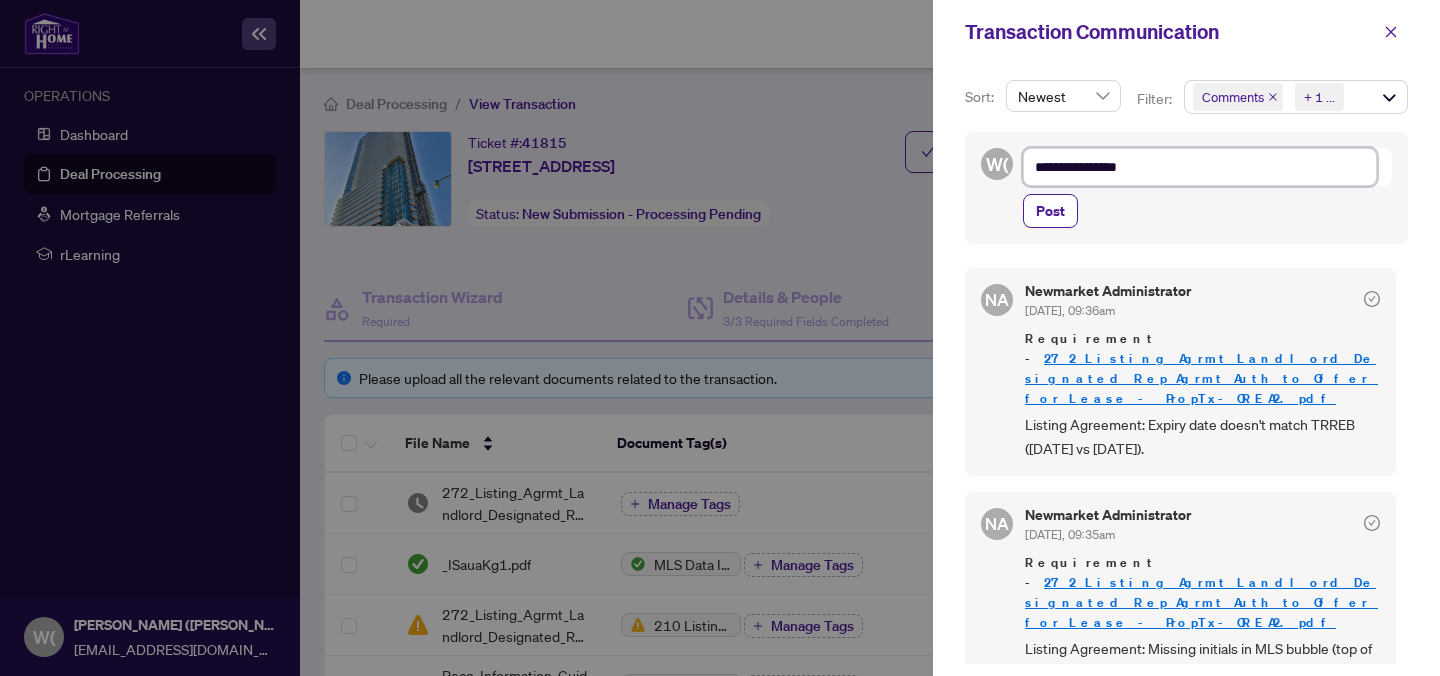 type on "**********" 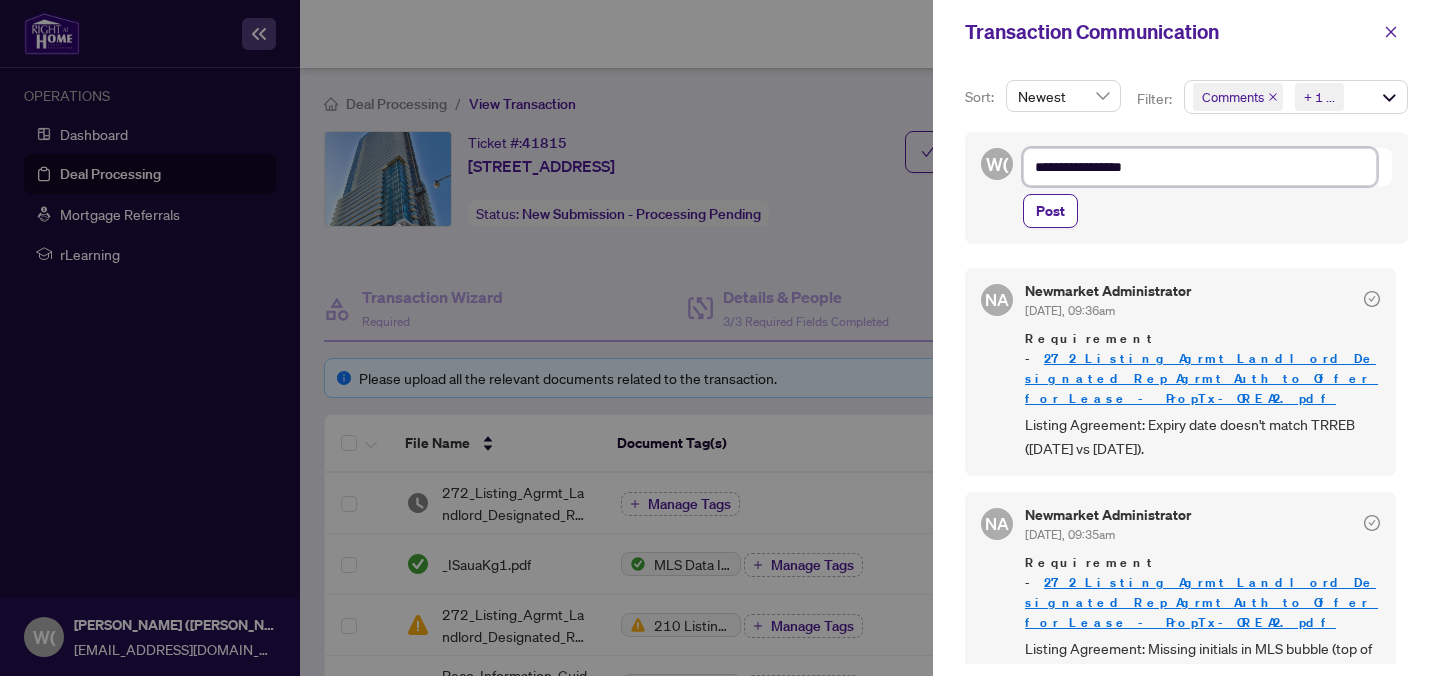 type on "**********" 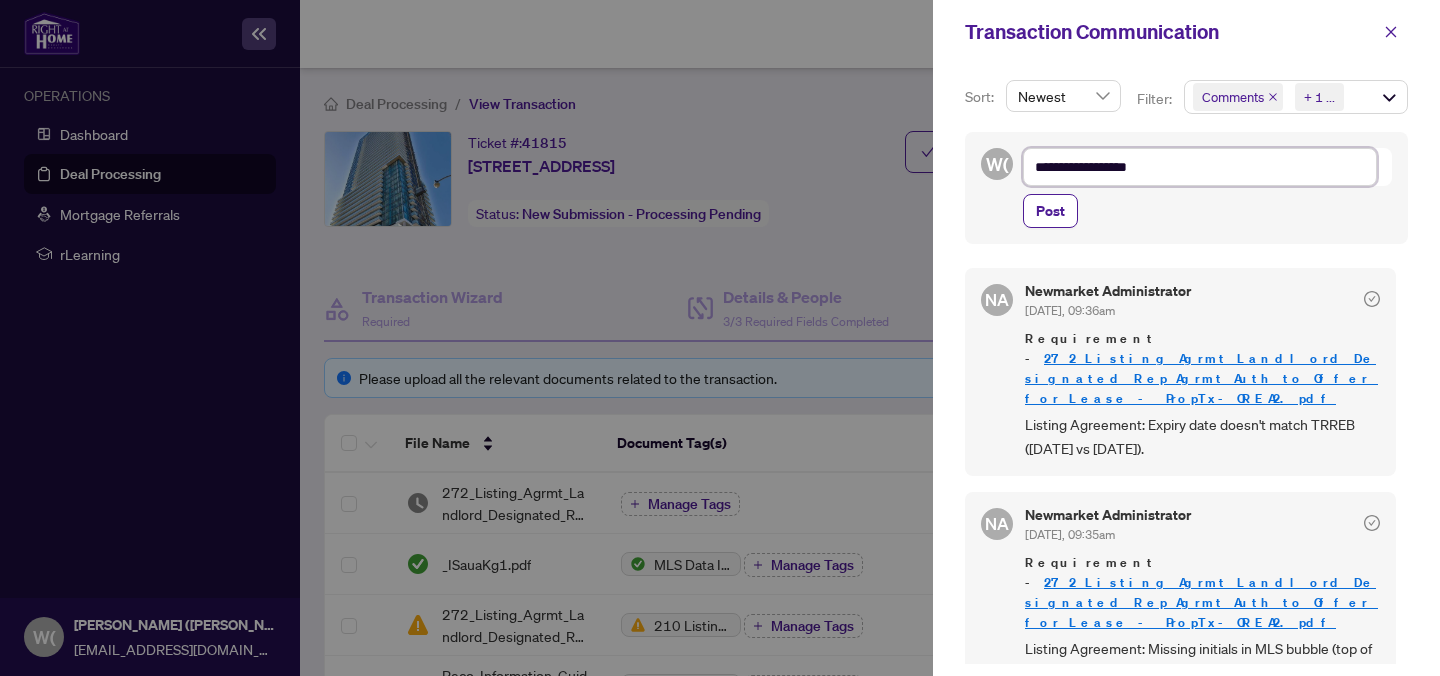 type on "**********" 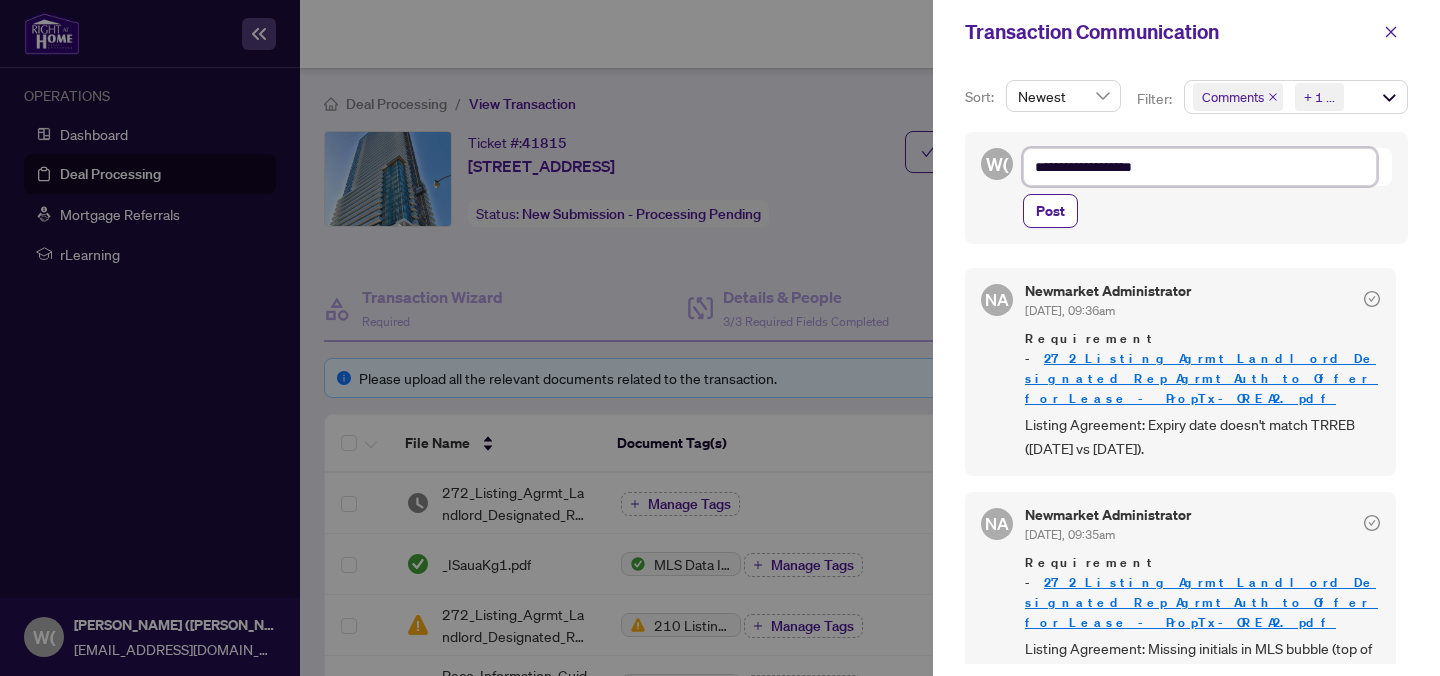 type on "**********" 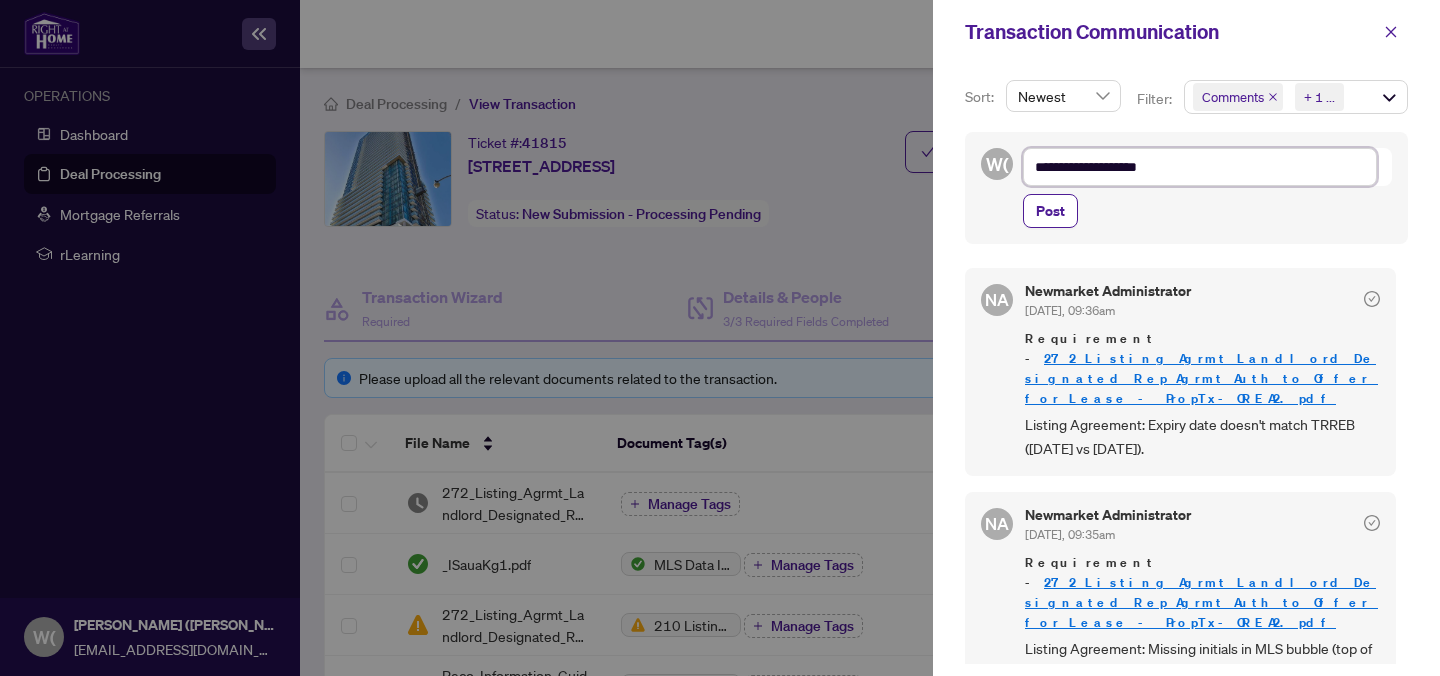 type on "**********" 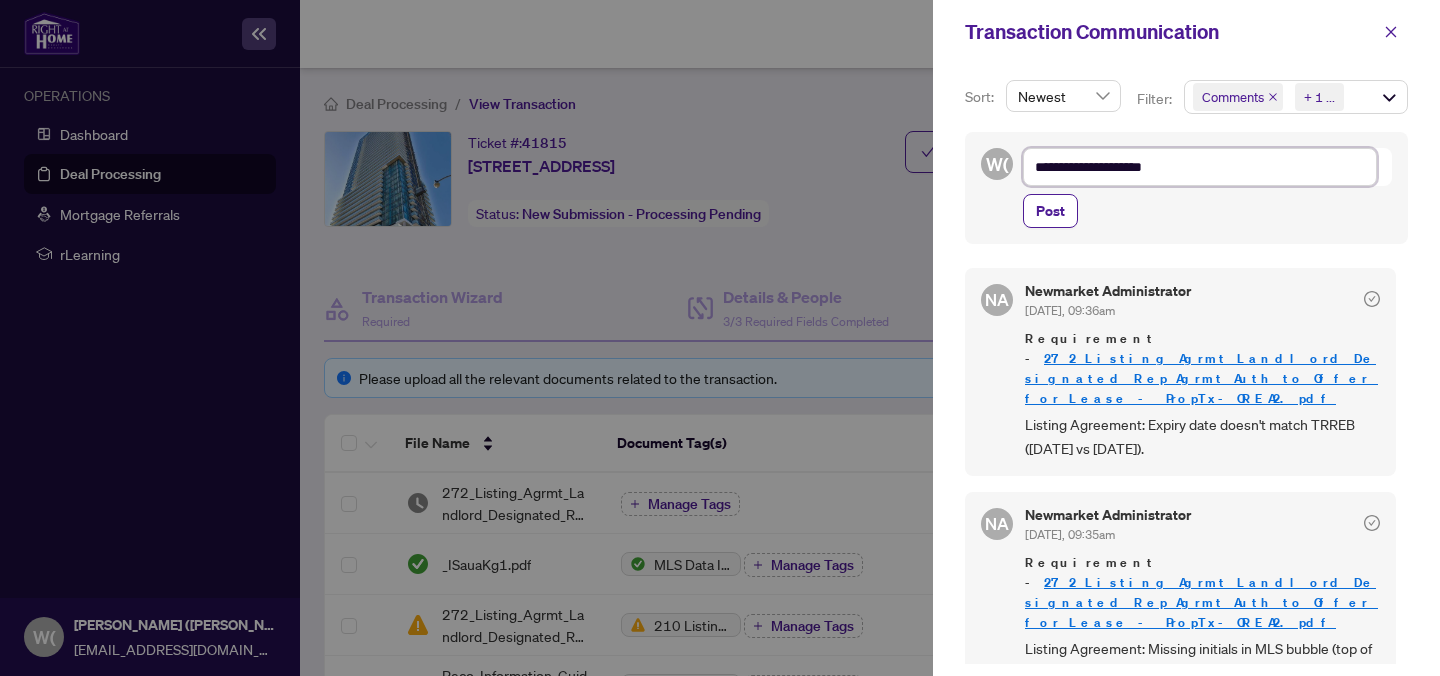 type on "**********" 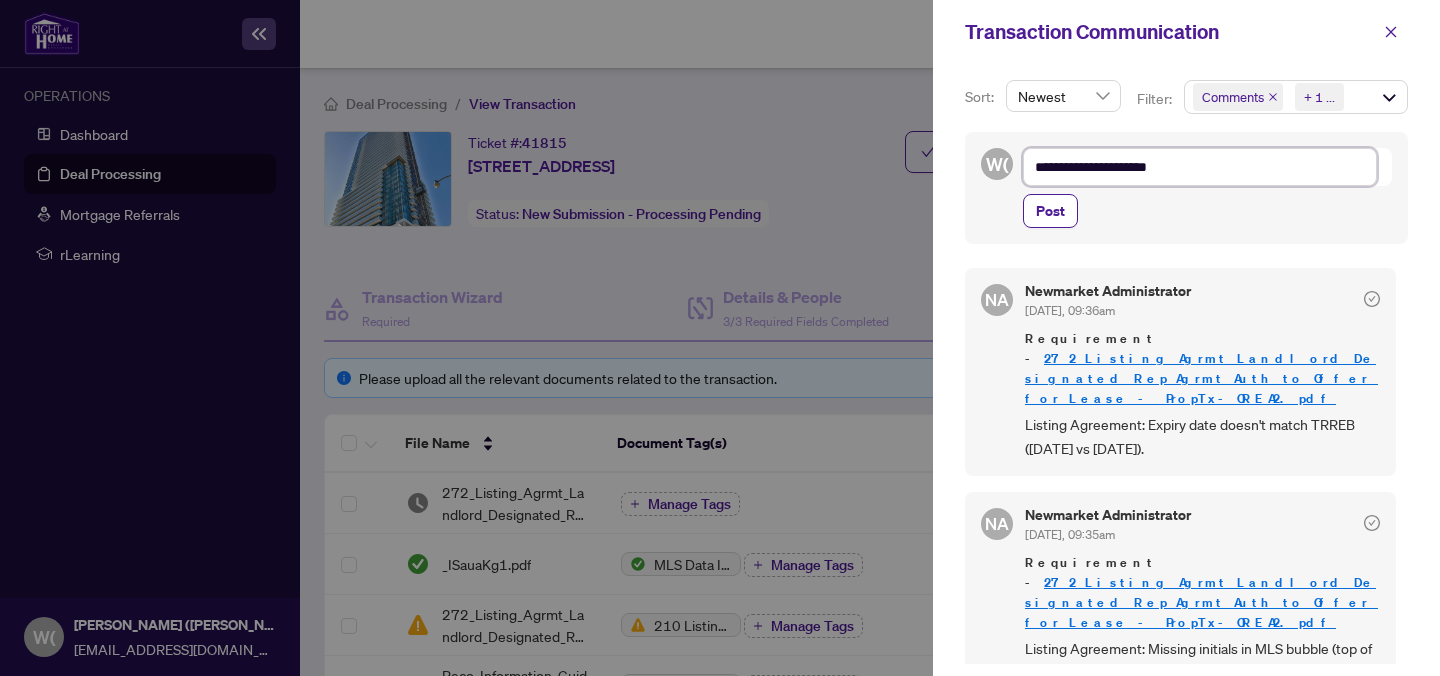 type on "**********" 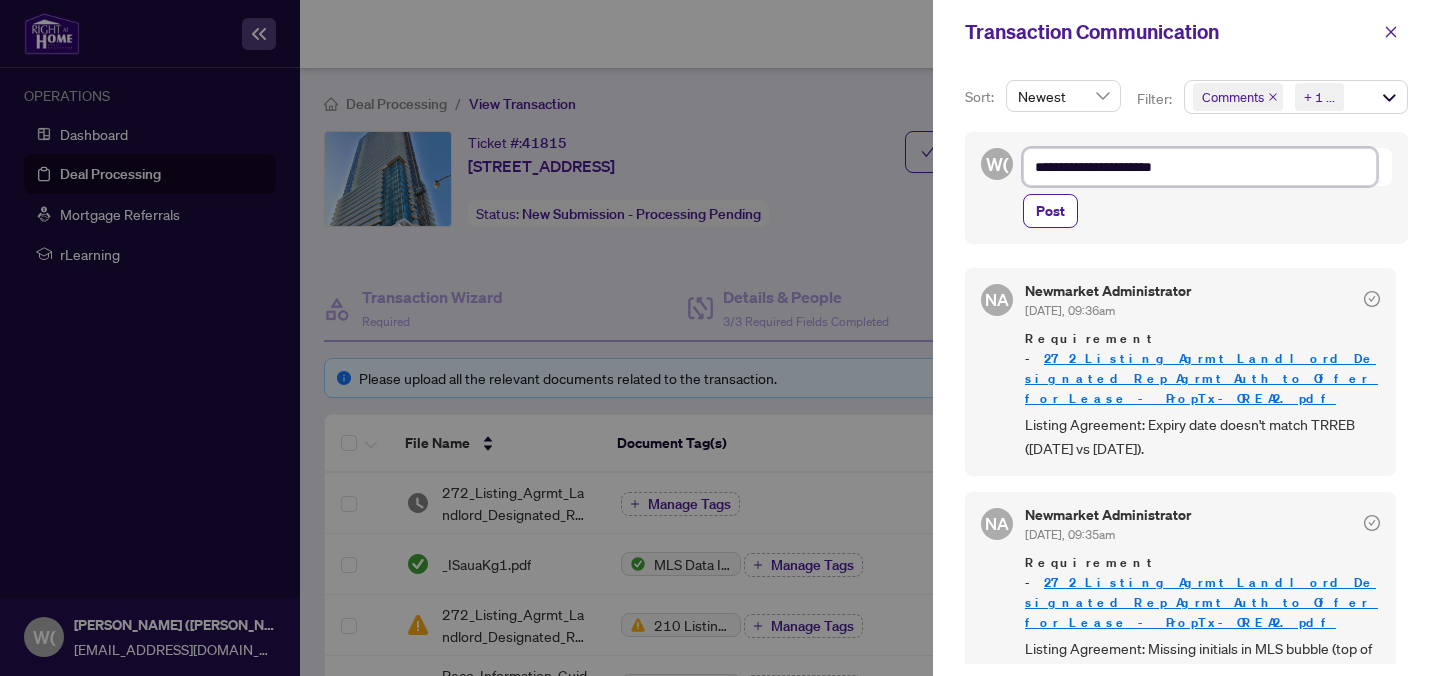 type on "**********" 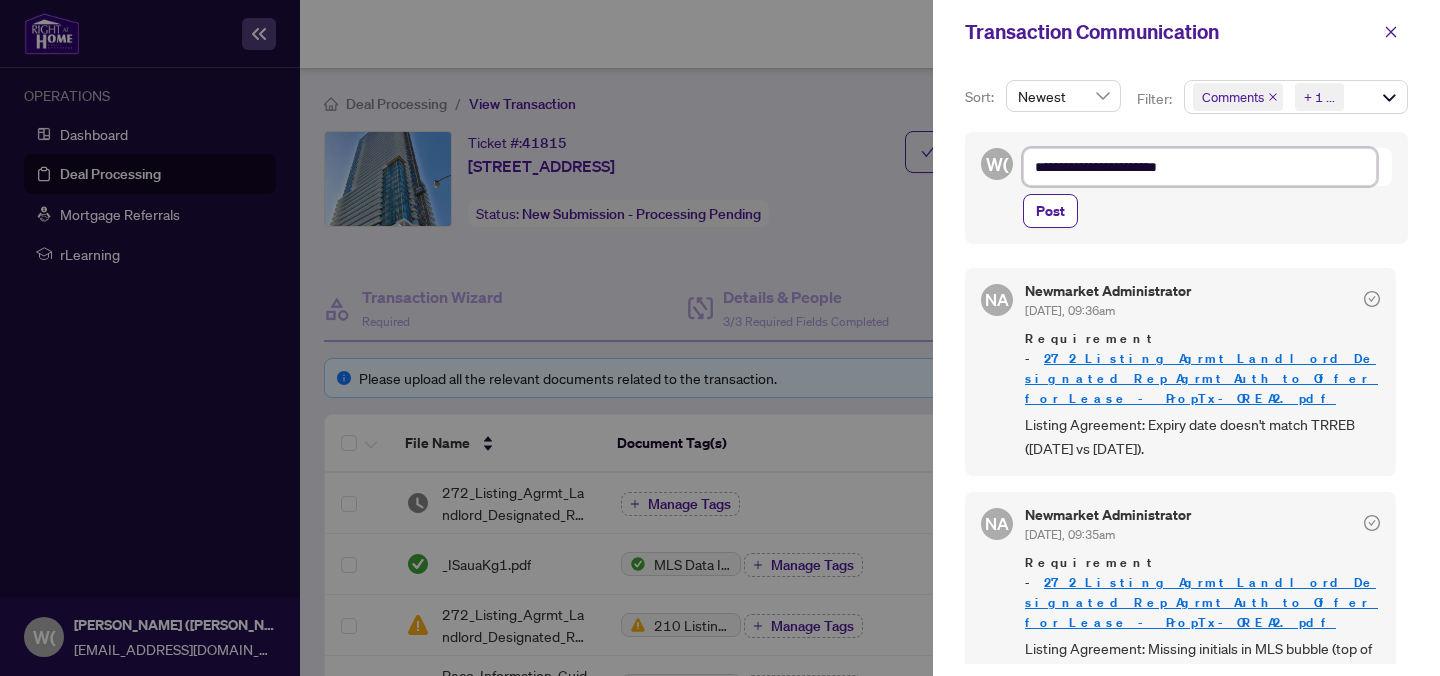 type on "**********" 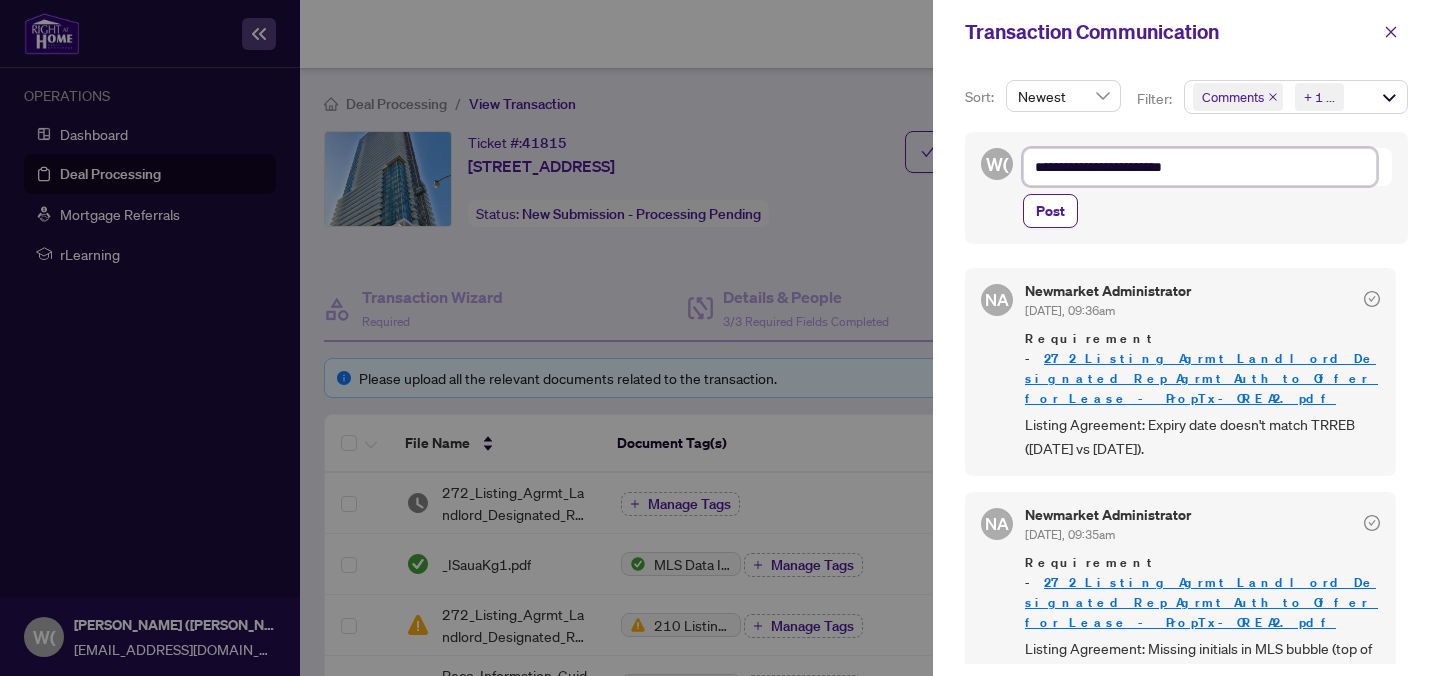 type on "**********" 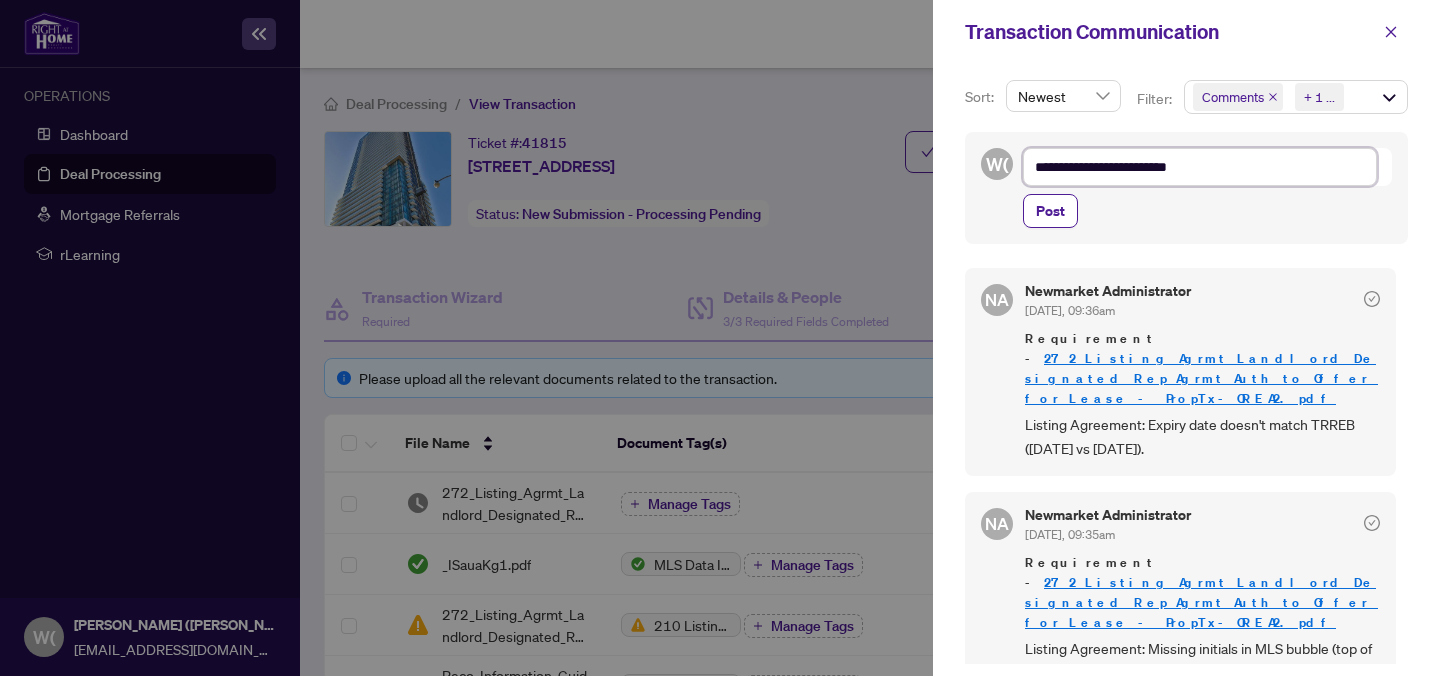 type on "**********" 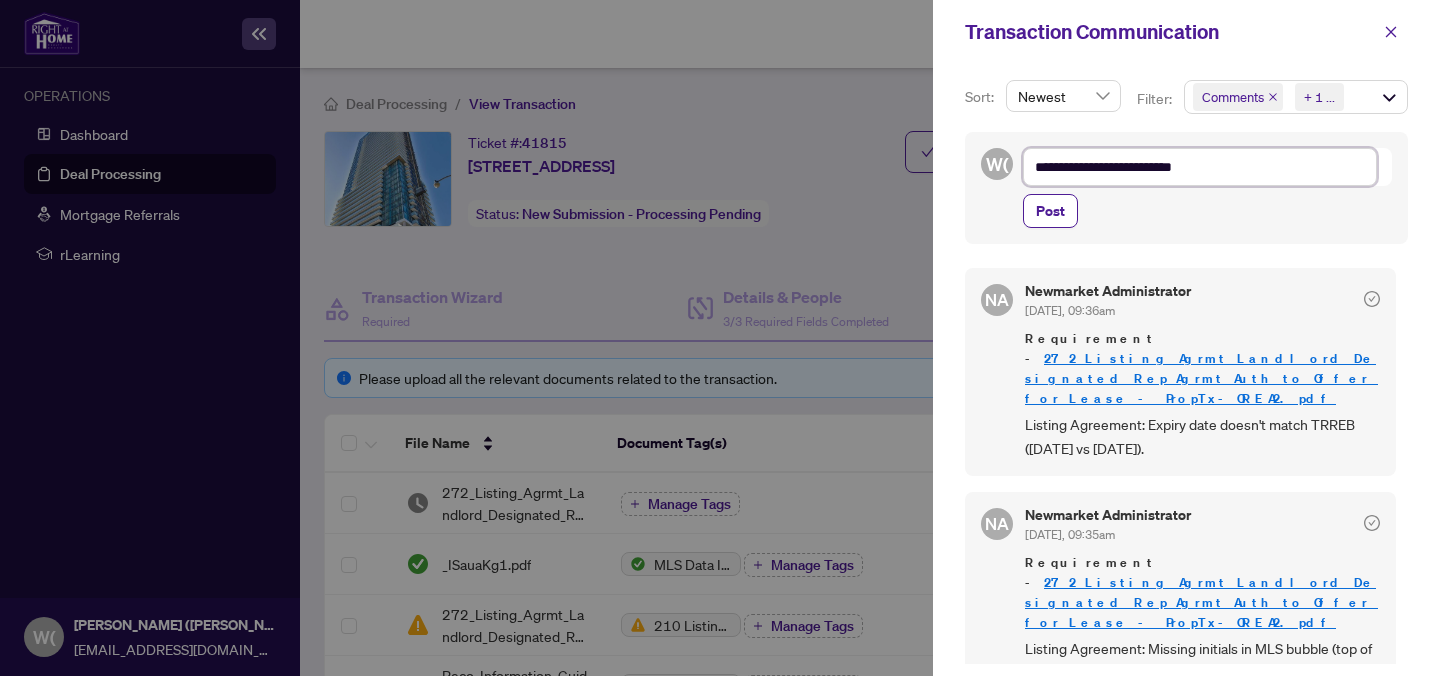 type on "**********" 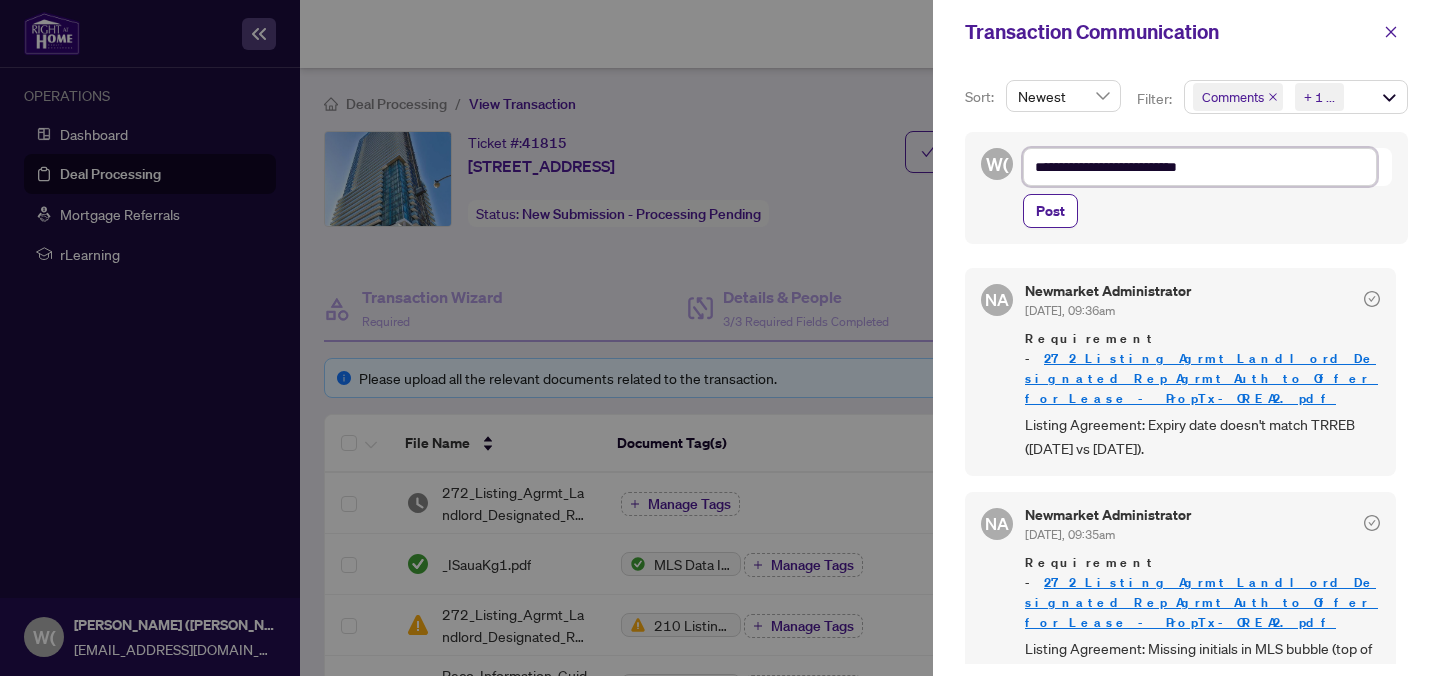 type on "**********" 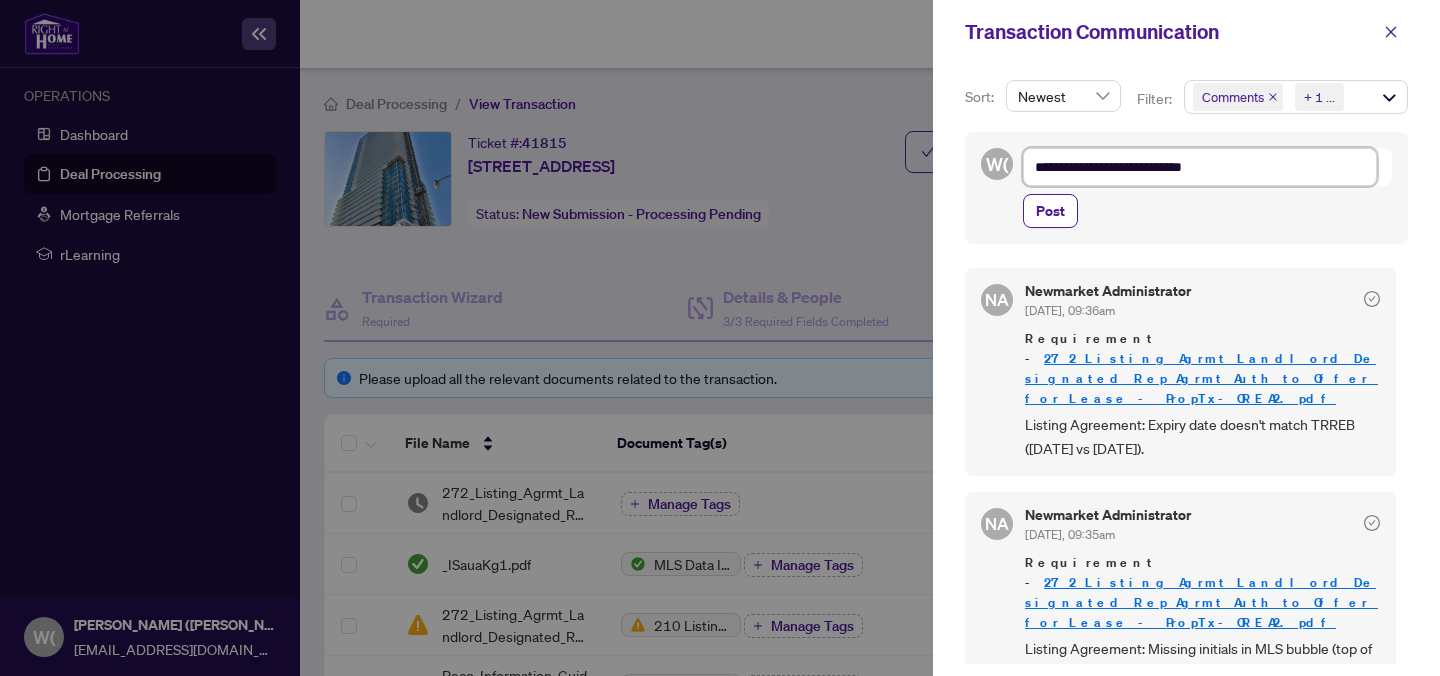 type on "**********" 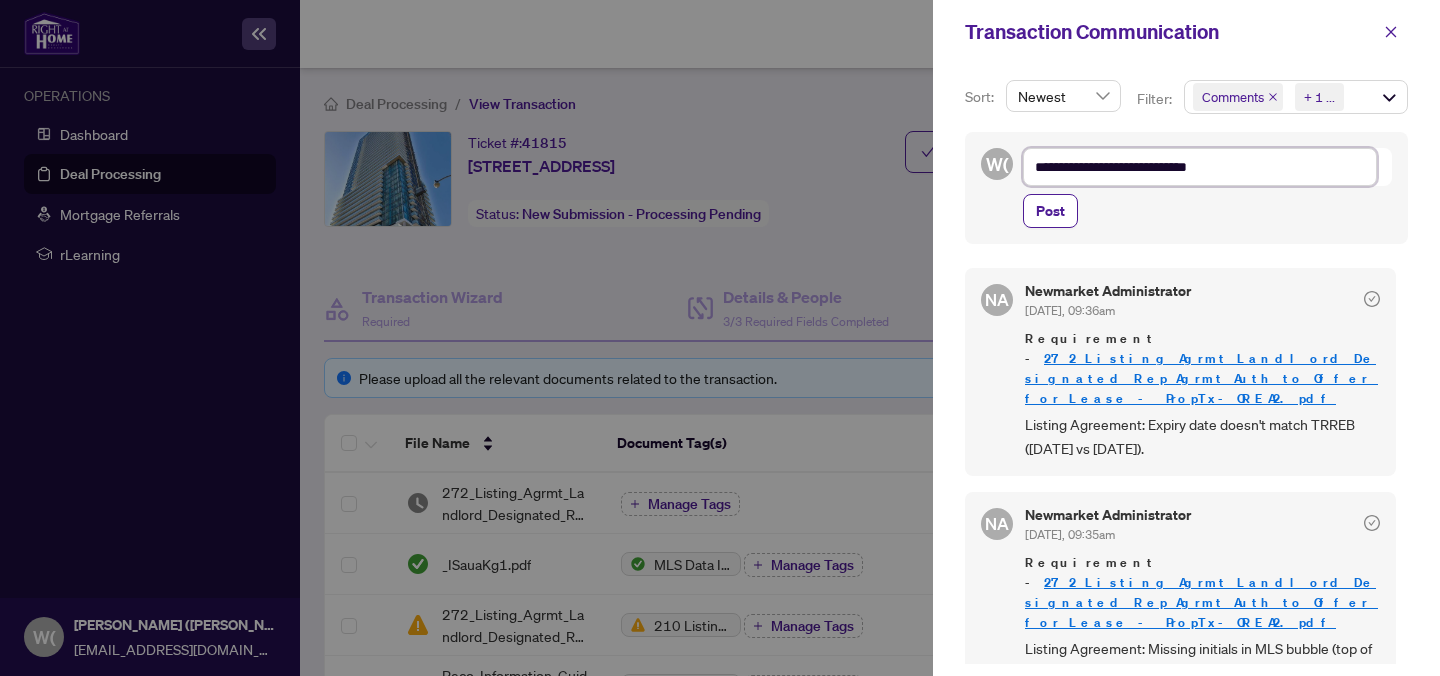 type on "**********" 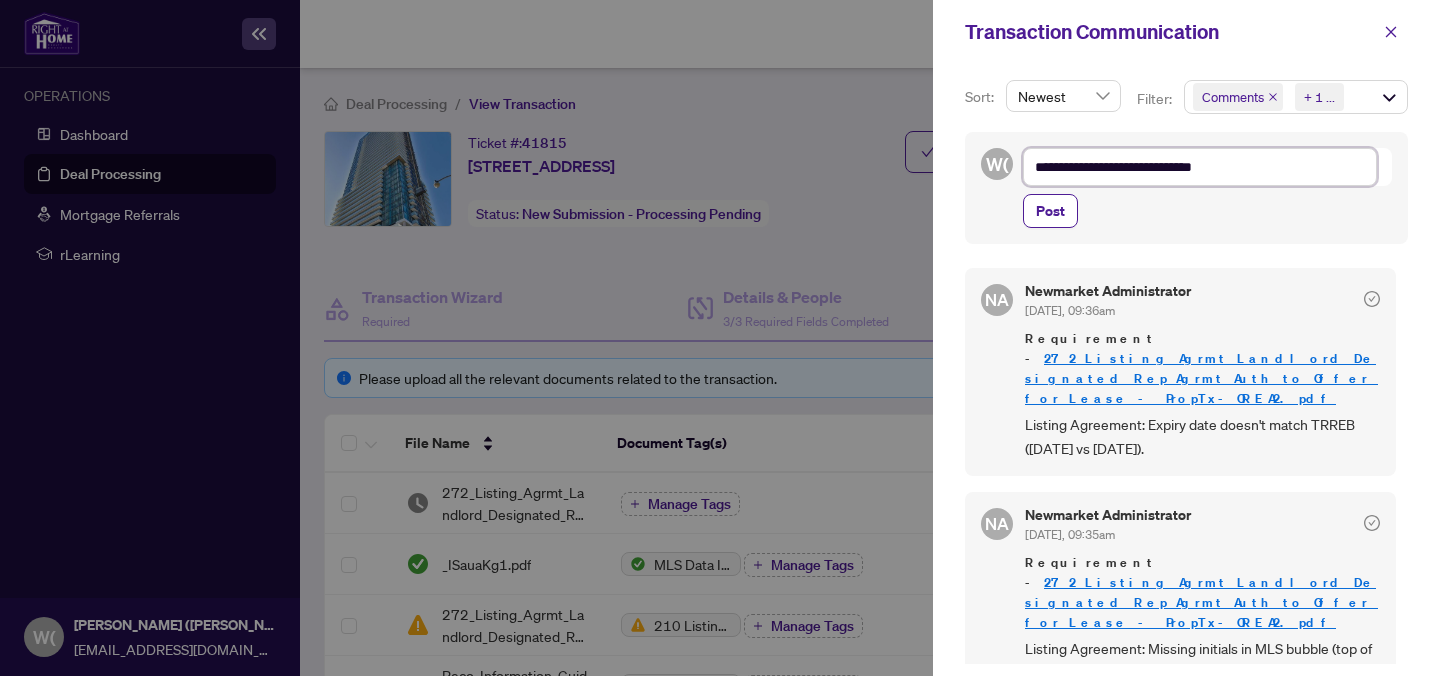 type on "**********" 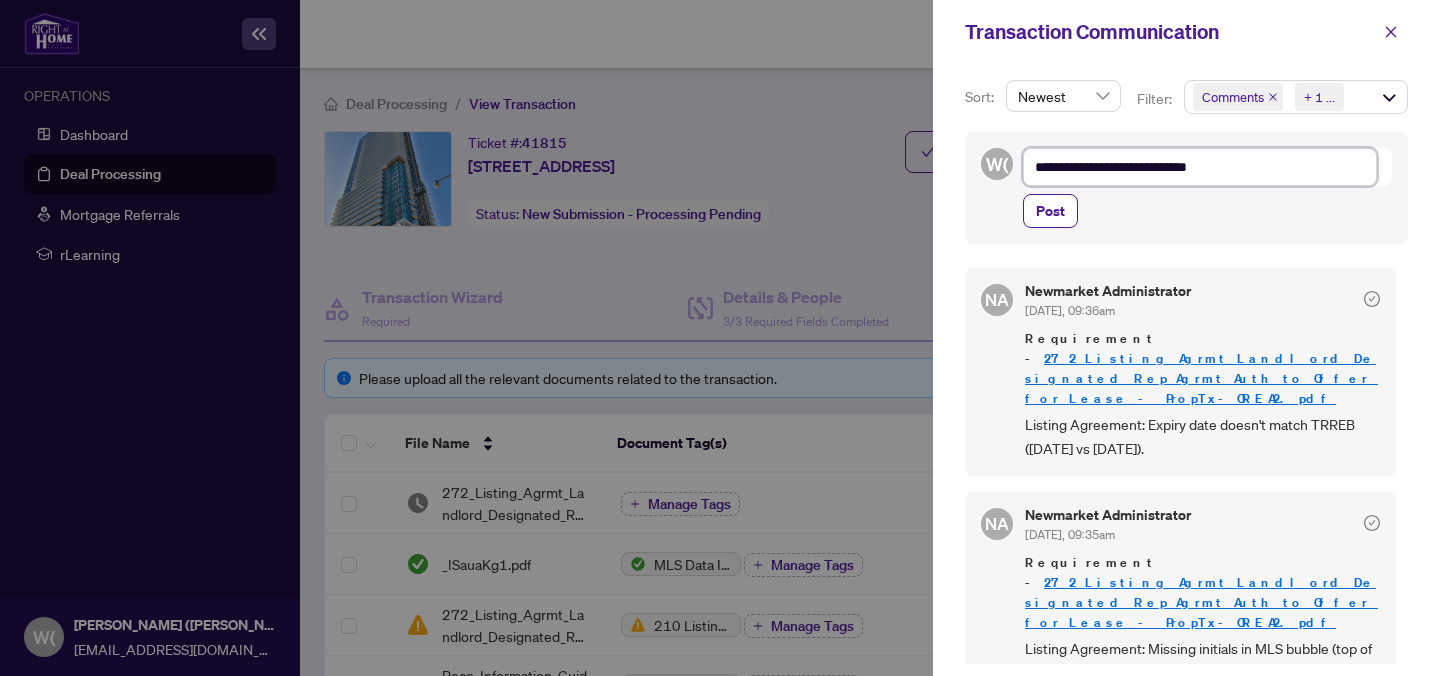 type on "**********" 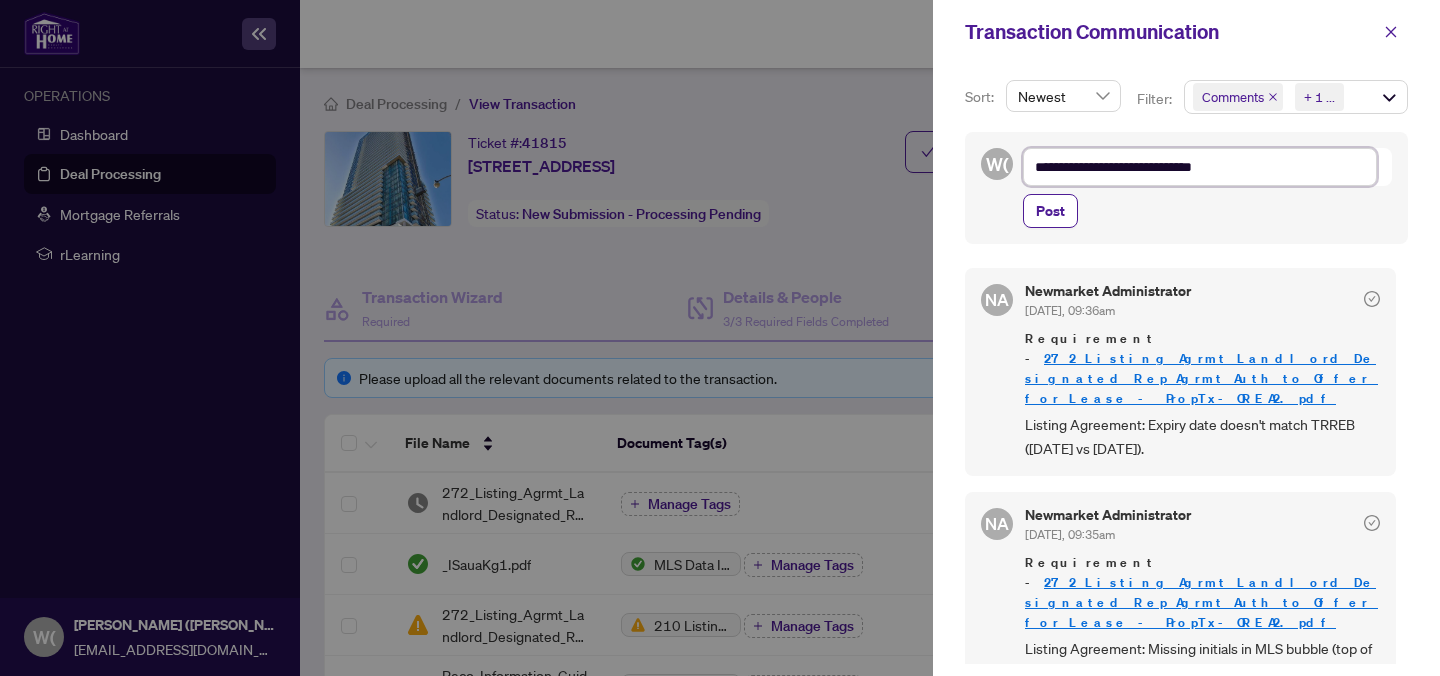 type on "**********" 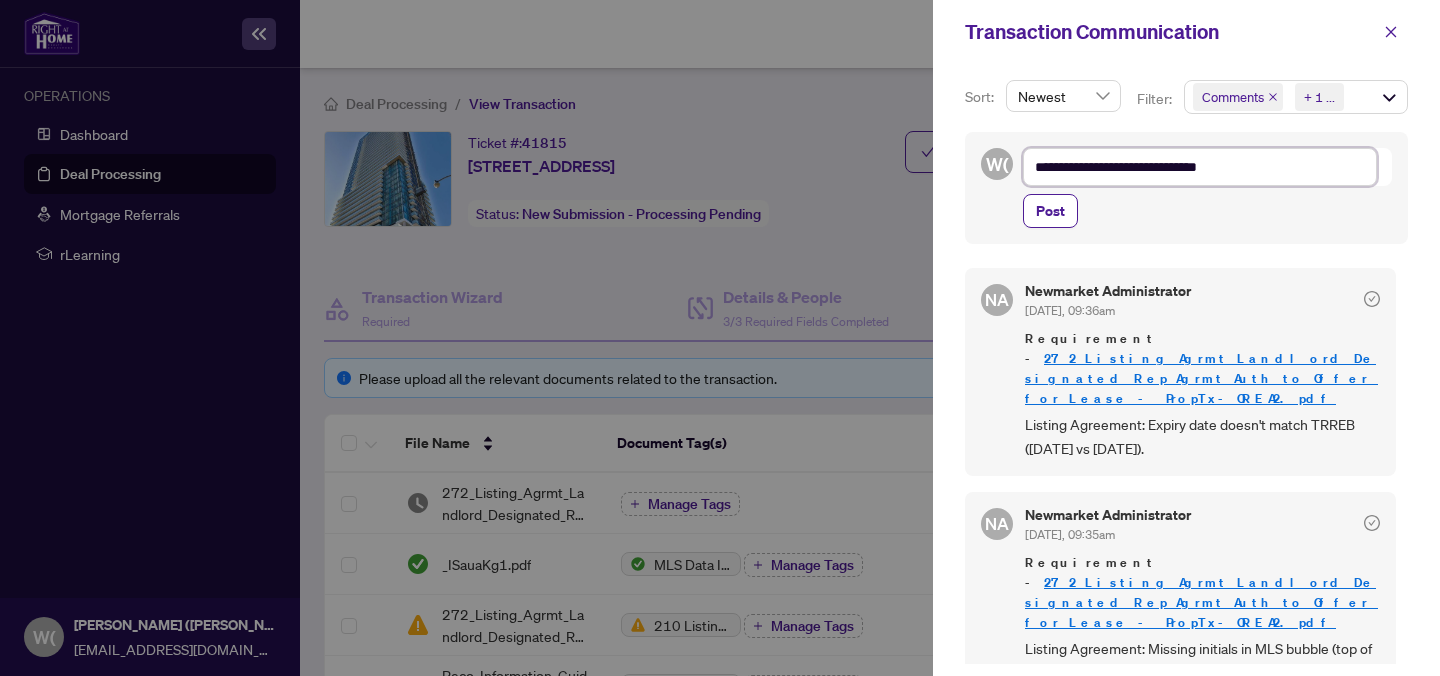 type on "**********" 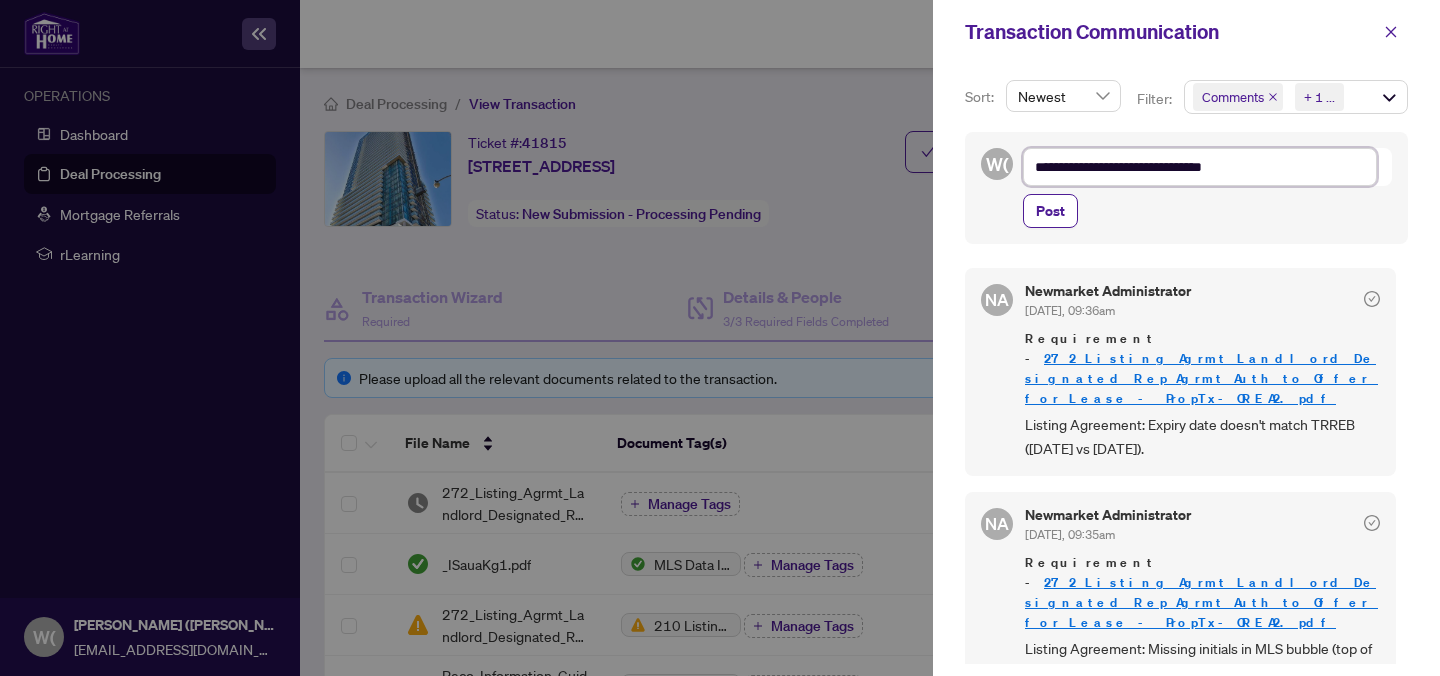 type on "**********" 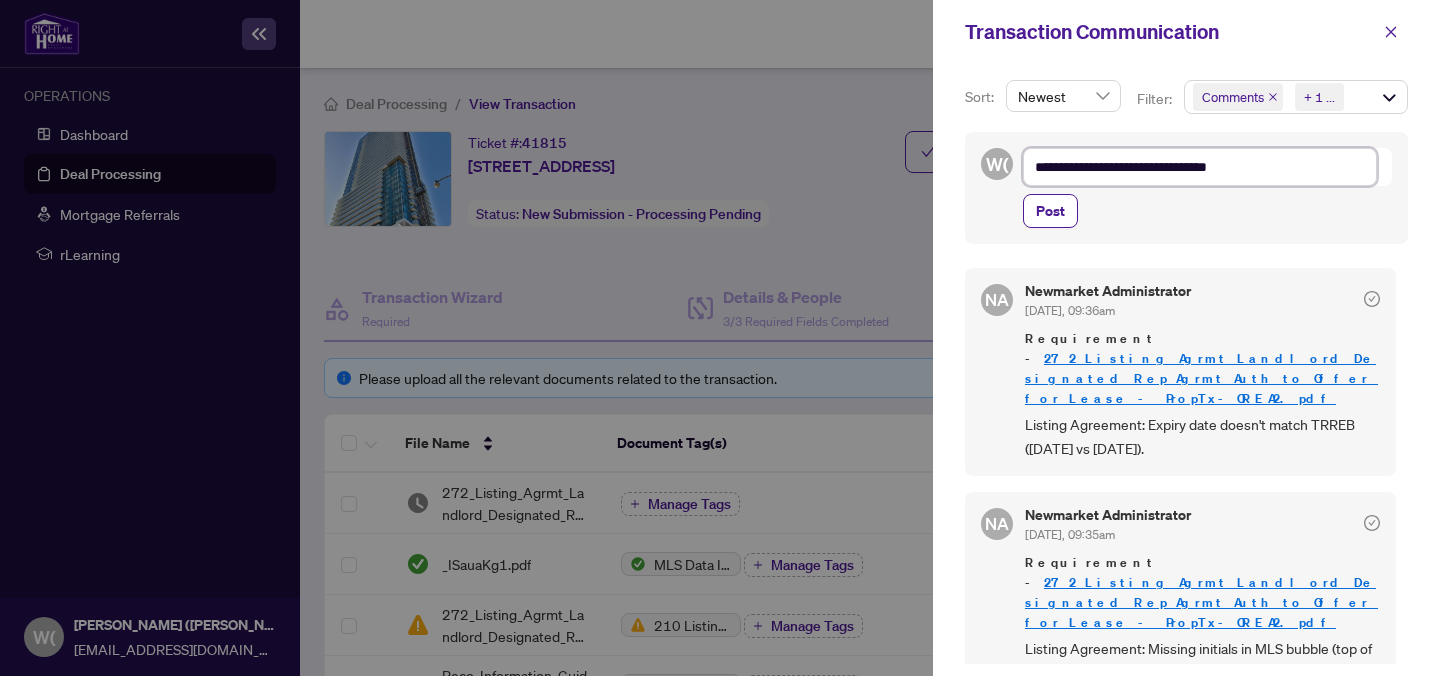 type on "**********" 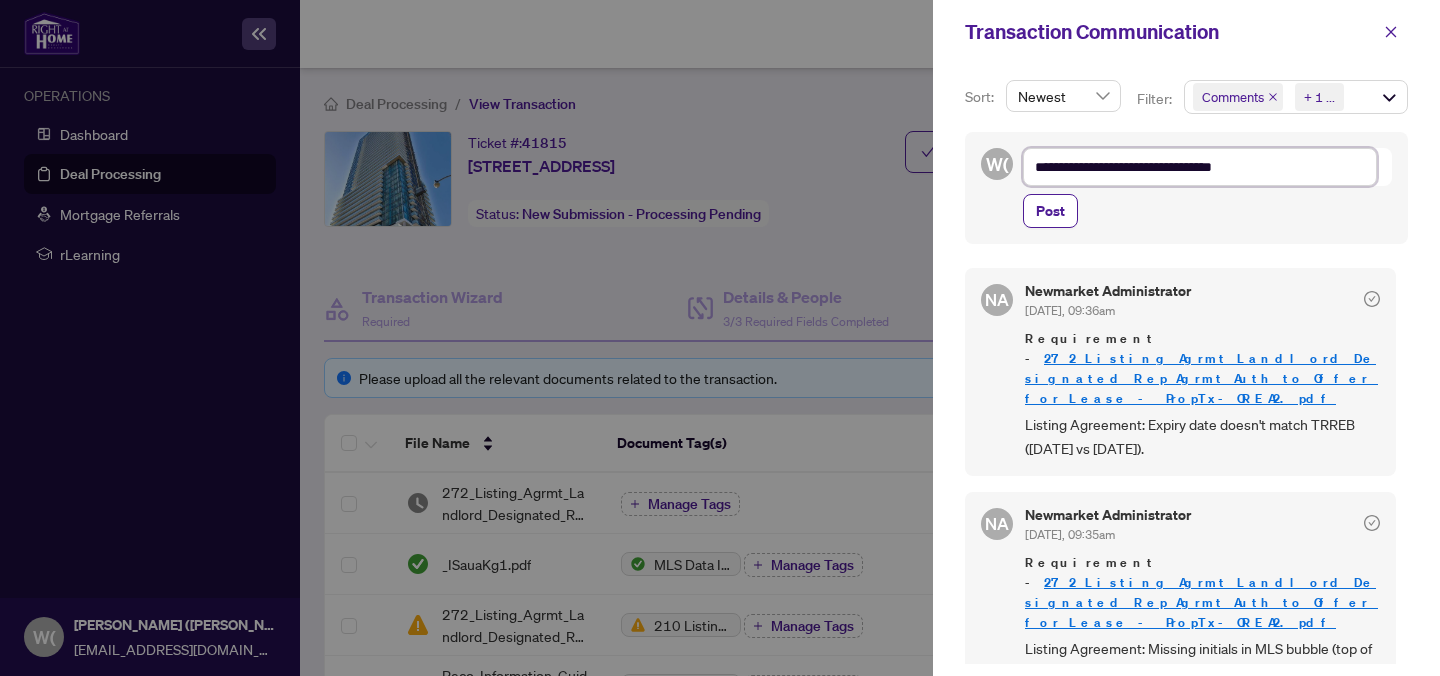 type on "**********" 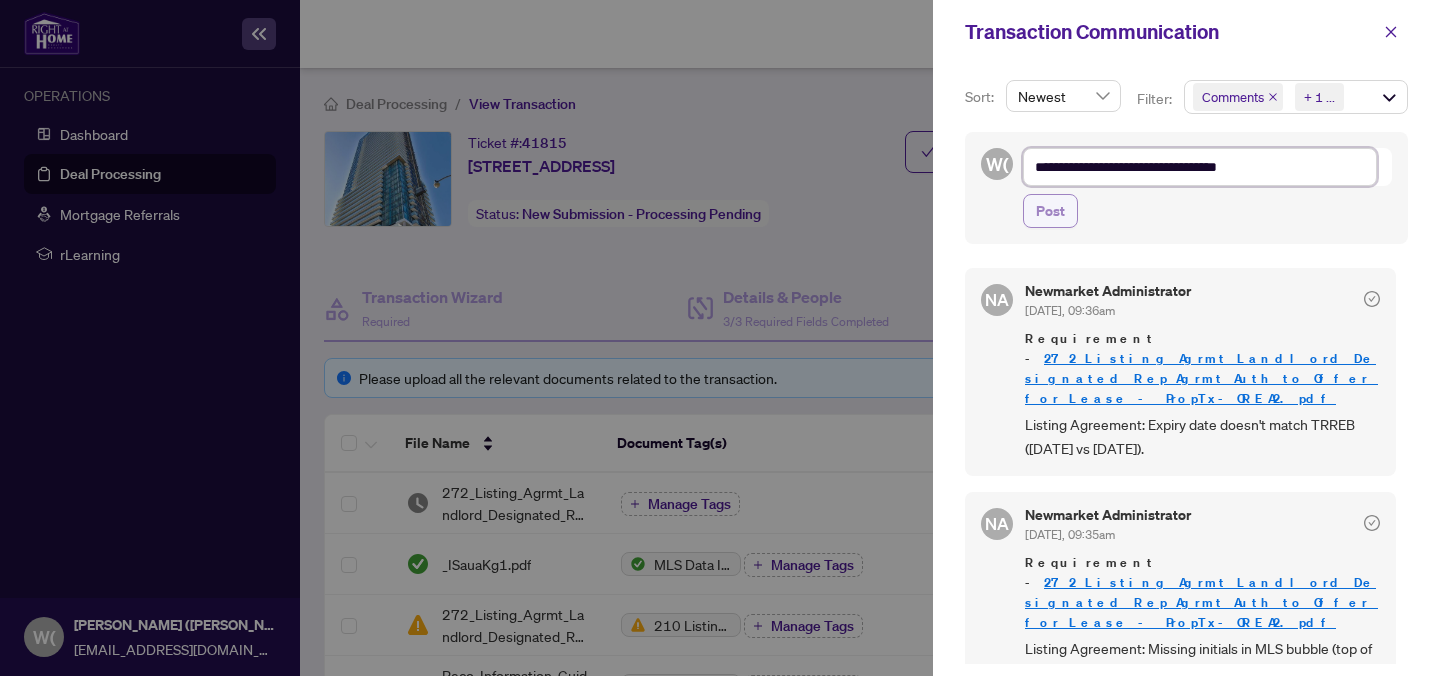 type on "**********" 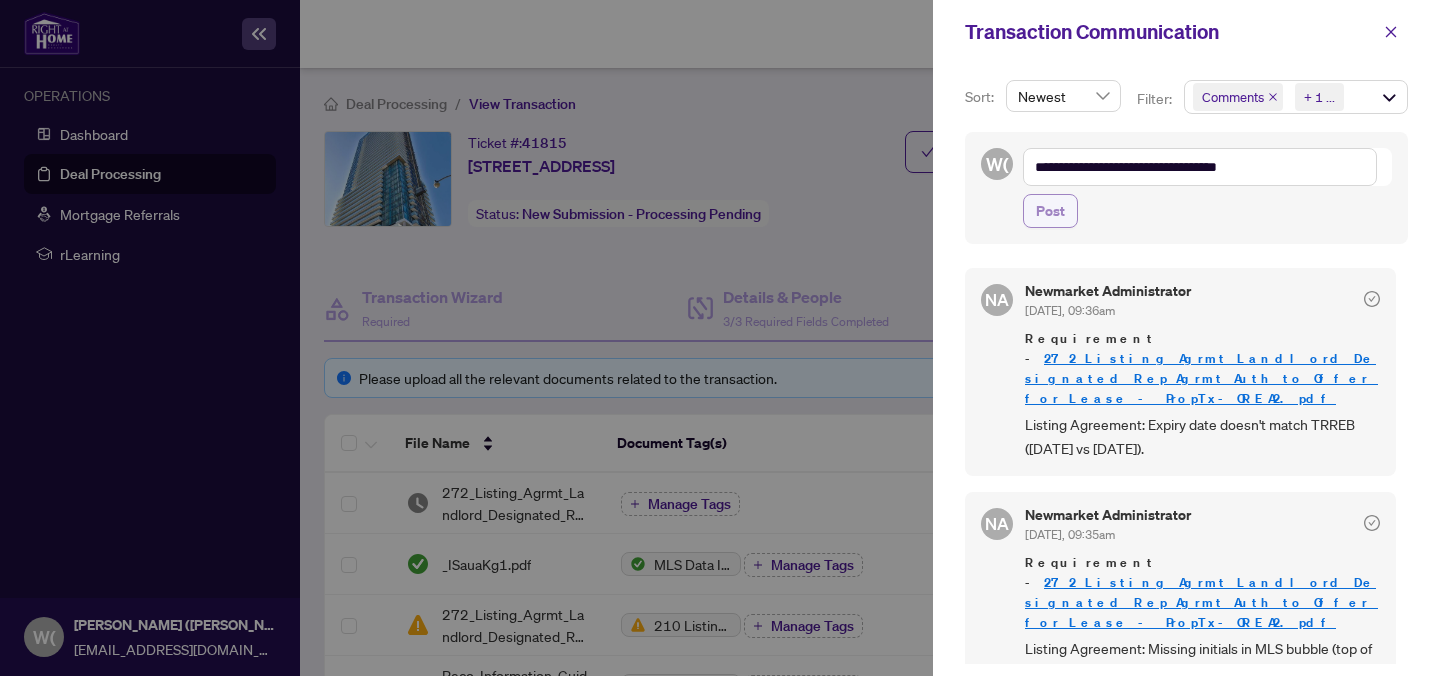 click on "Post" at bounding box center (1050, 211) 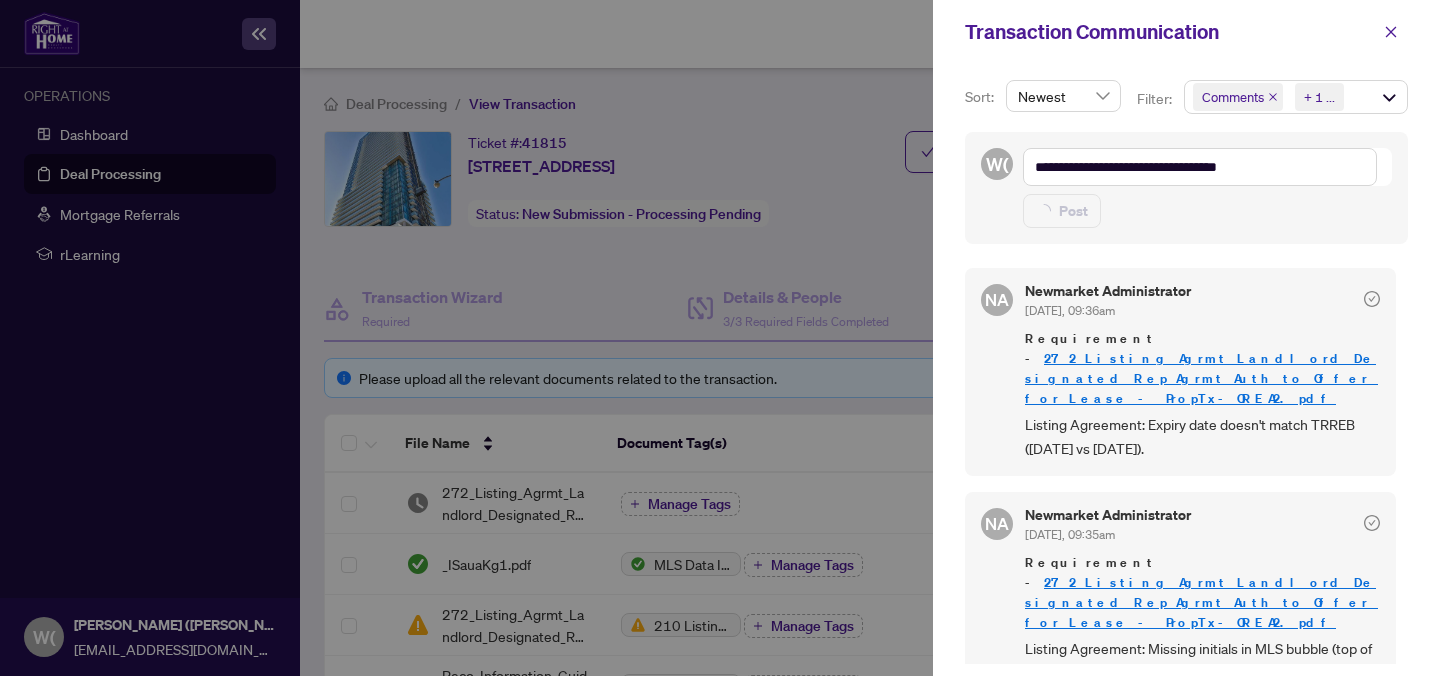type 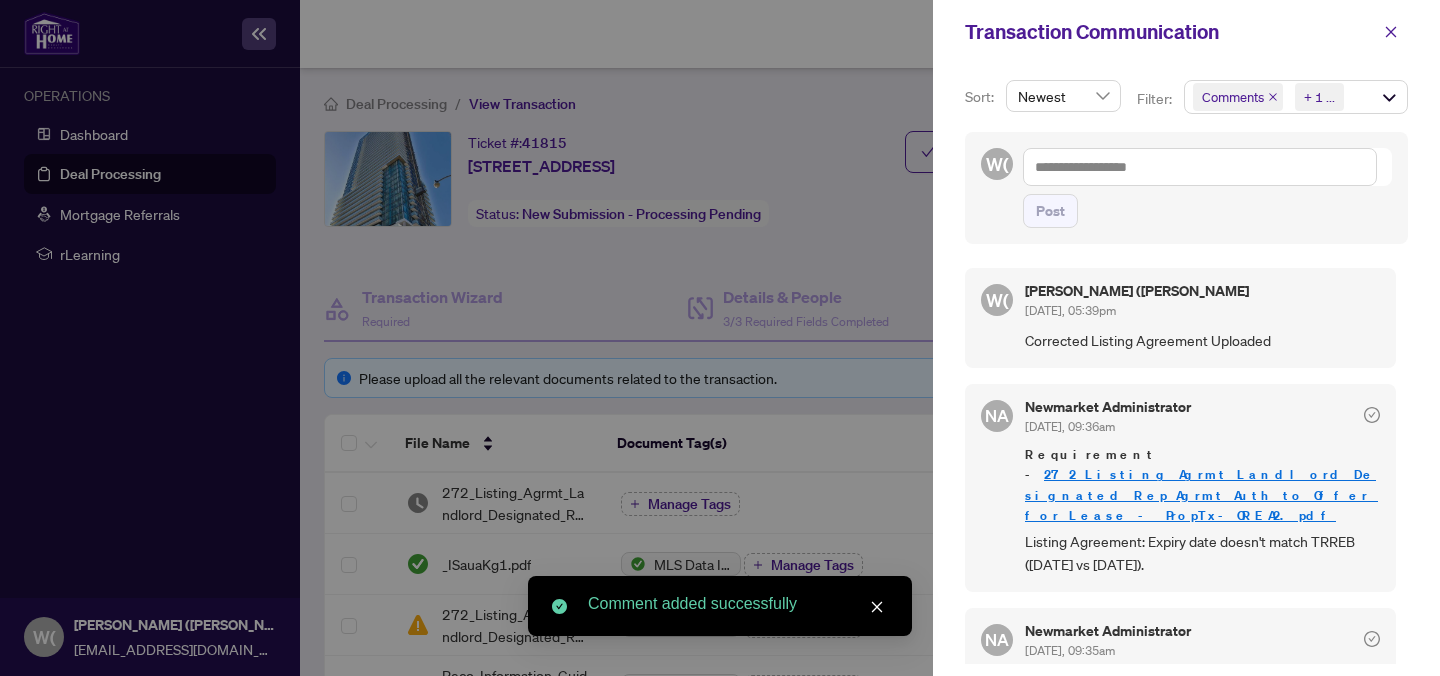 click at bounding box center [720, 338] 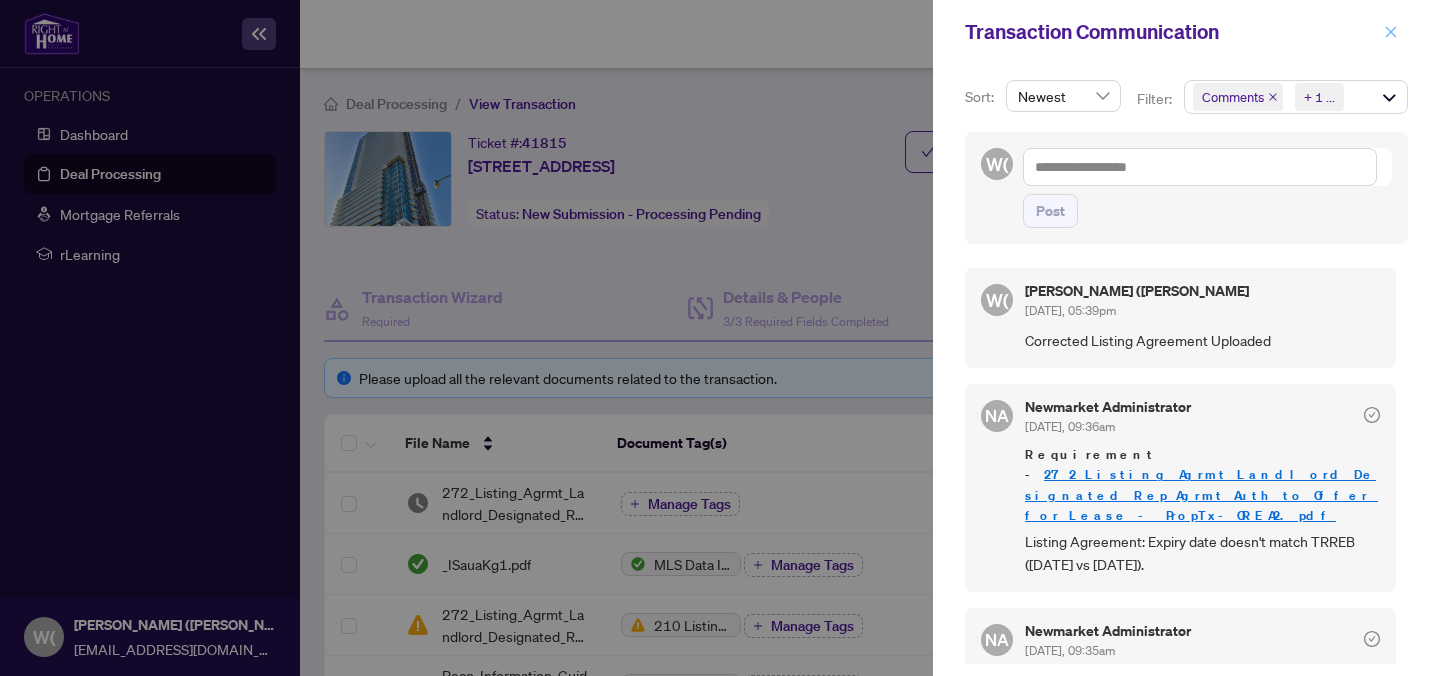click at bounding box center (1391, 32) 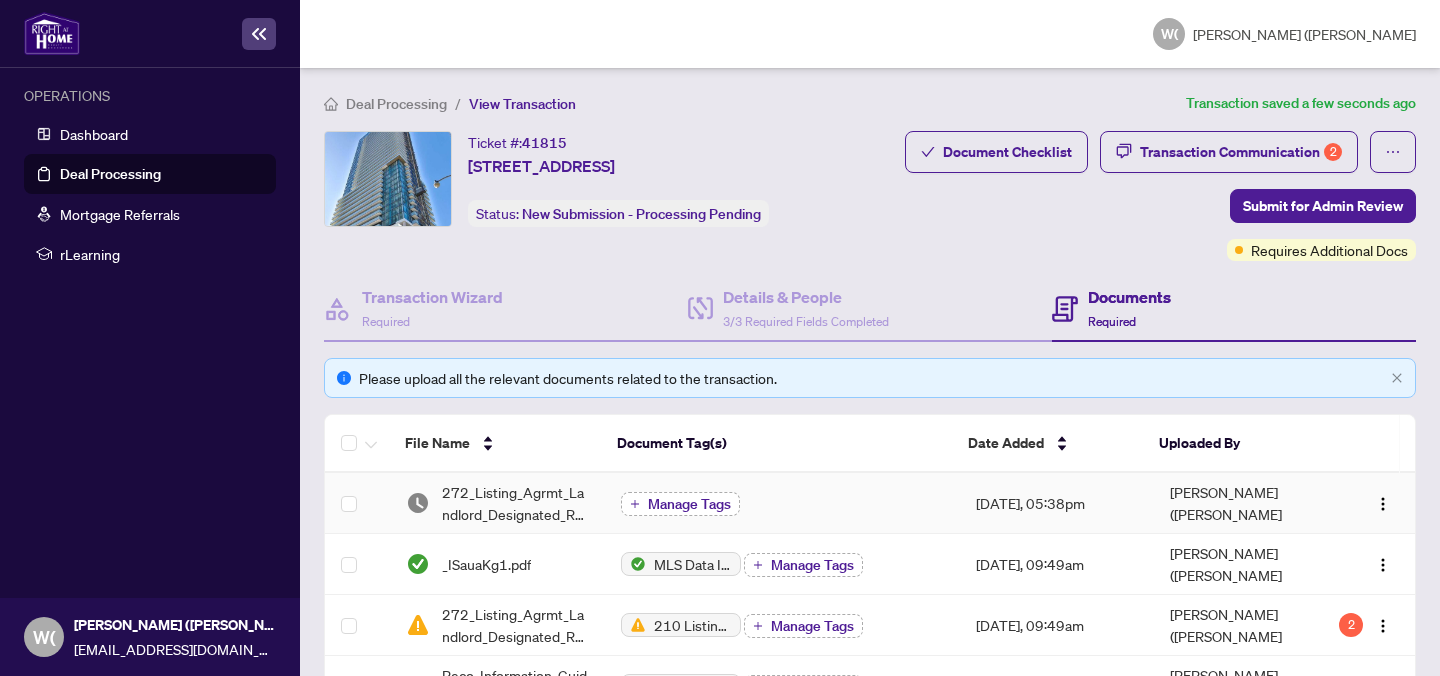 click on "Manage Tags" at bounding box center [689, 504] 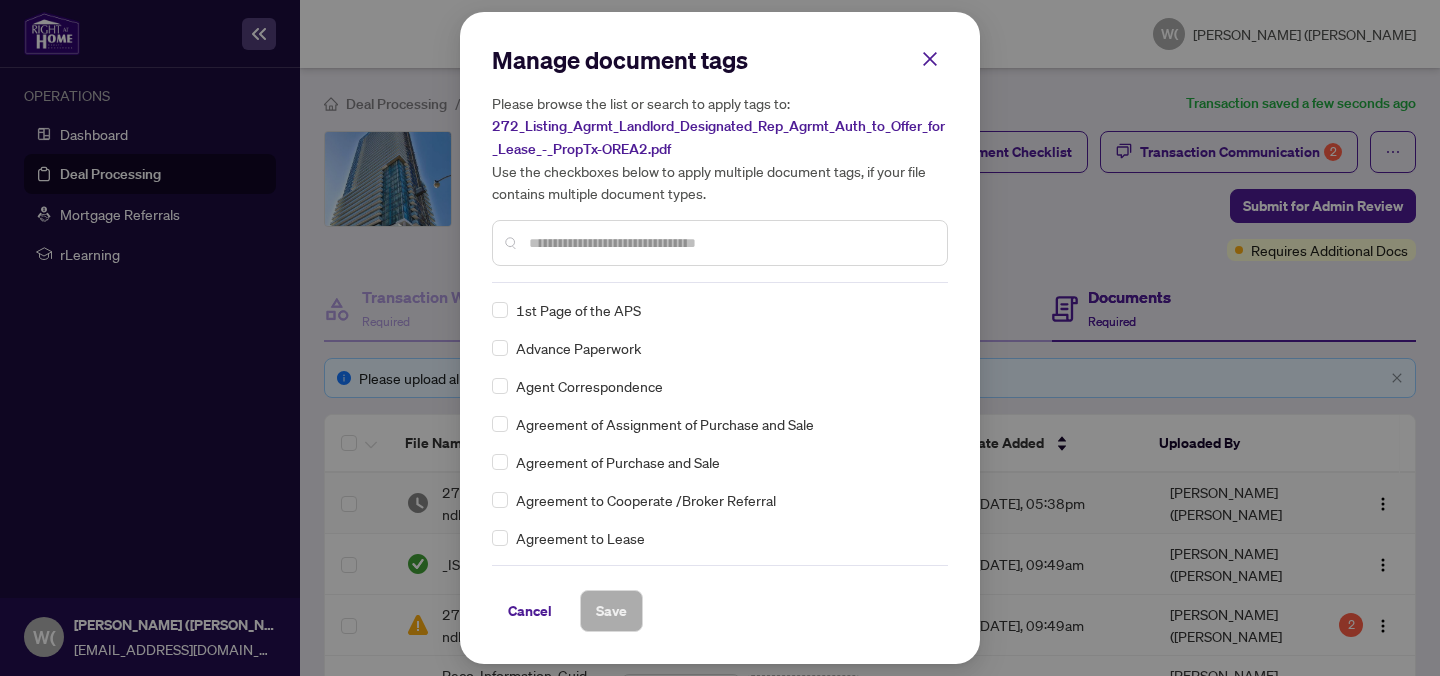 click at bounding box center (730, 243) 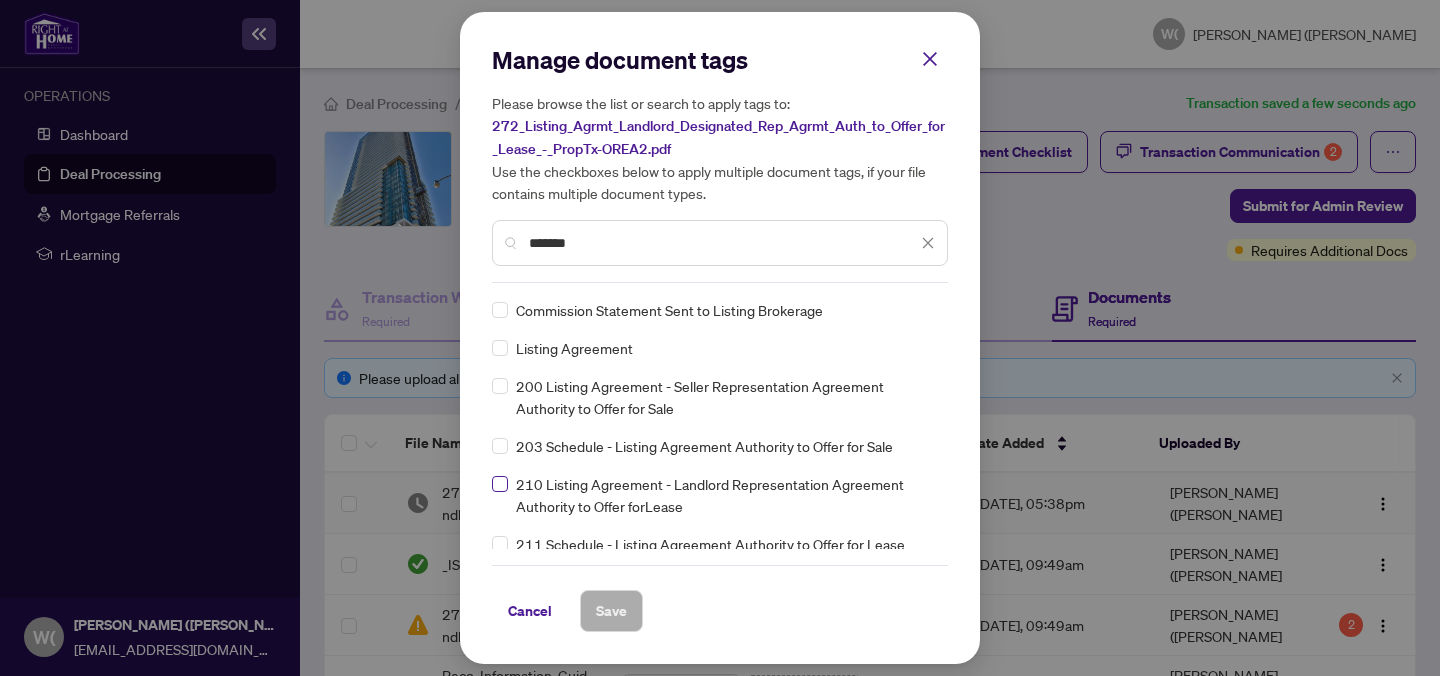type on "*******" 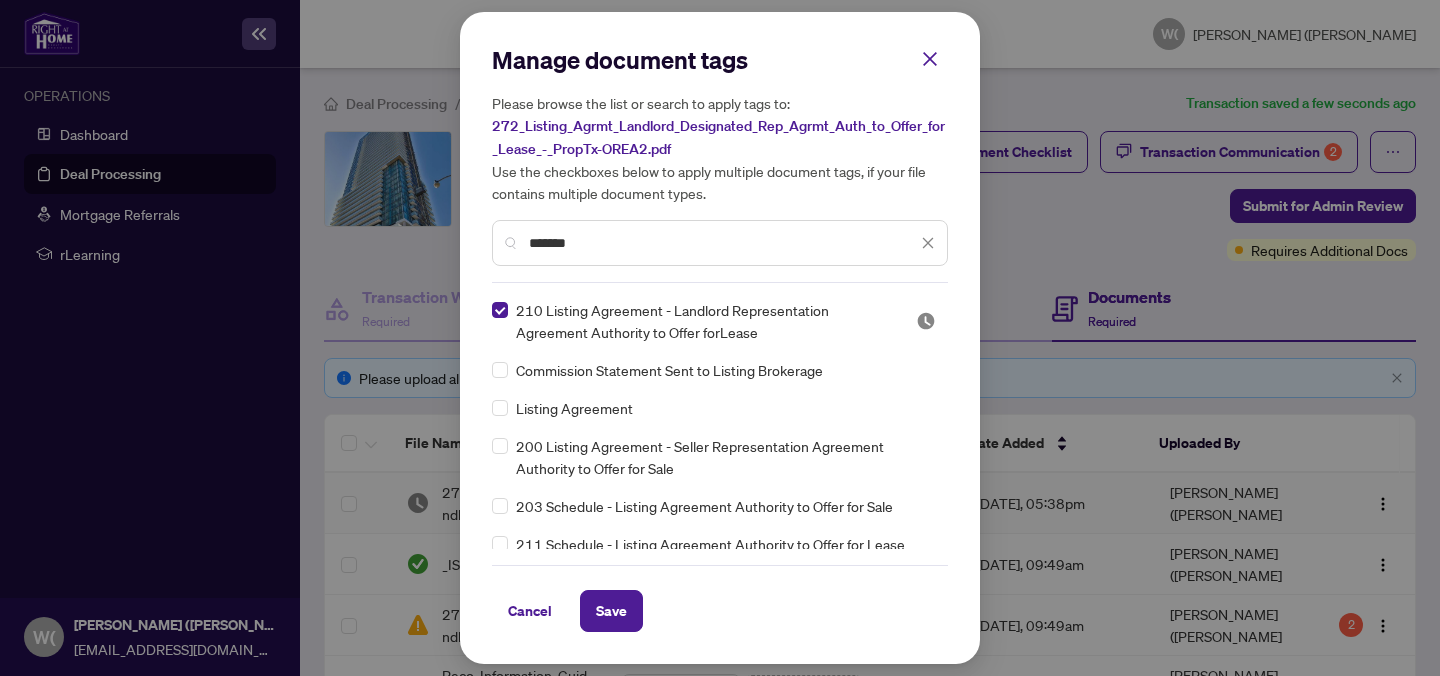 click on "Cancel Save" at bounding box center (720, 611) 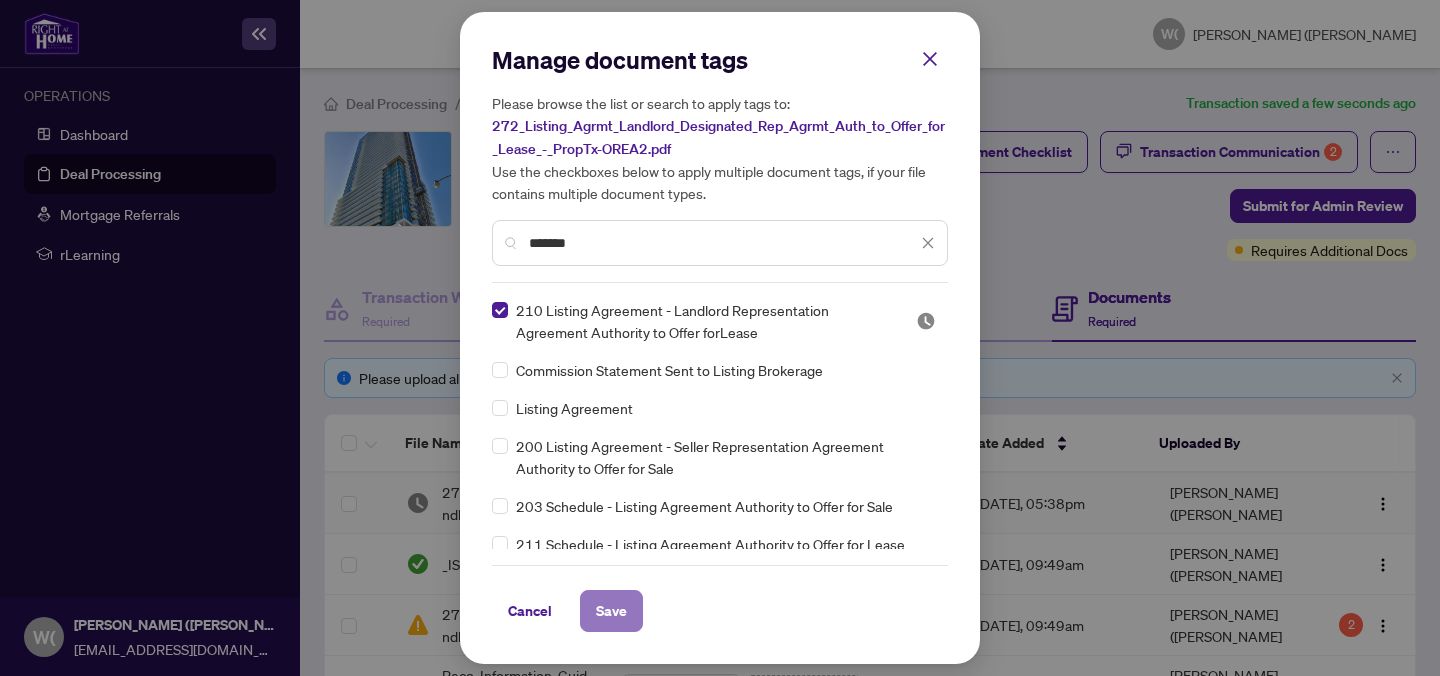 click on "Save" at bounding box center [611, 611] 